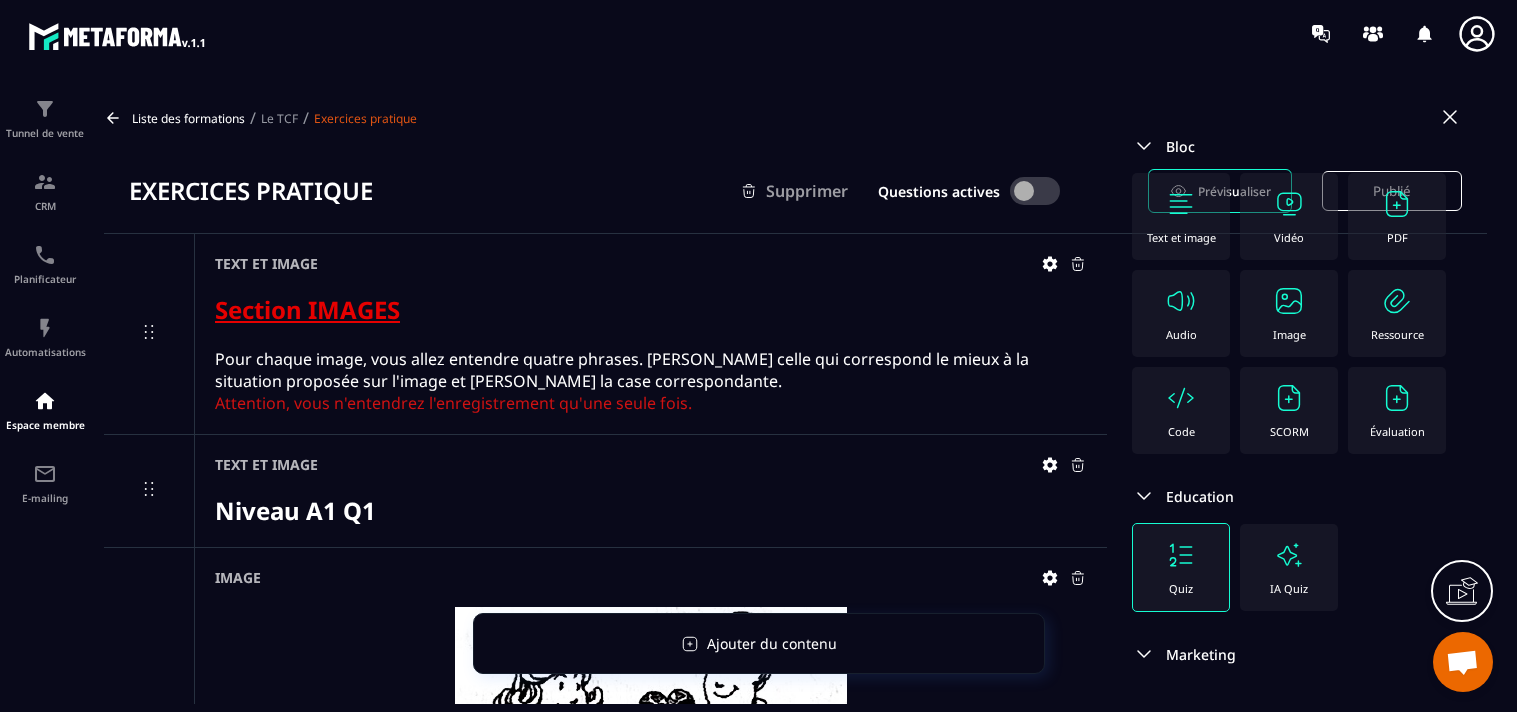 scroll, scrollTop: 0, scrollLeft: 0, axis: both 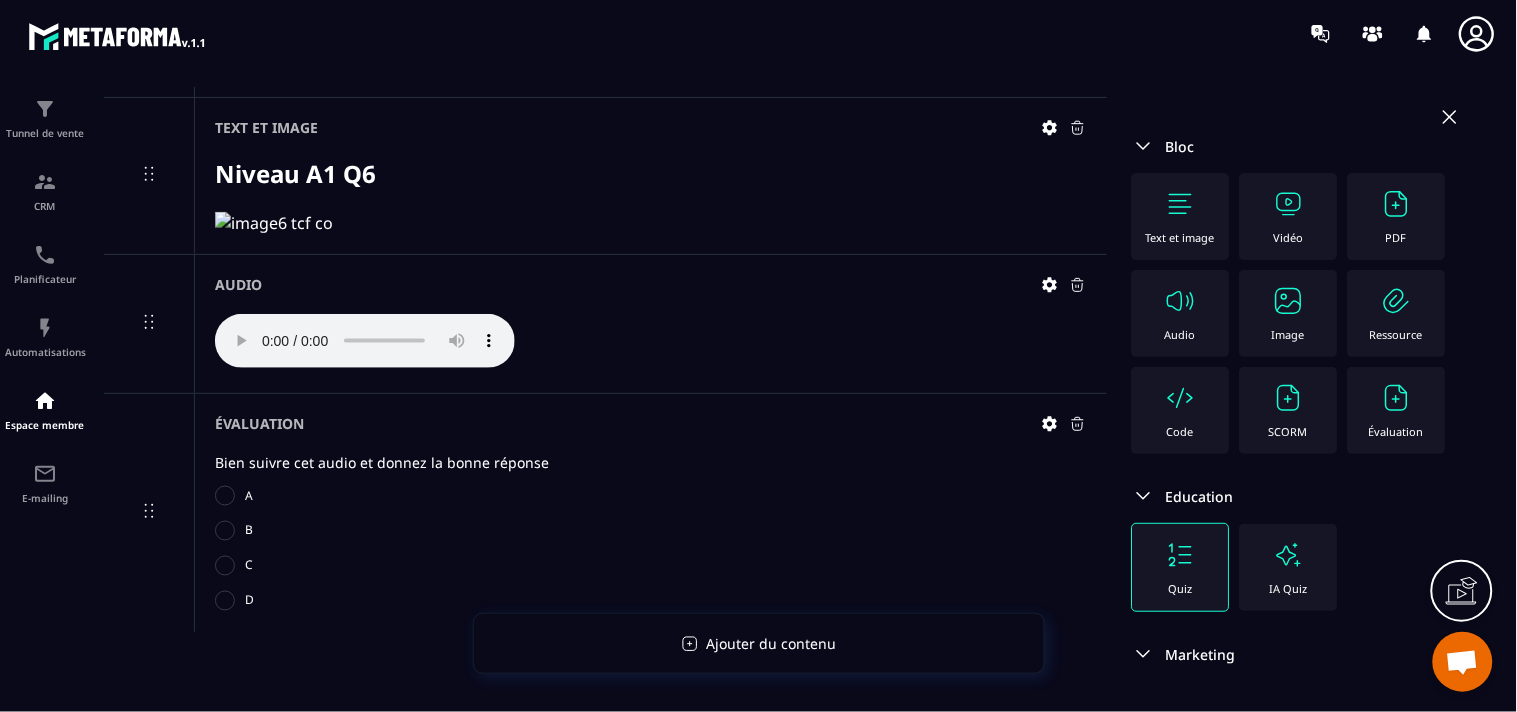 click at bounding box center (274, 223) 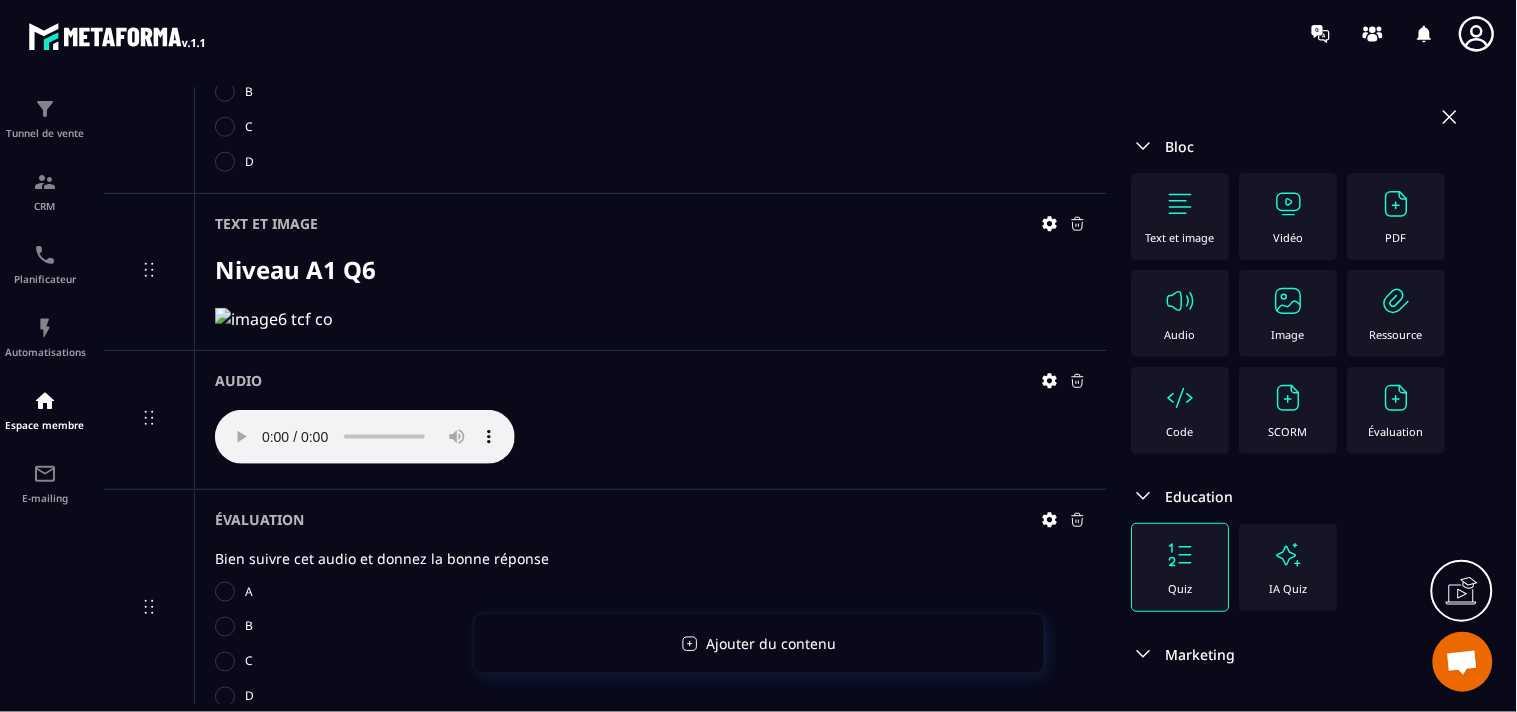 scroll, scrollTop: 4460, scrollLeft: 0, axis: vertical 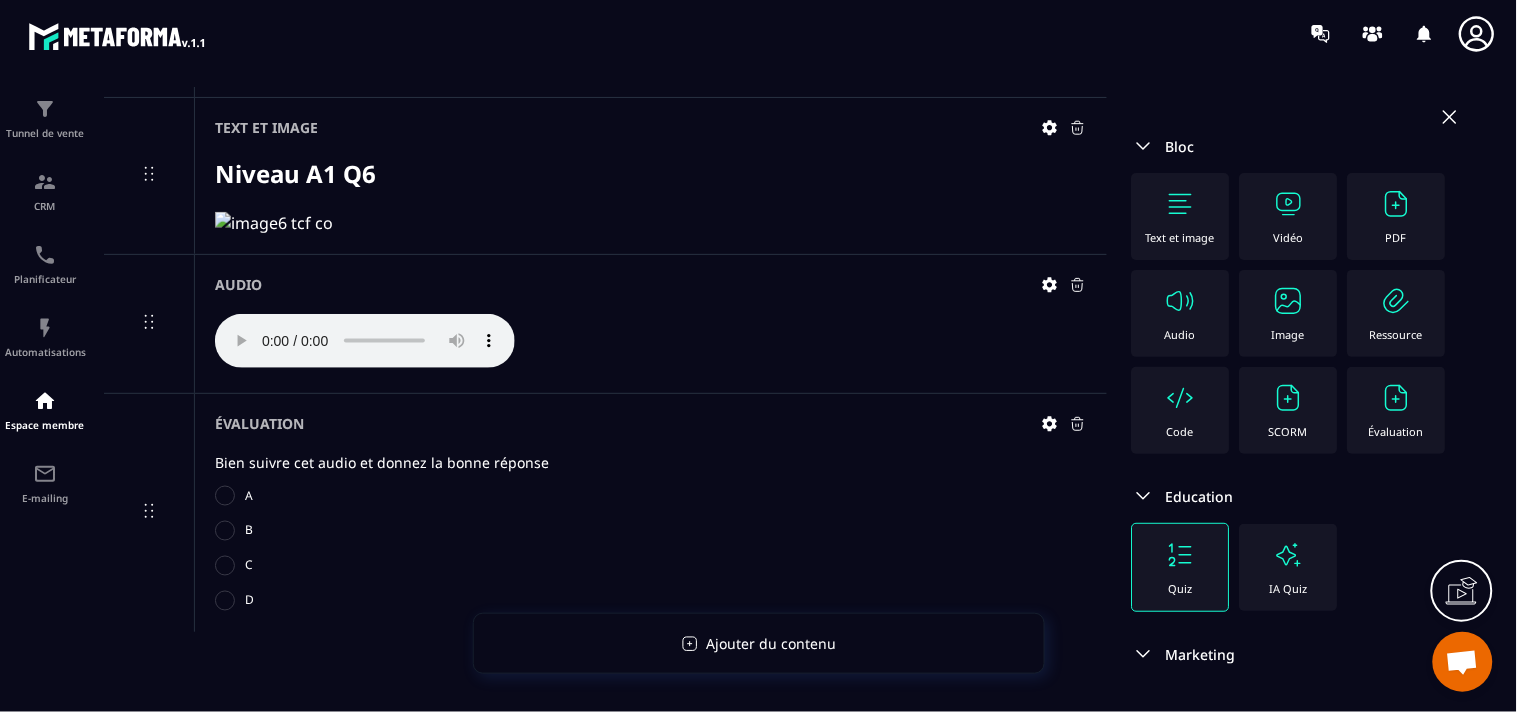 click at bounding box center (1181, 204) 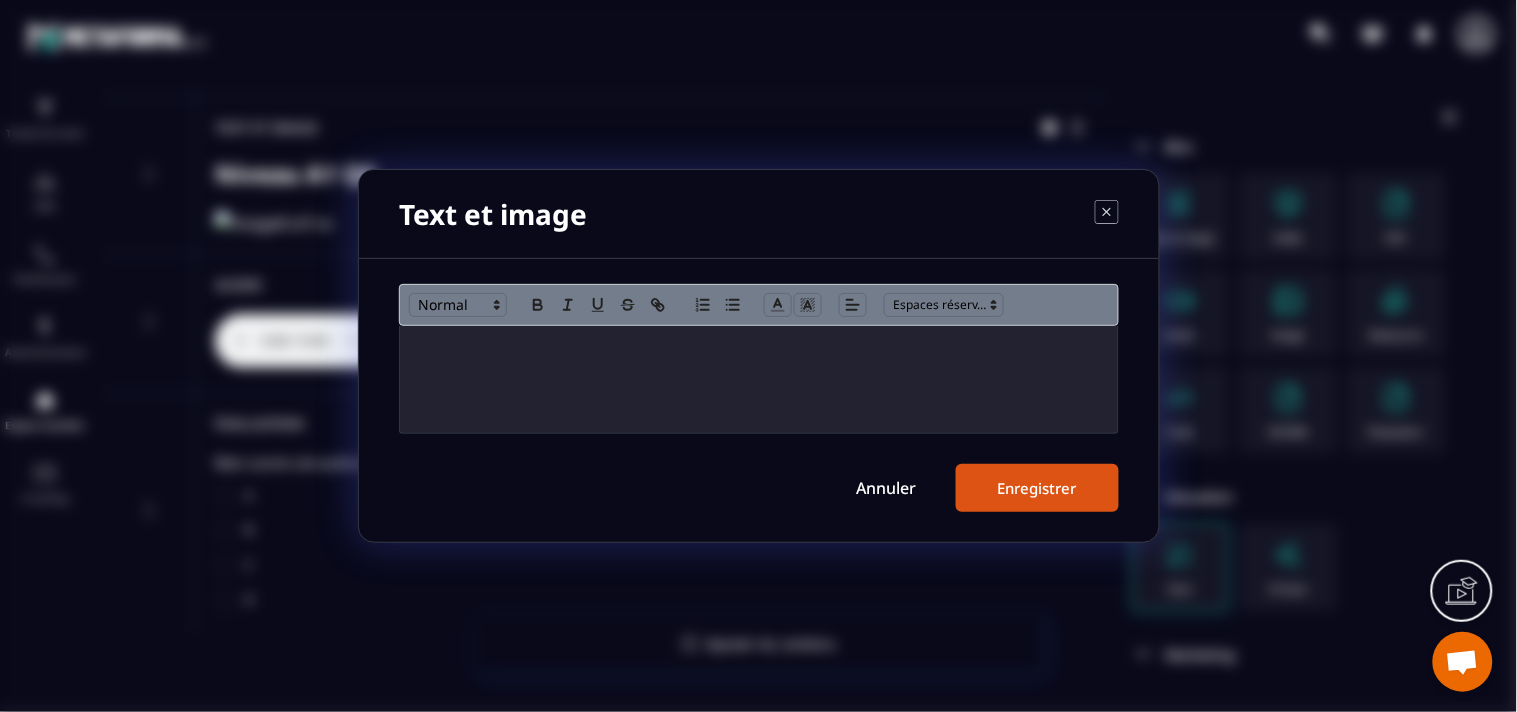 click at bounding box center (759, 379) 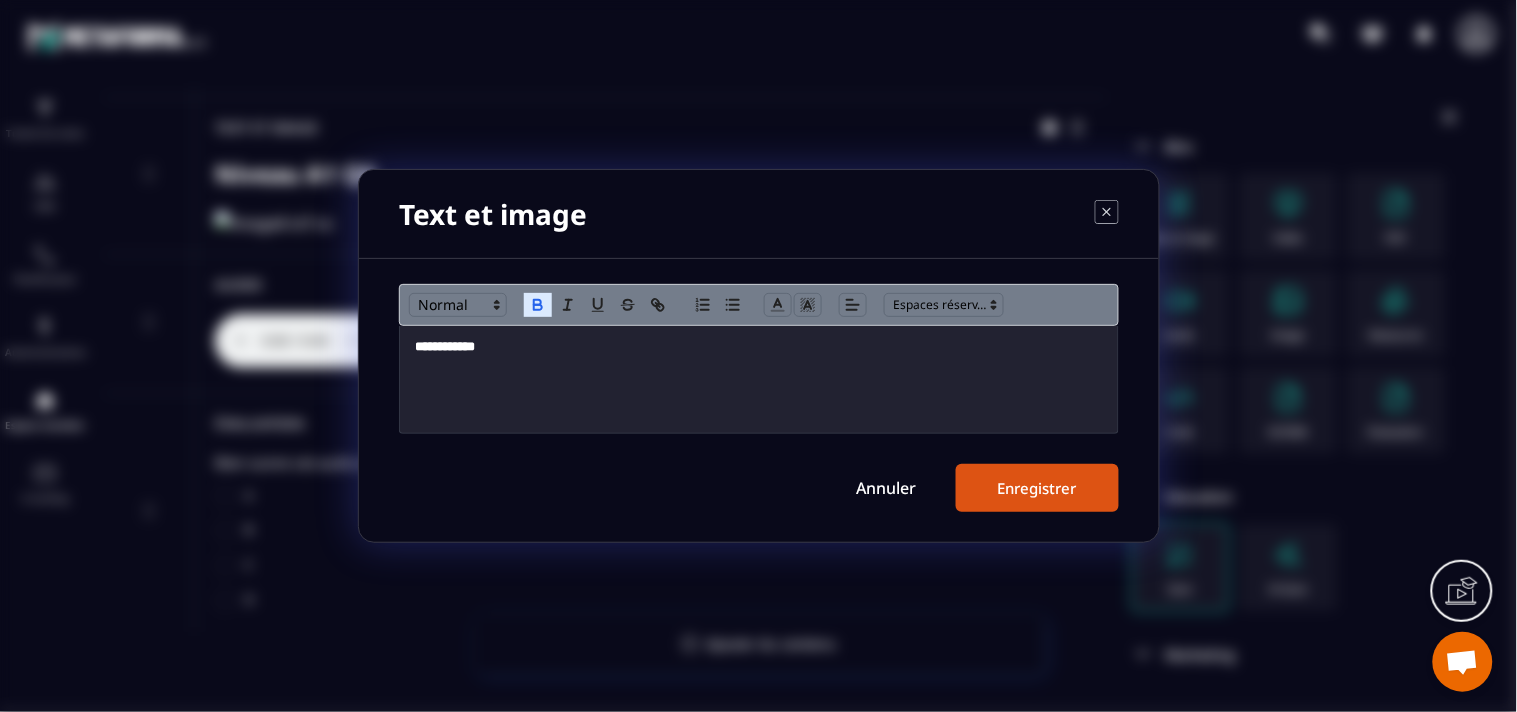 type 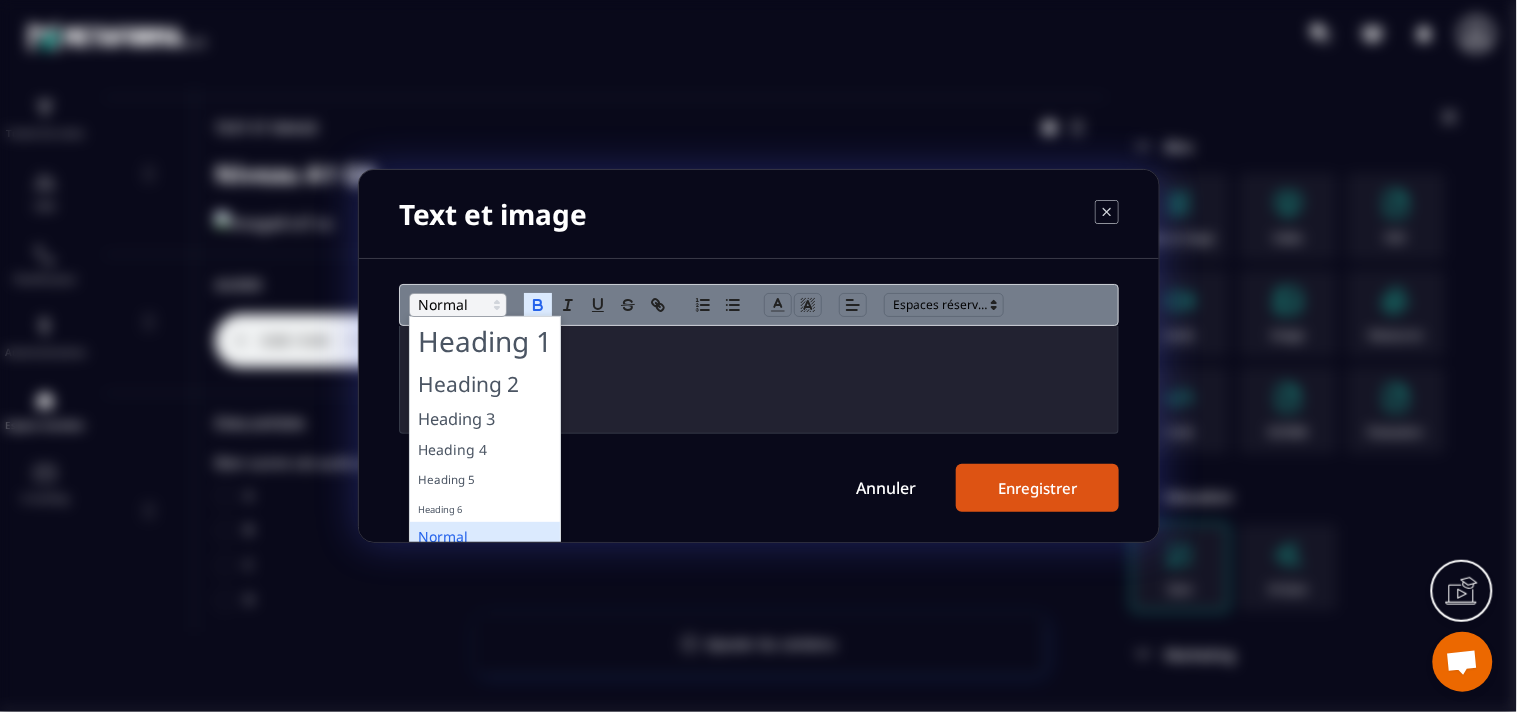 click 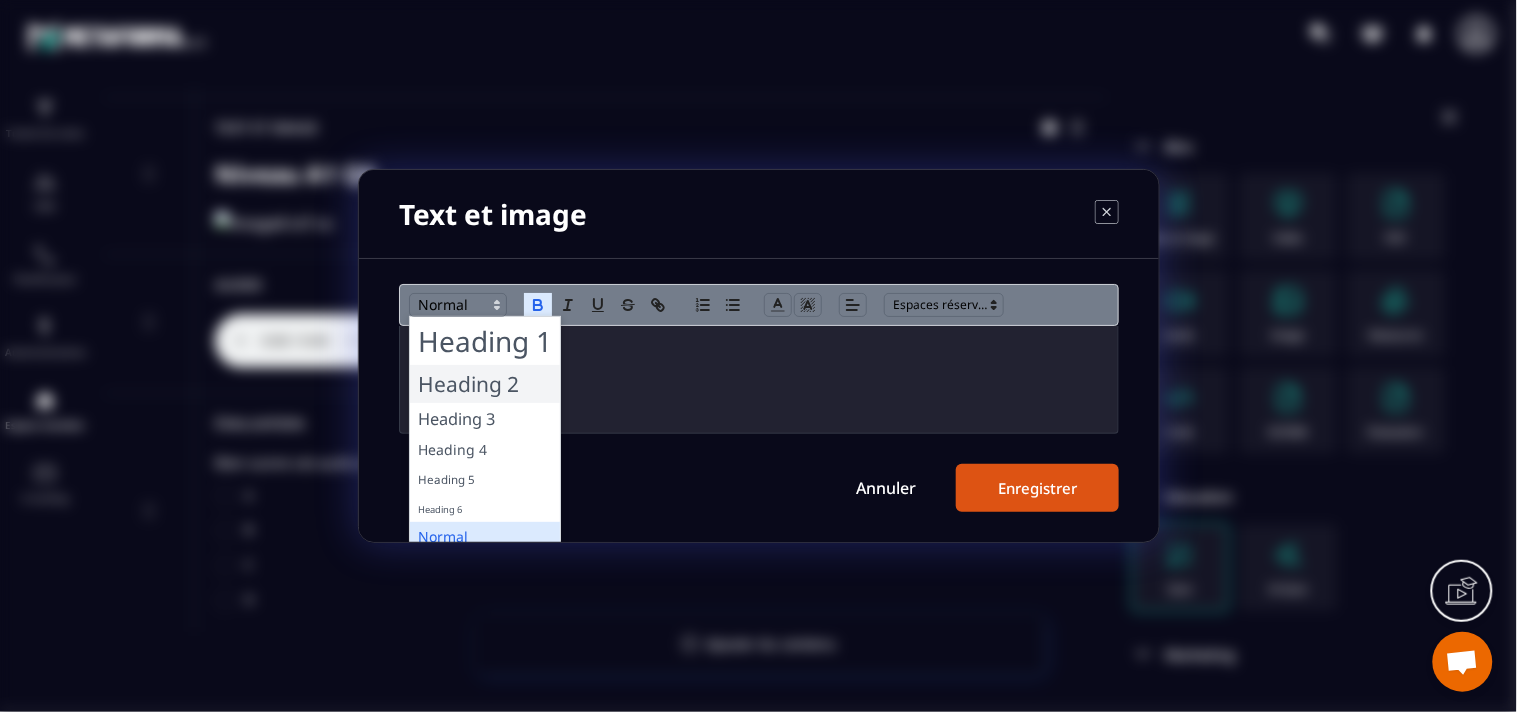 click at bounding box center (485, 384) 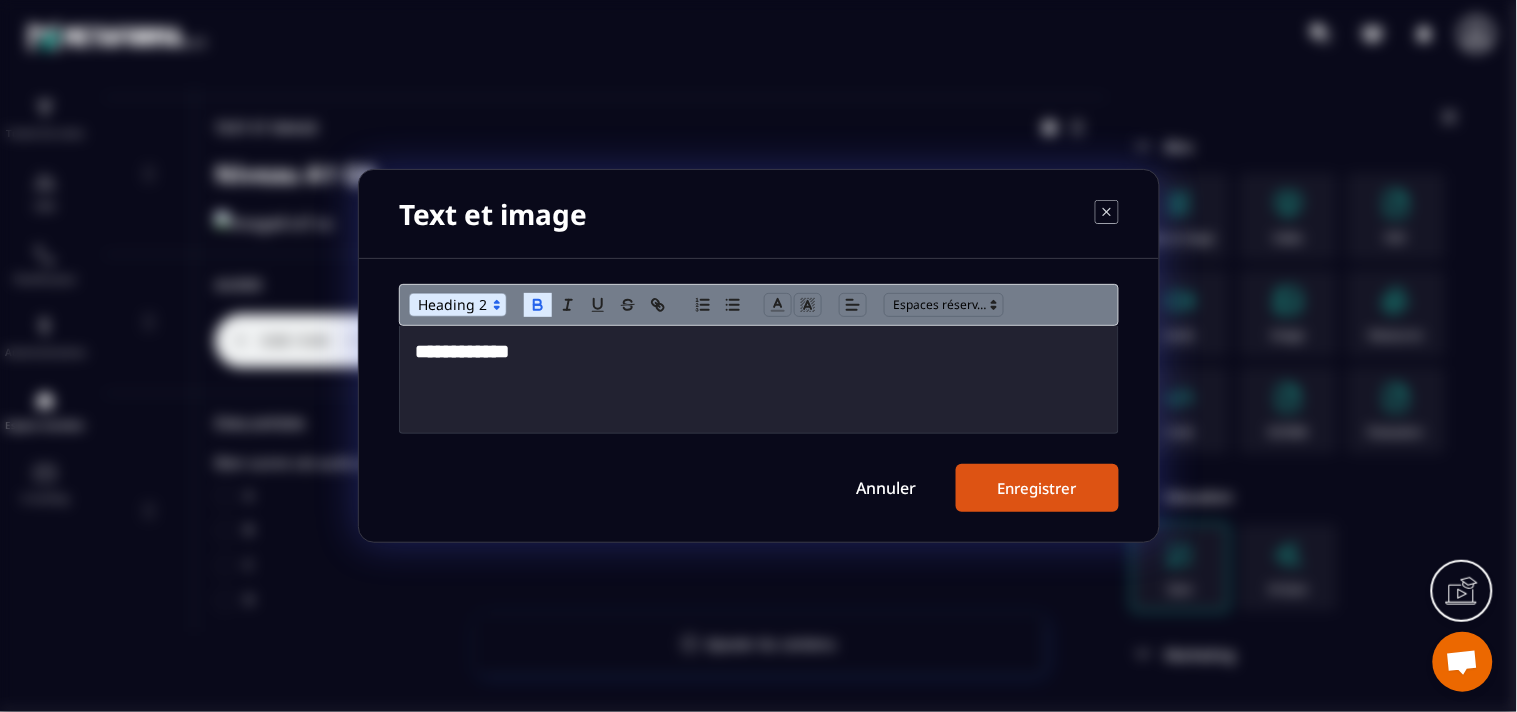 click on "**********" at bounding box center (759, 352) 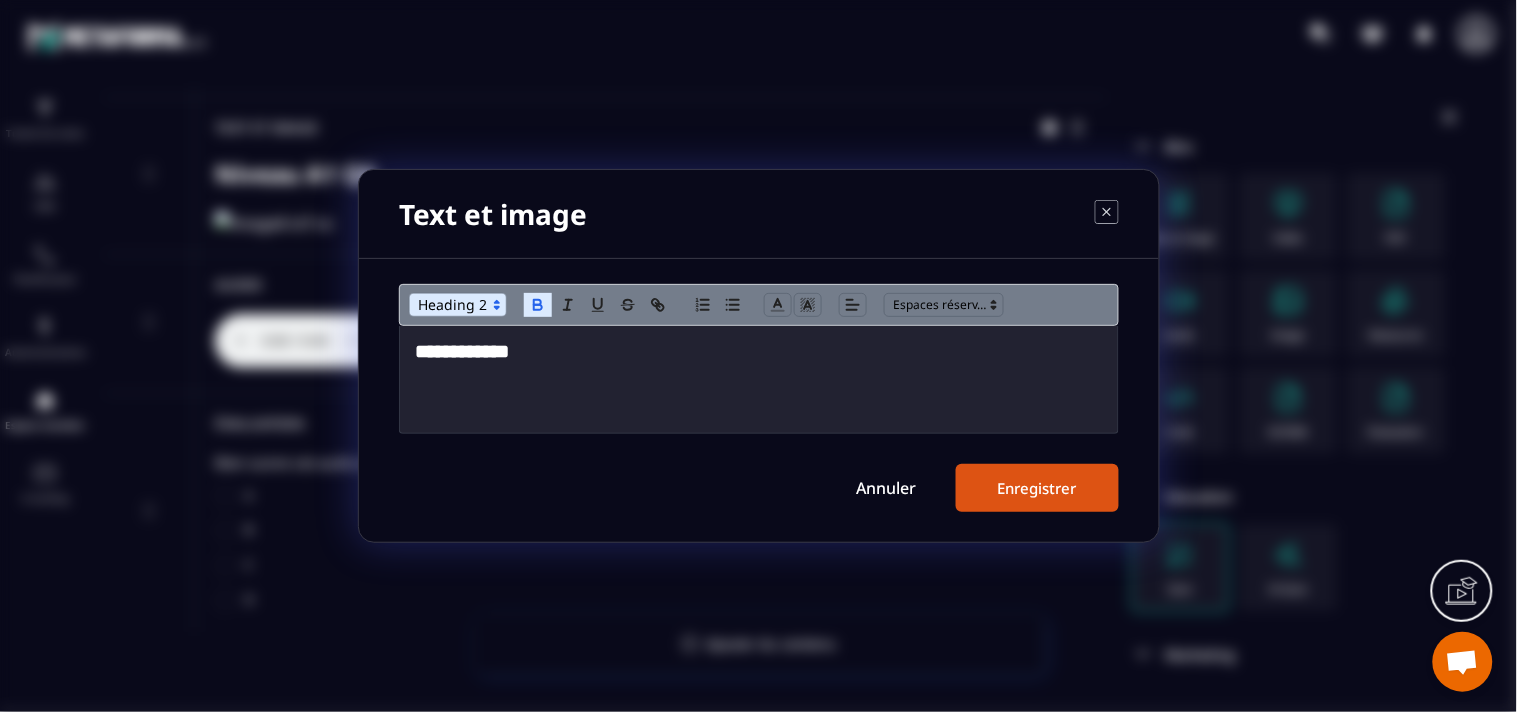 click on "Enregistrer" at bounding box center [1037, 488] 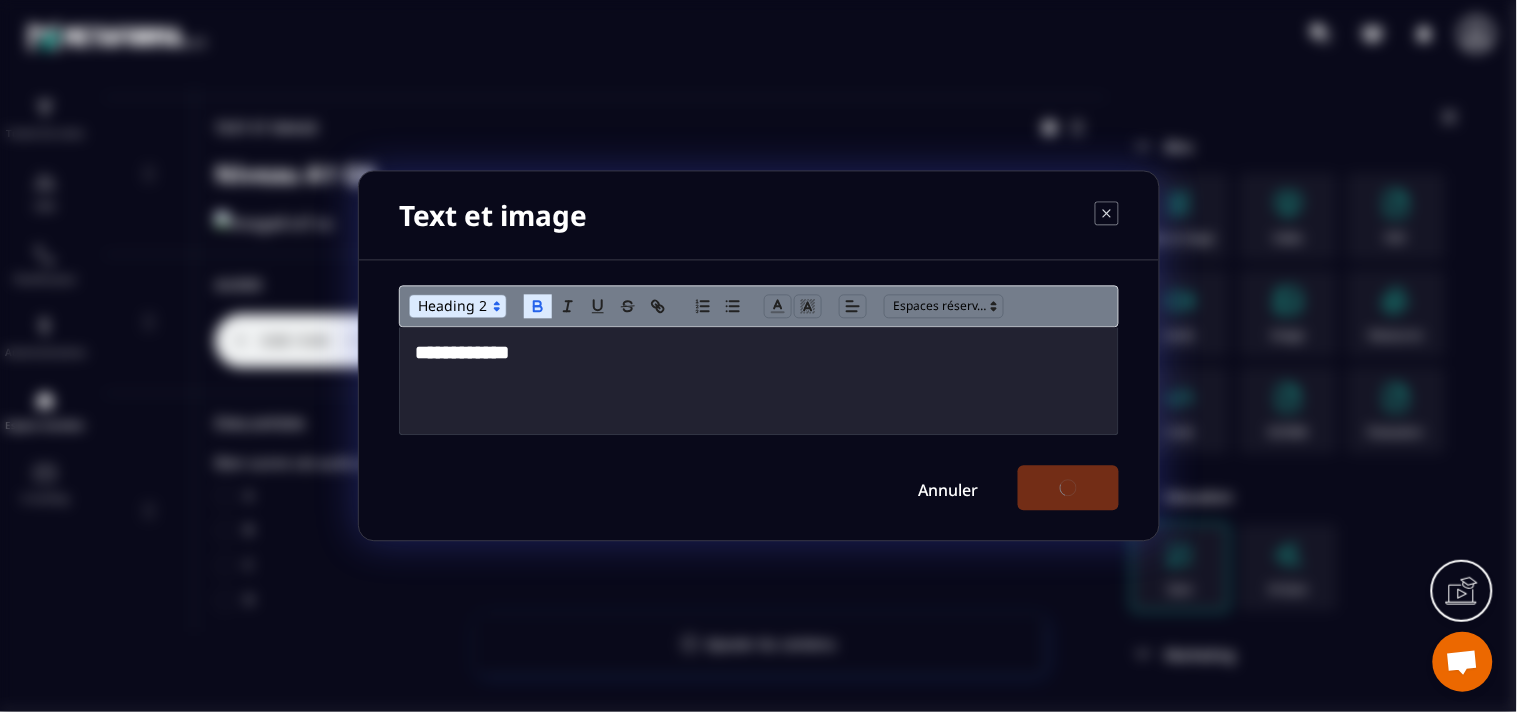 click on "**********" at bounding box center (759, 381) 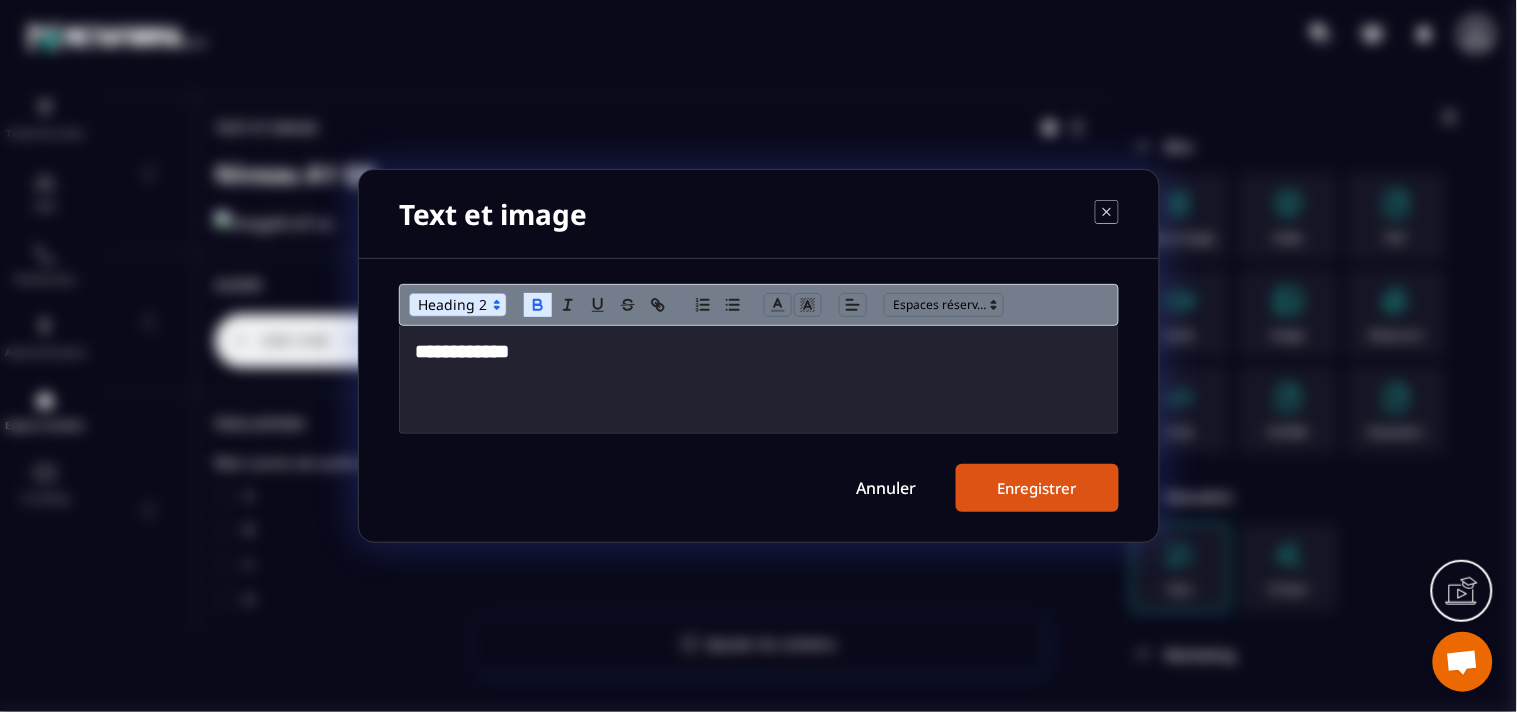 click on "**********" at bounding box center [759, 379] 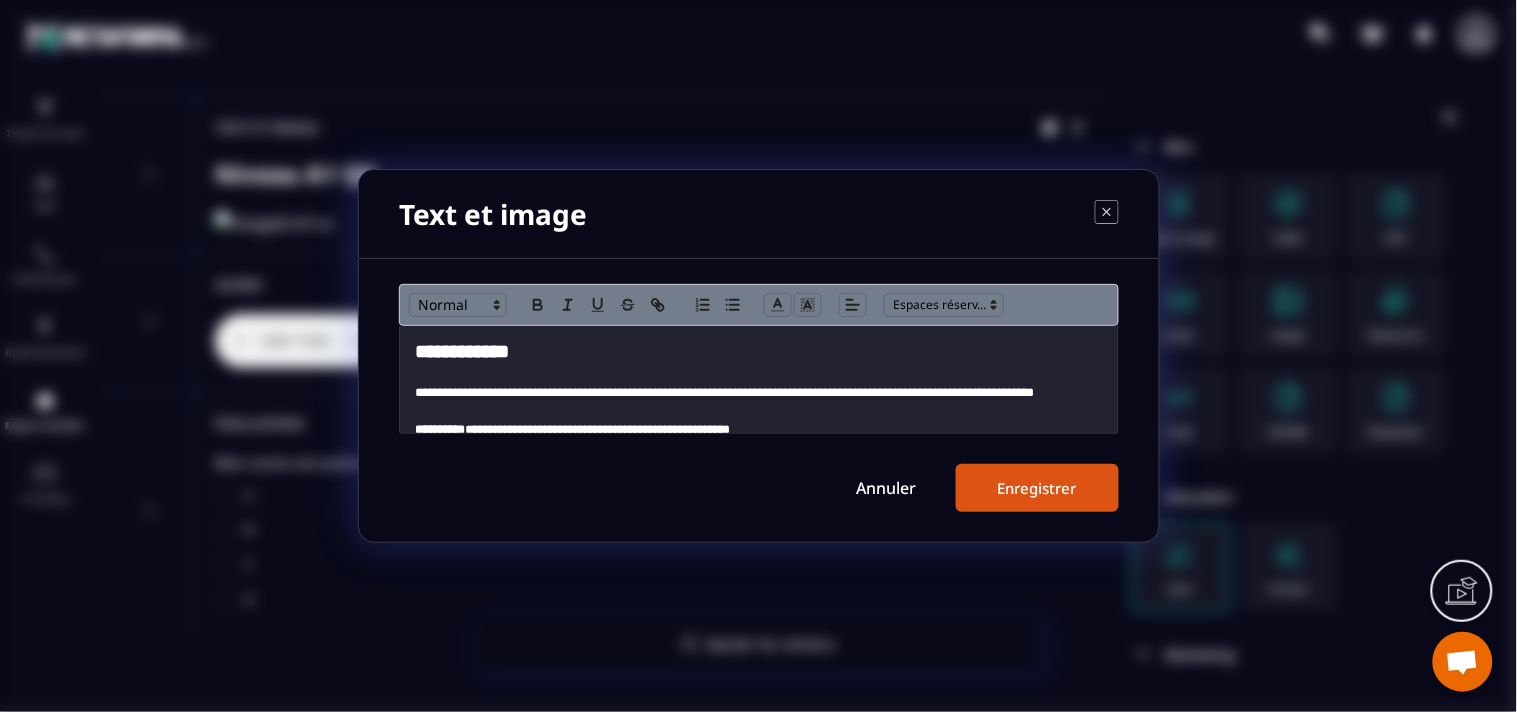 scroll, scrollTop: 0, scrollLeft: 0, axis: both 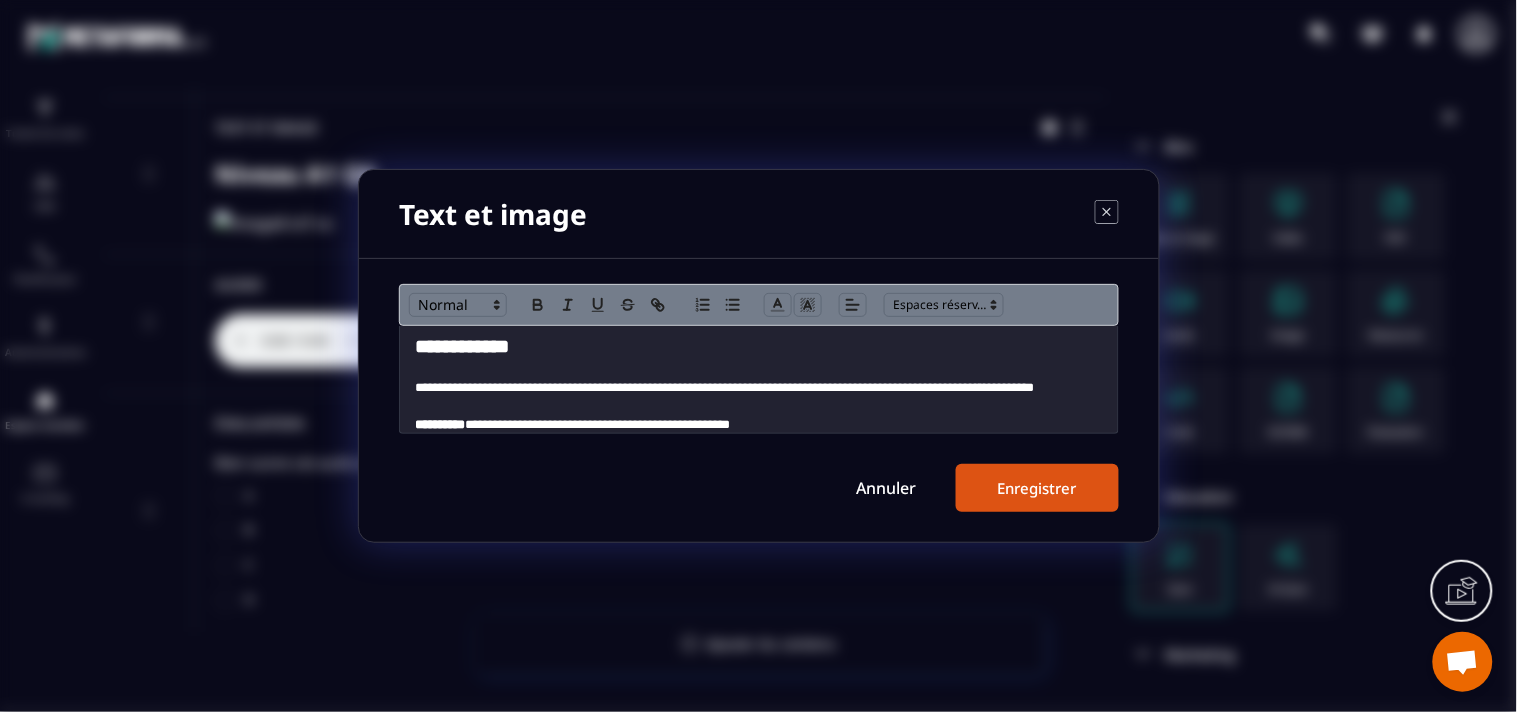 click on "Enregistrer" at bounding box center (1037, 488) 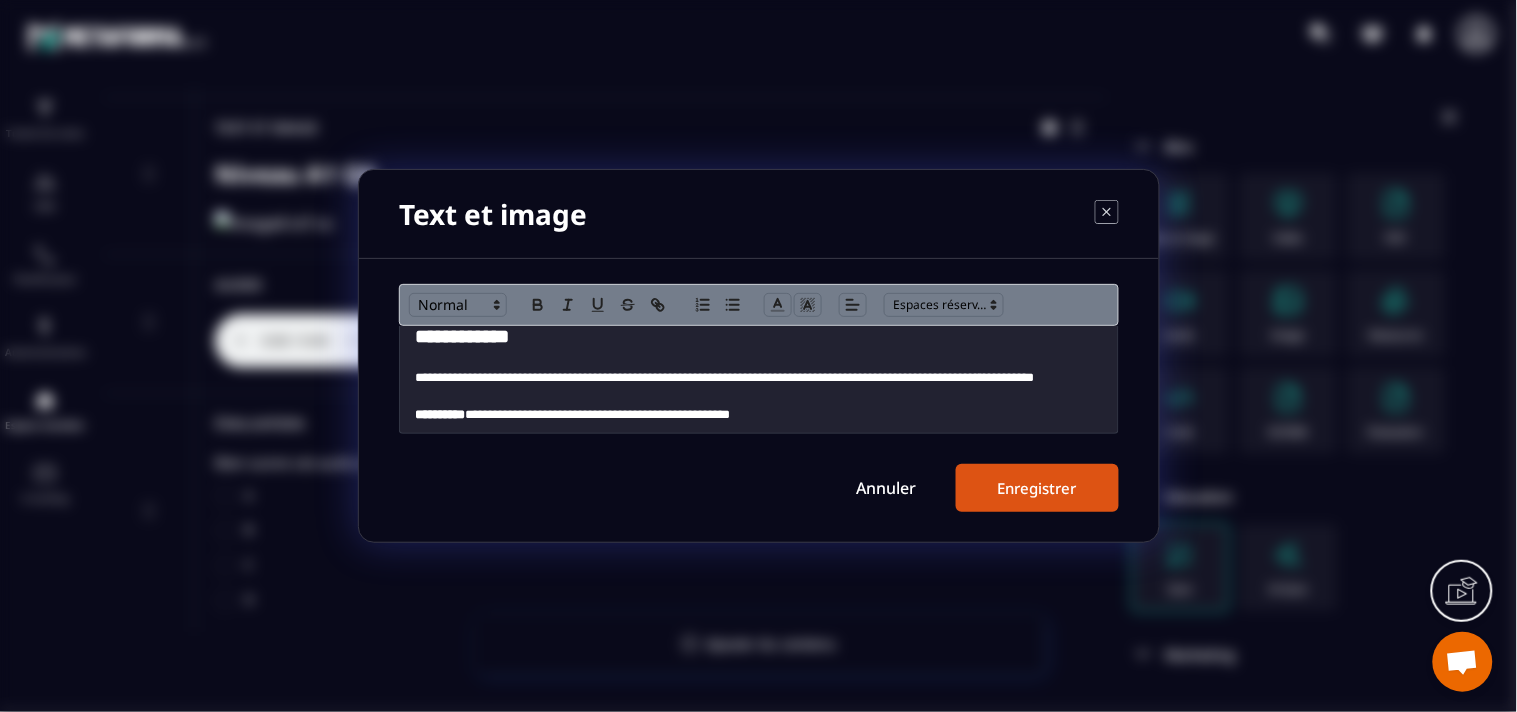 scroll, scrollTop: 17, scrollLeft: 0, axis: vertical 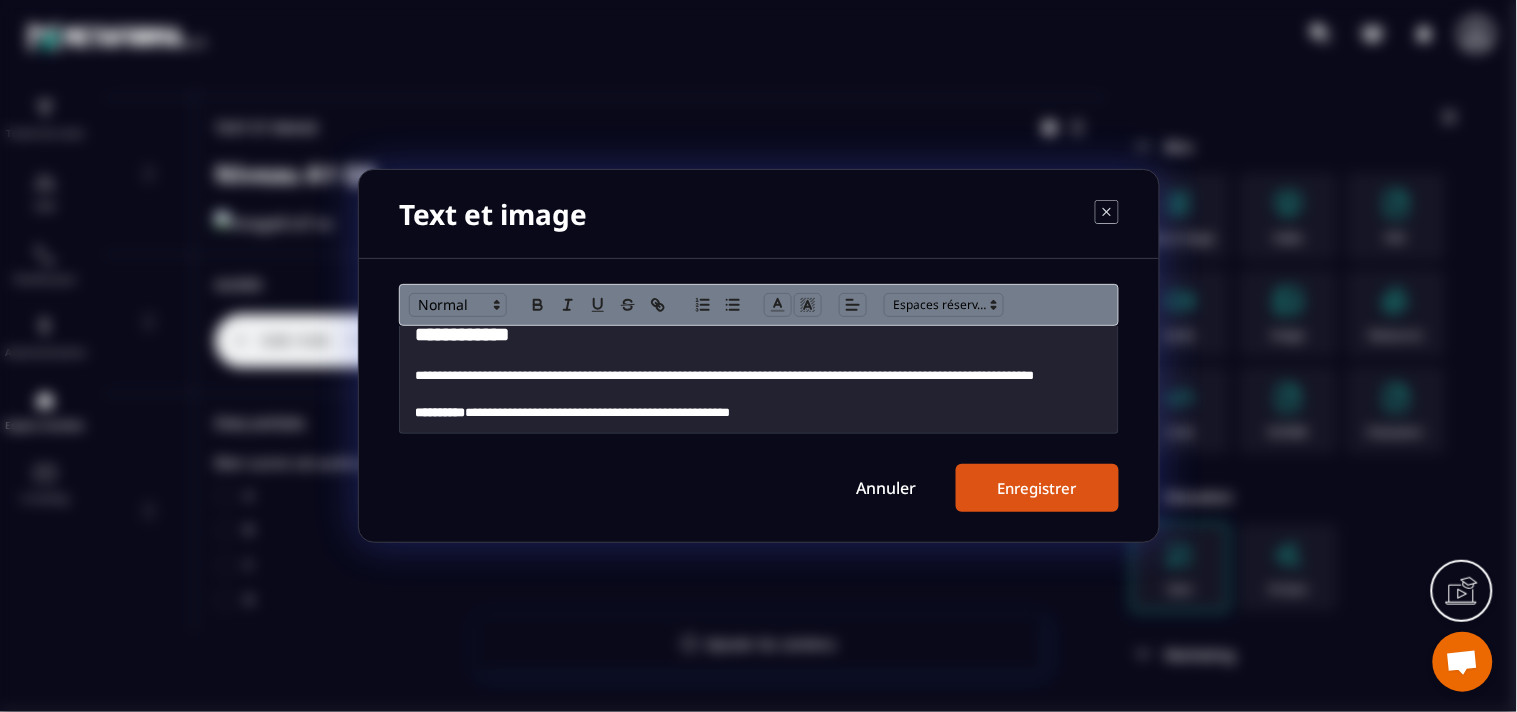 click on "Enregistrer" at bounding box center (1037, 488) 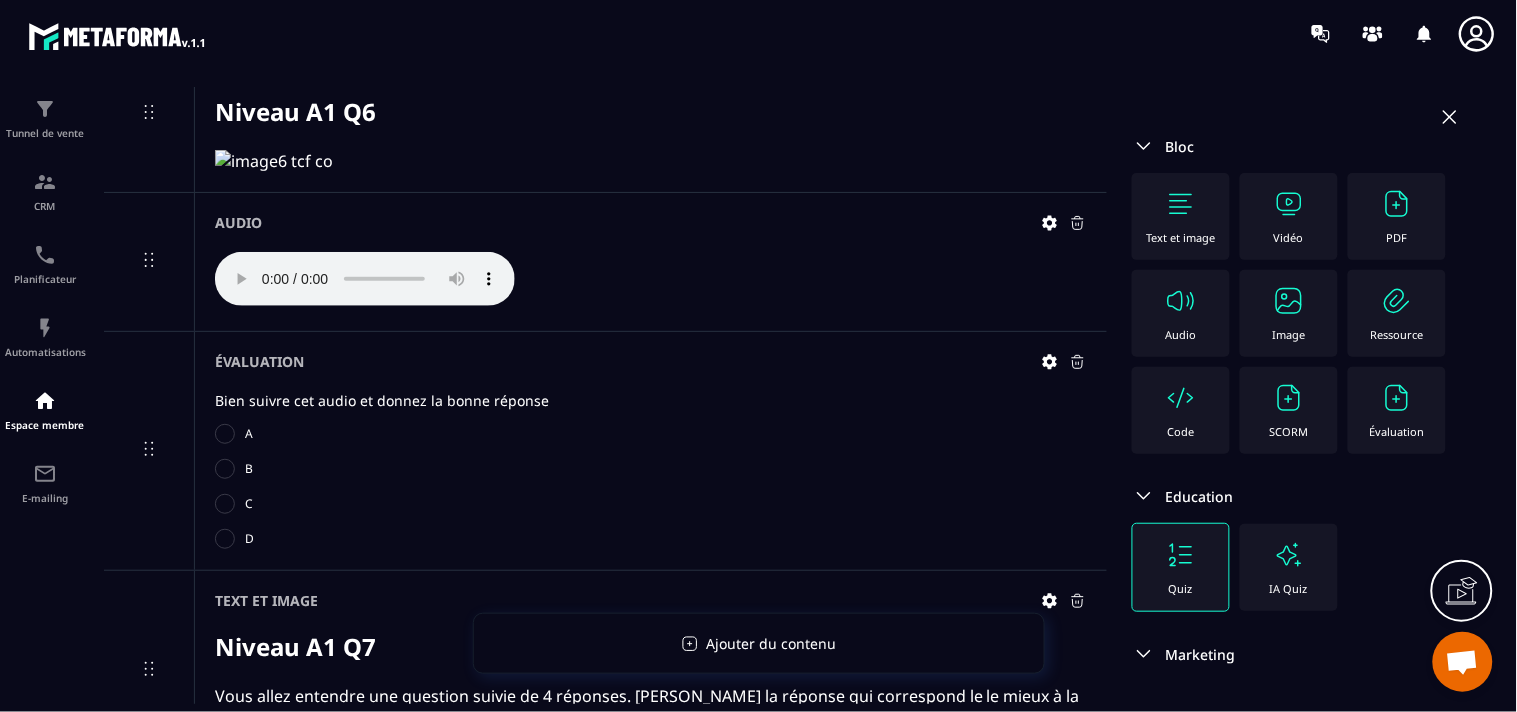 scroll, scrollTop: 4656, scrollLeft: 0, axis: vertical 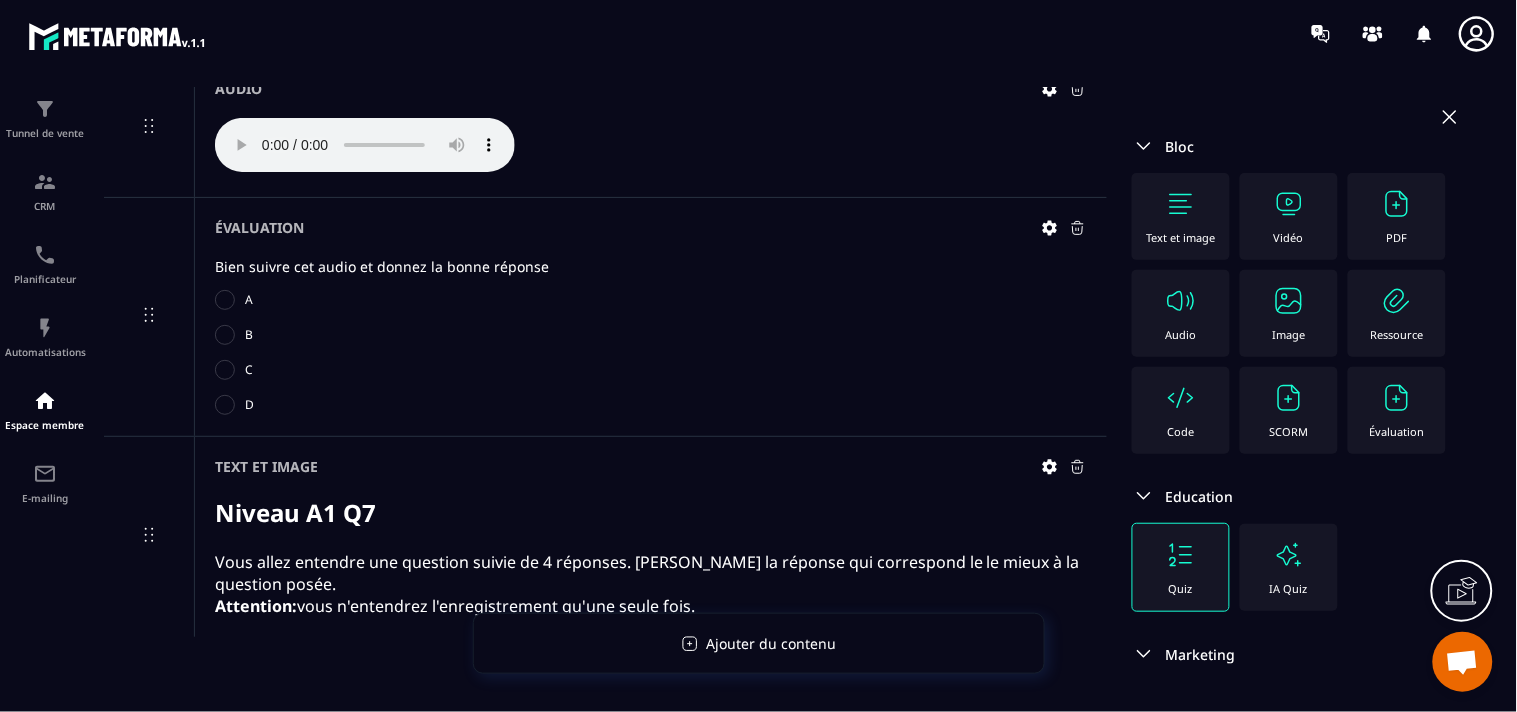 click on "Audio" at bounding box center (1181, 313) 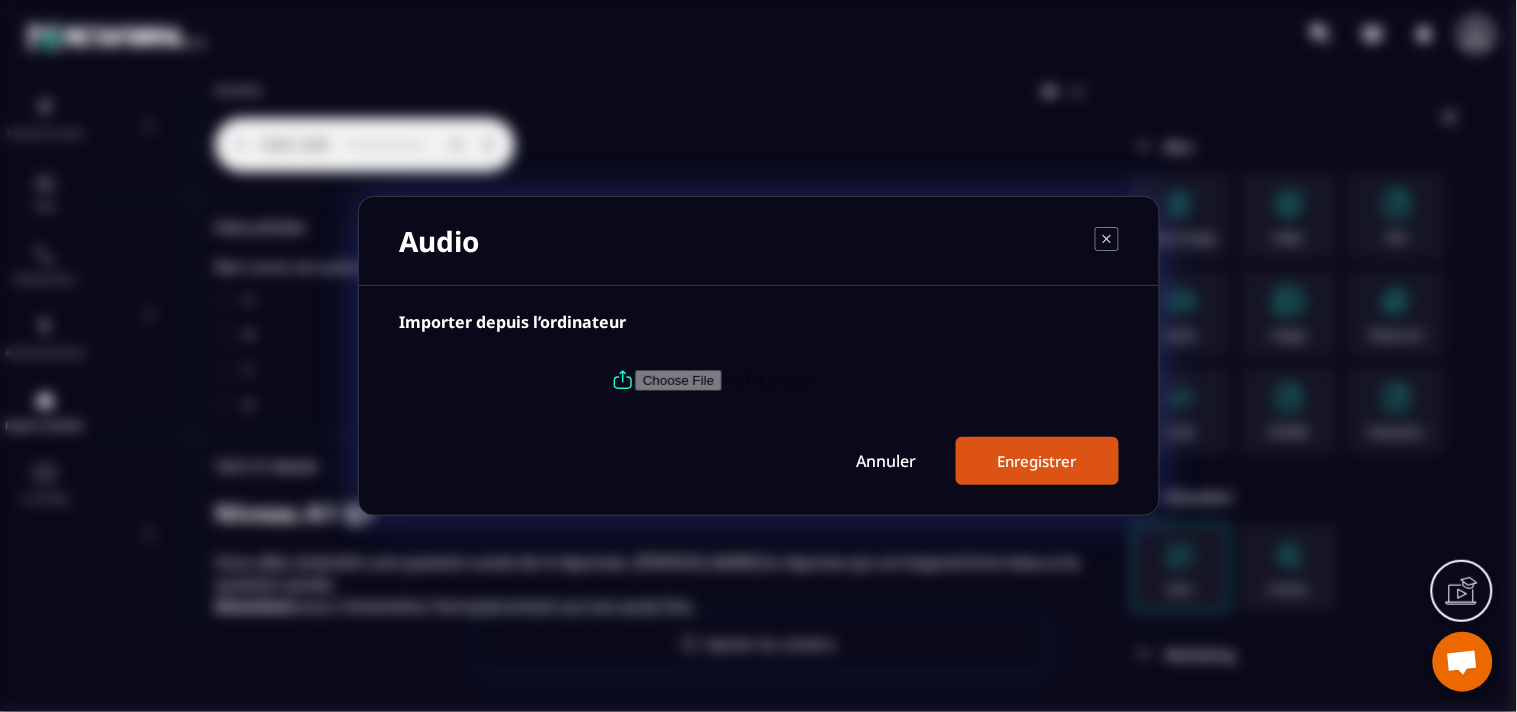 click at bounding box center [759, 380] 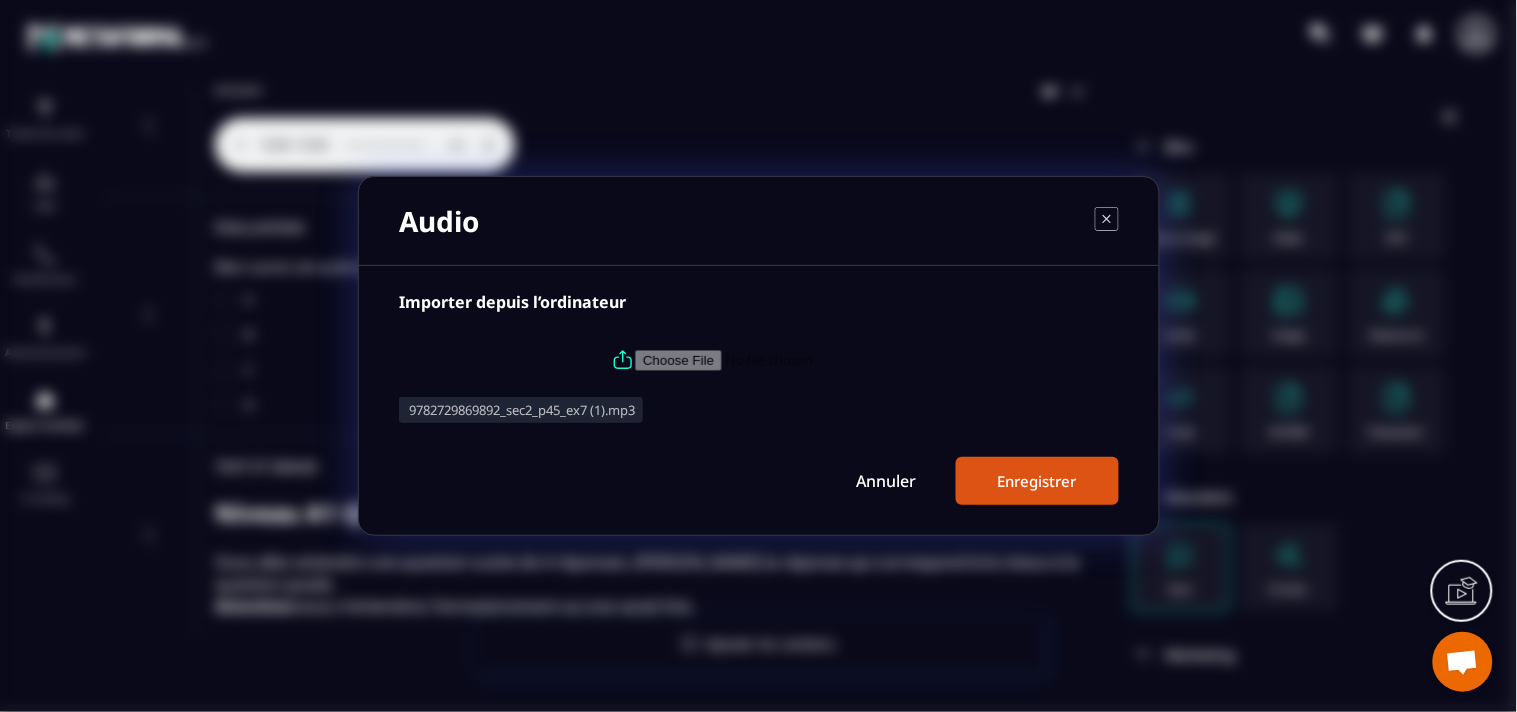 click on "Enregistrer" at bounding box center (1037, 481) 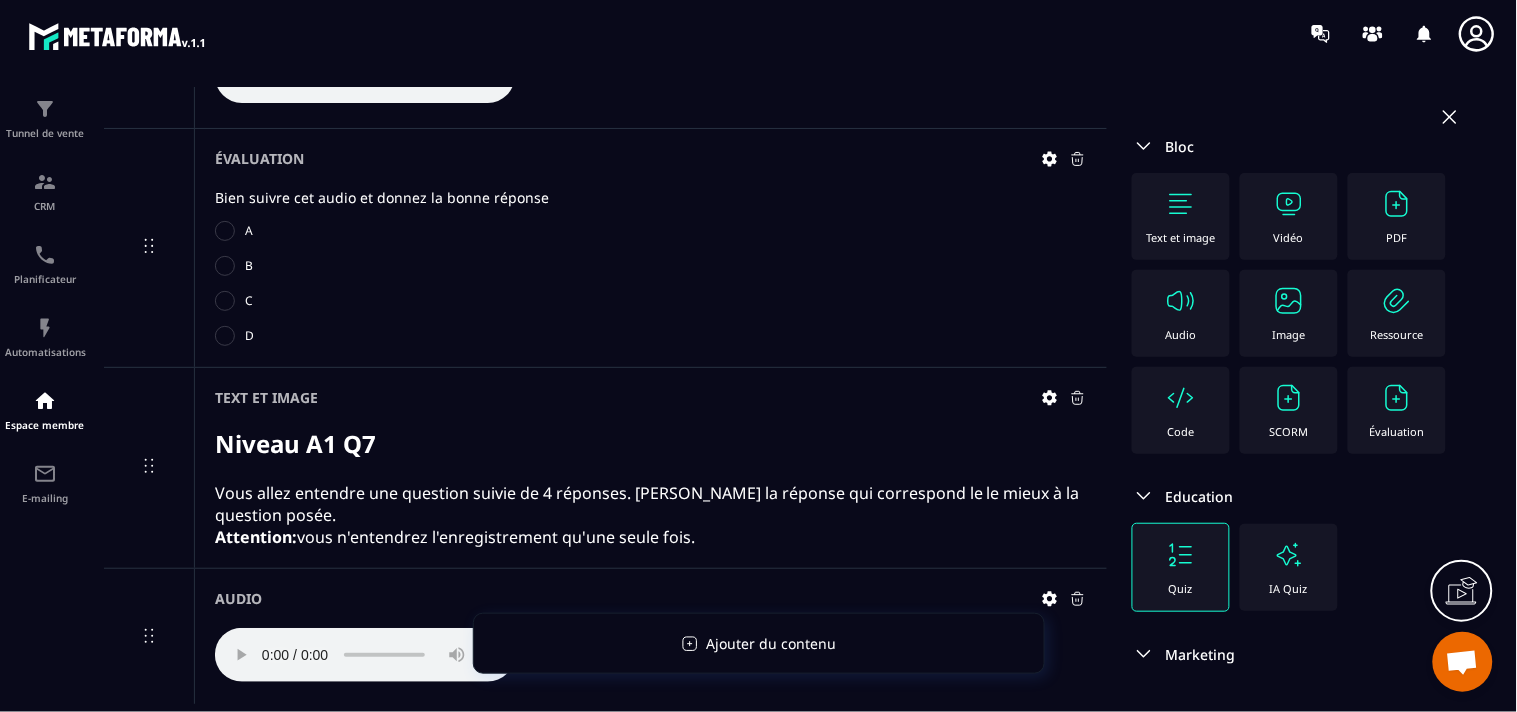 scroll, scrollTop: 4795, scrollLeft: 0, axis: vertical 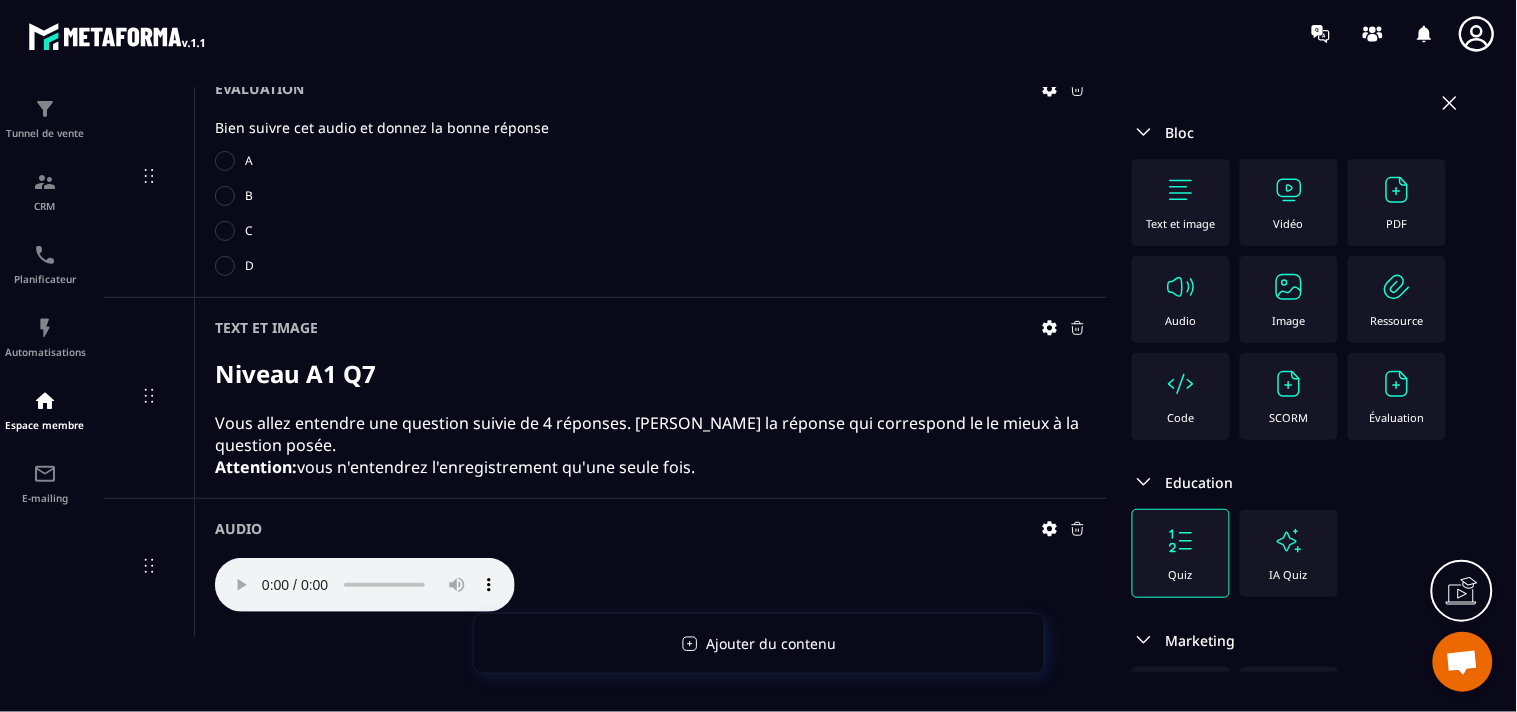 click at bounding box center (1397, 384) 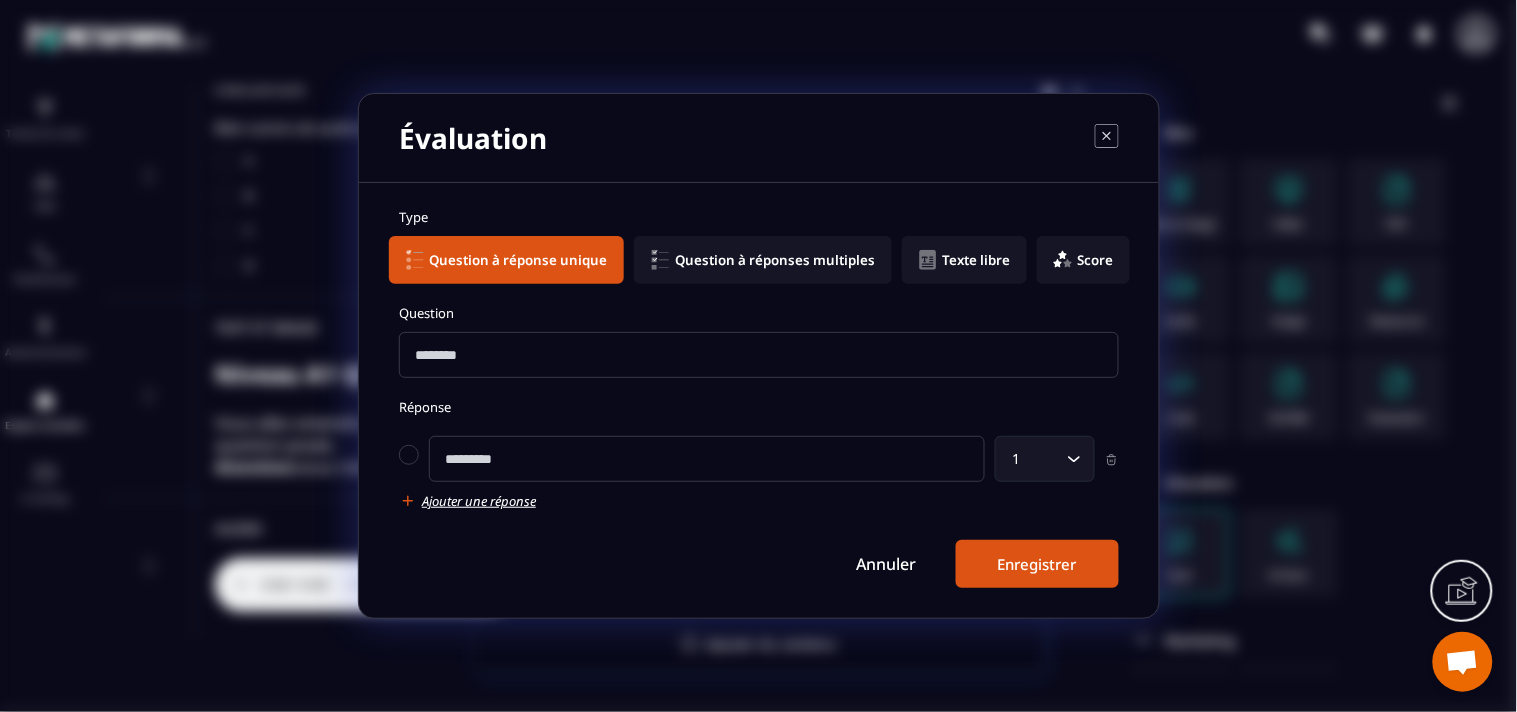click 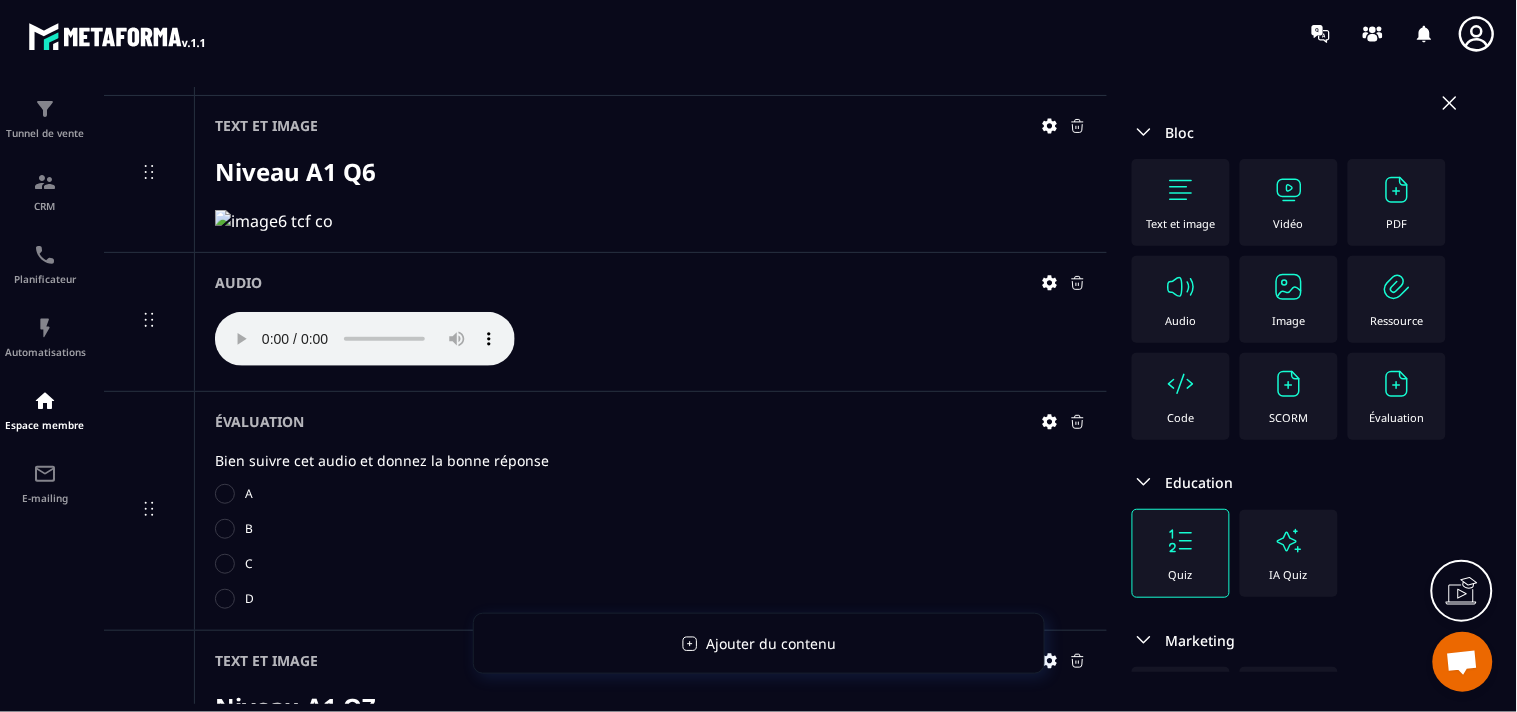 scroll, scrollTop: 4573, scrollLeft: 0, axis: vertical 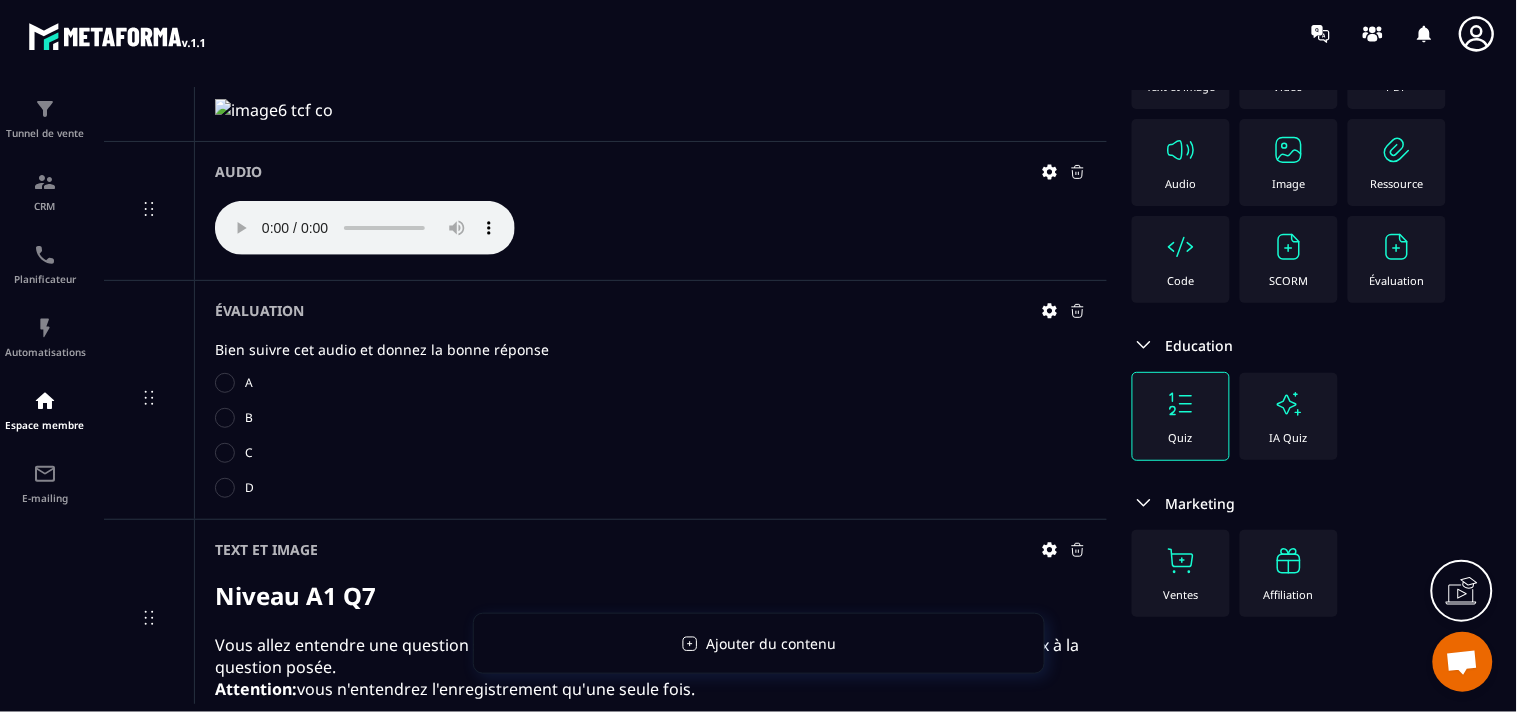 click on "Évaluation" at bounding box center [1397, 259] 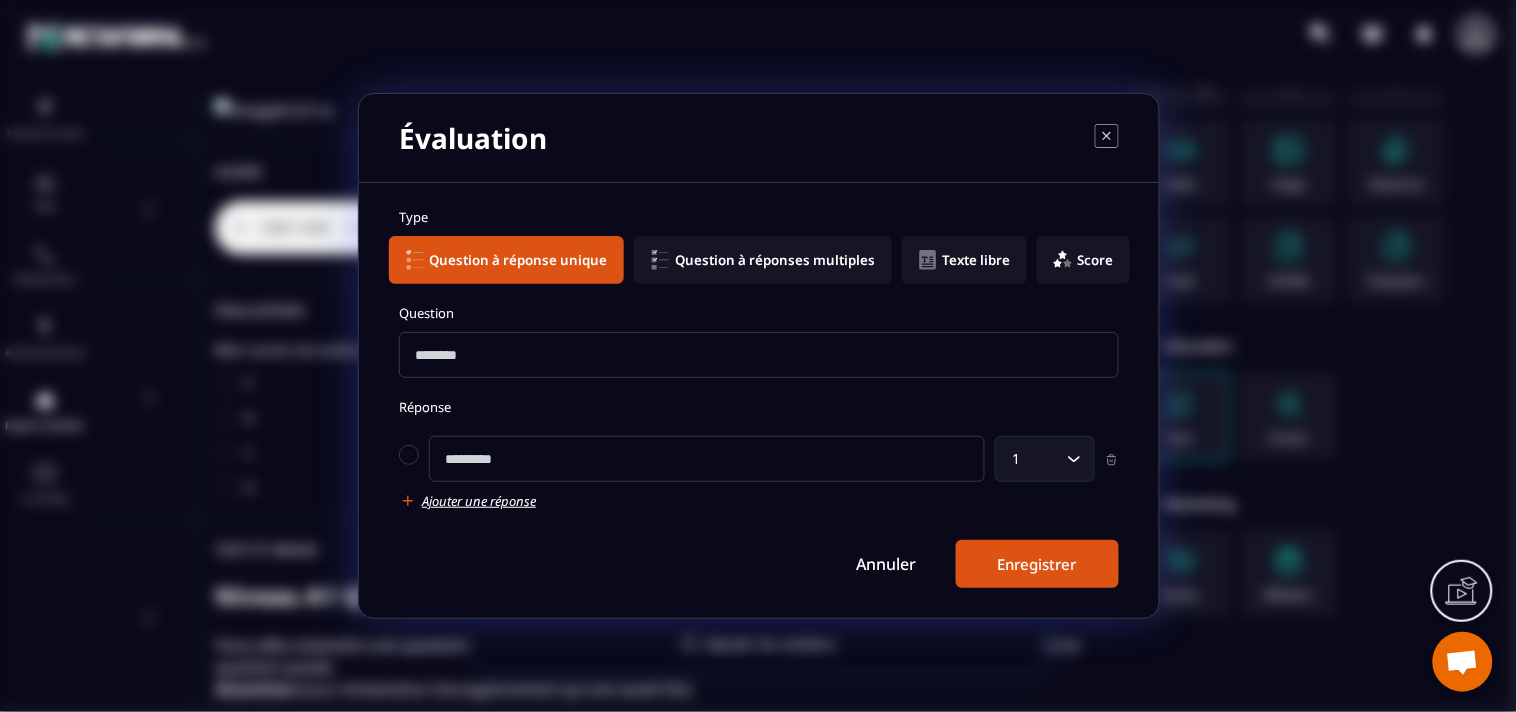 click at bounding box center (759, 355) 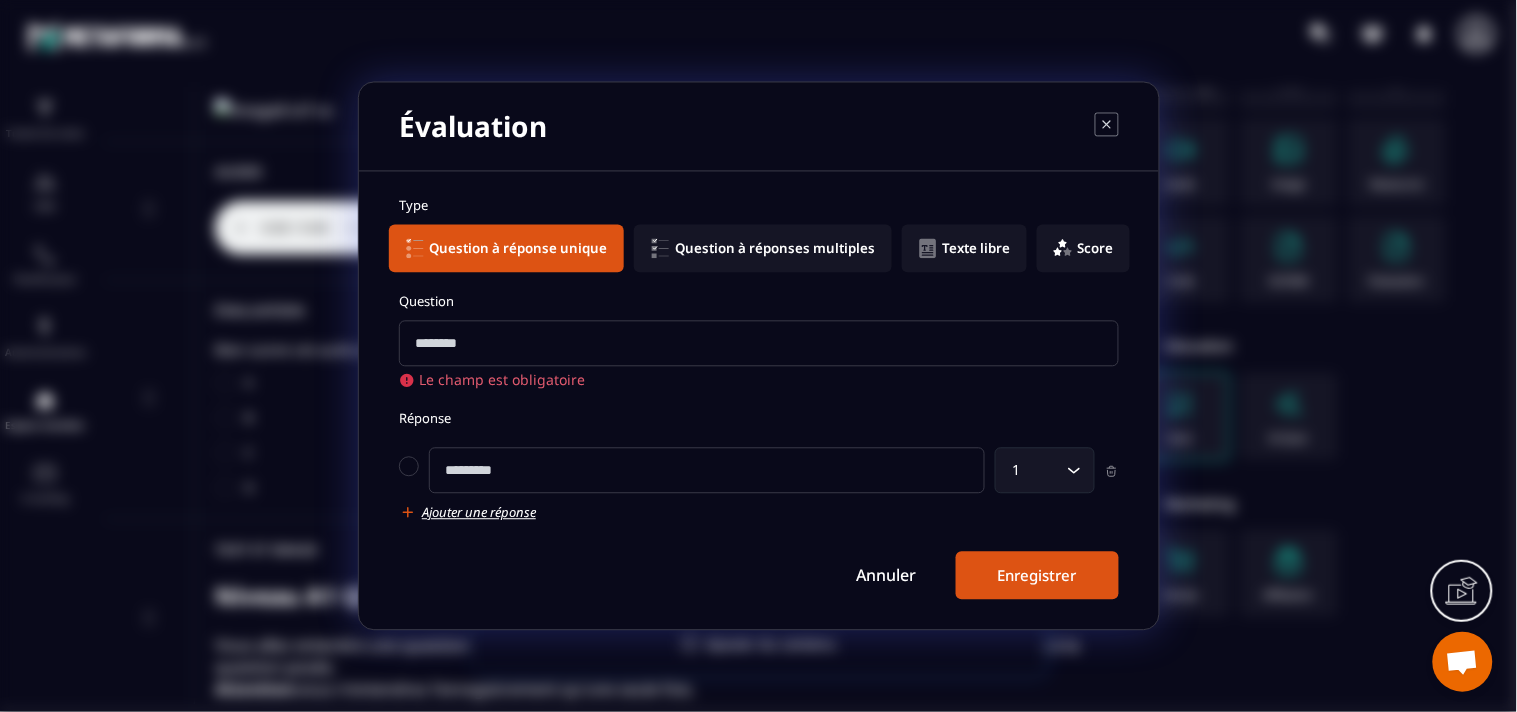 type on "*" 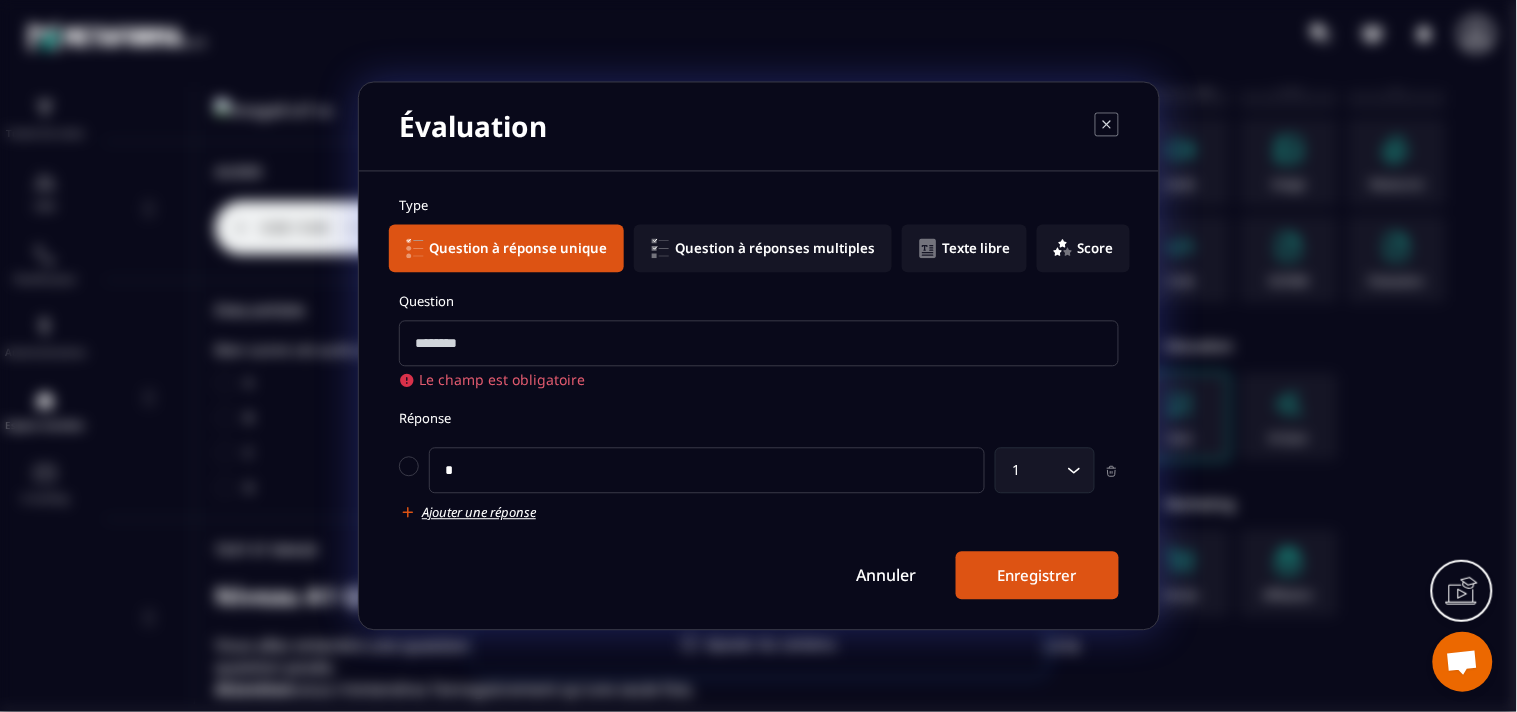click on "Ajouter une réponse" at bounding box center [479, 513] 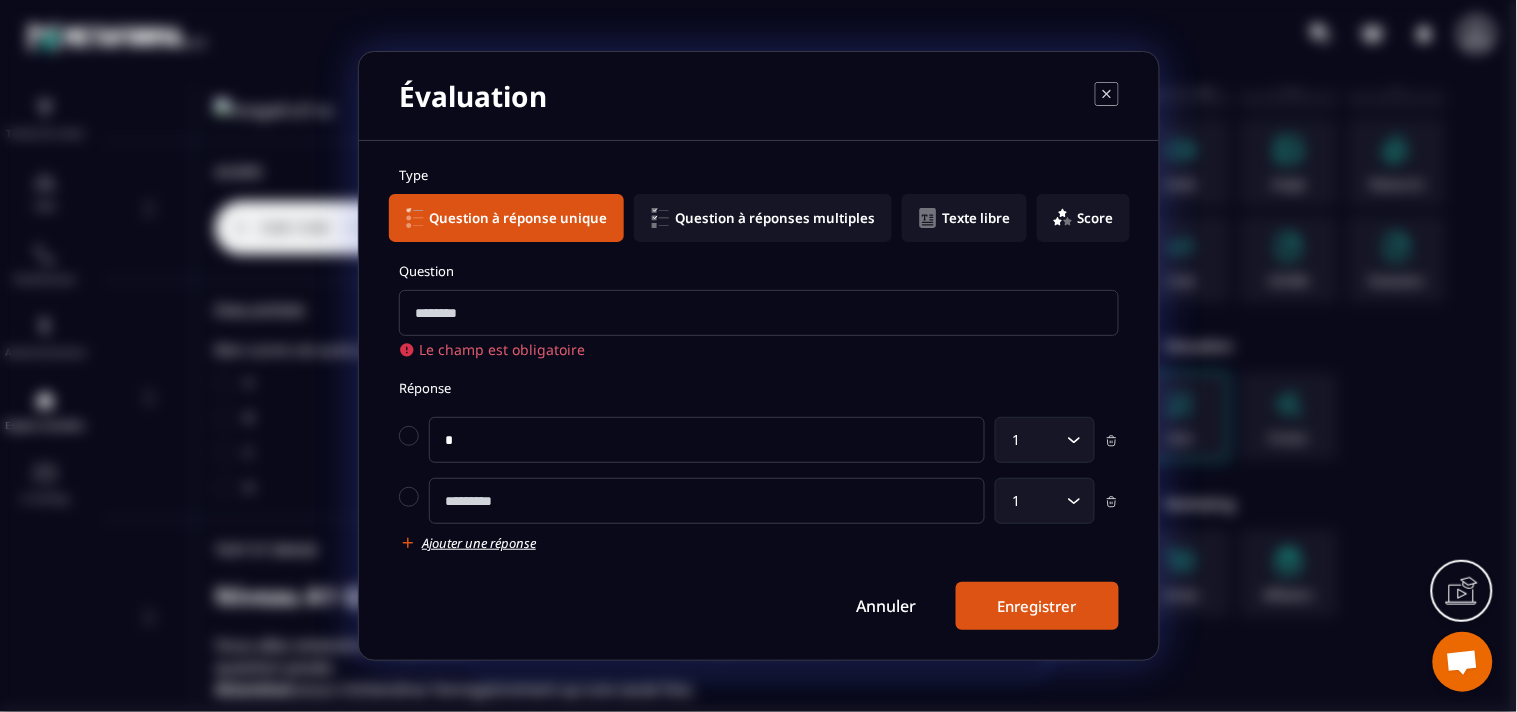 click at bounding box center [707, 501] 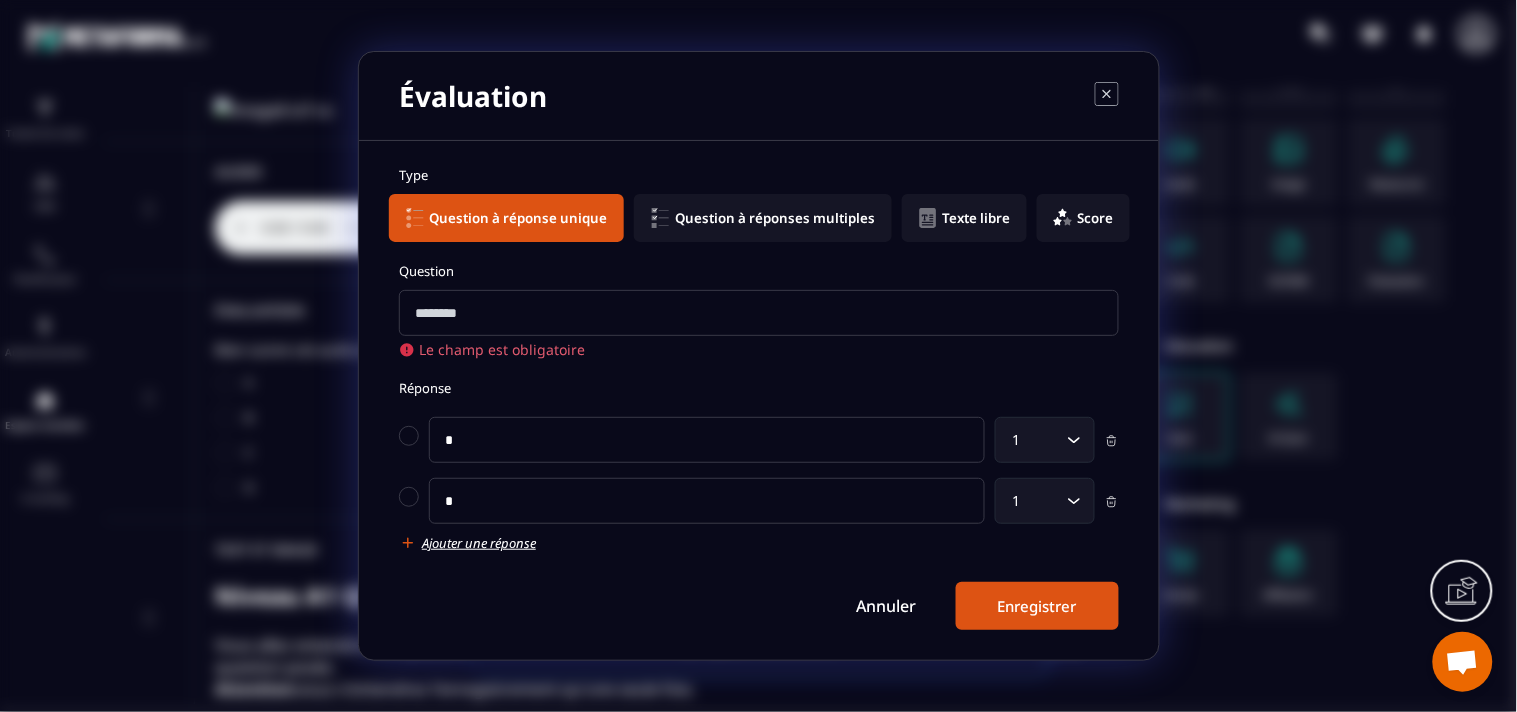 click on "Ajouter une réponse" at bounding box center [479, 543] 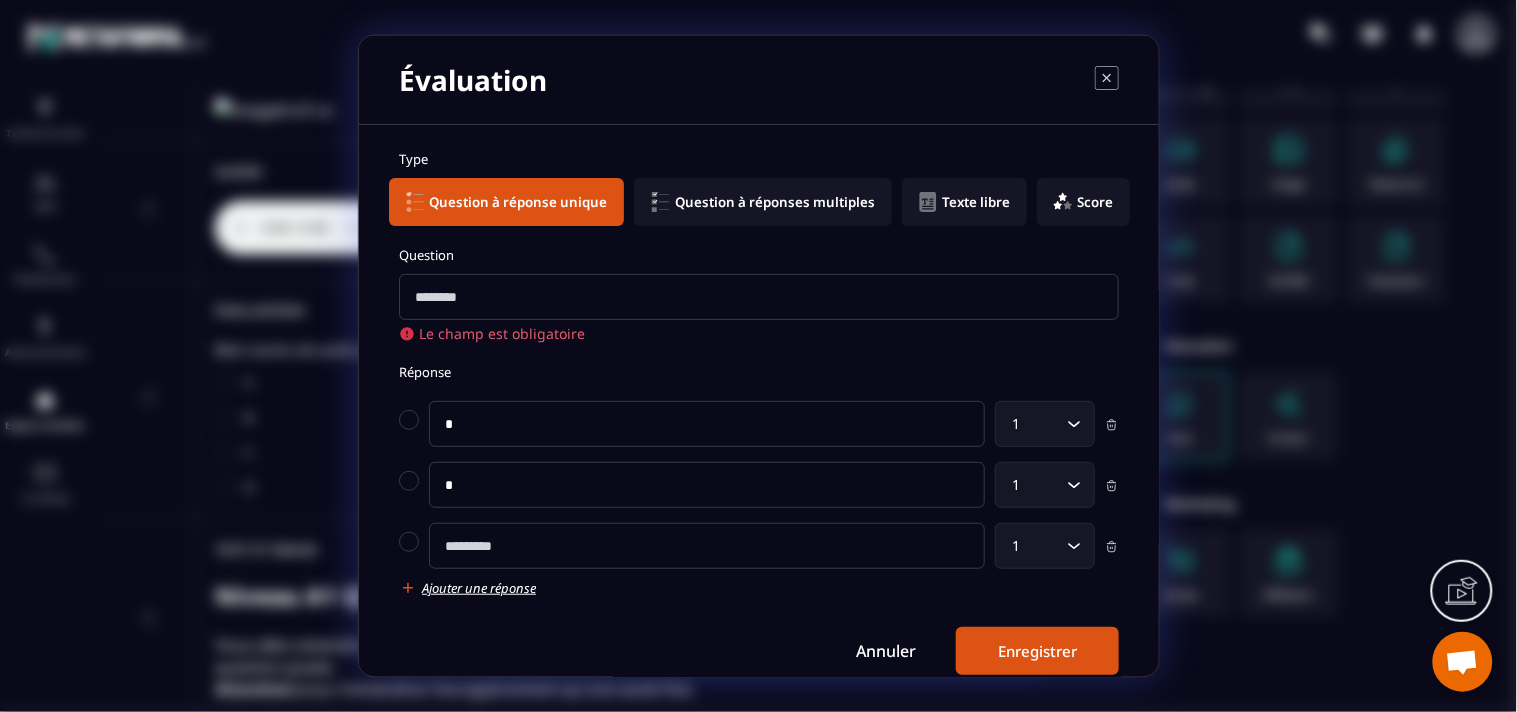 click at bounding box center (707, 546) 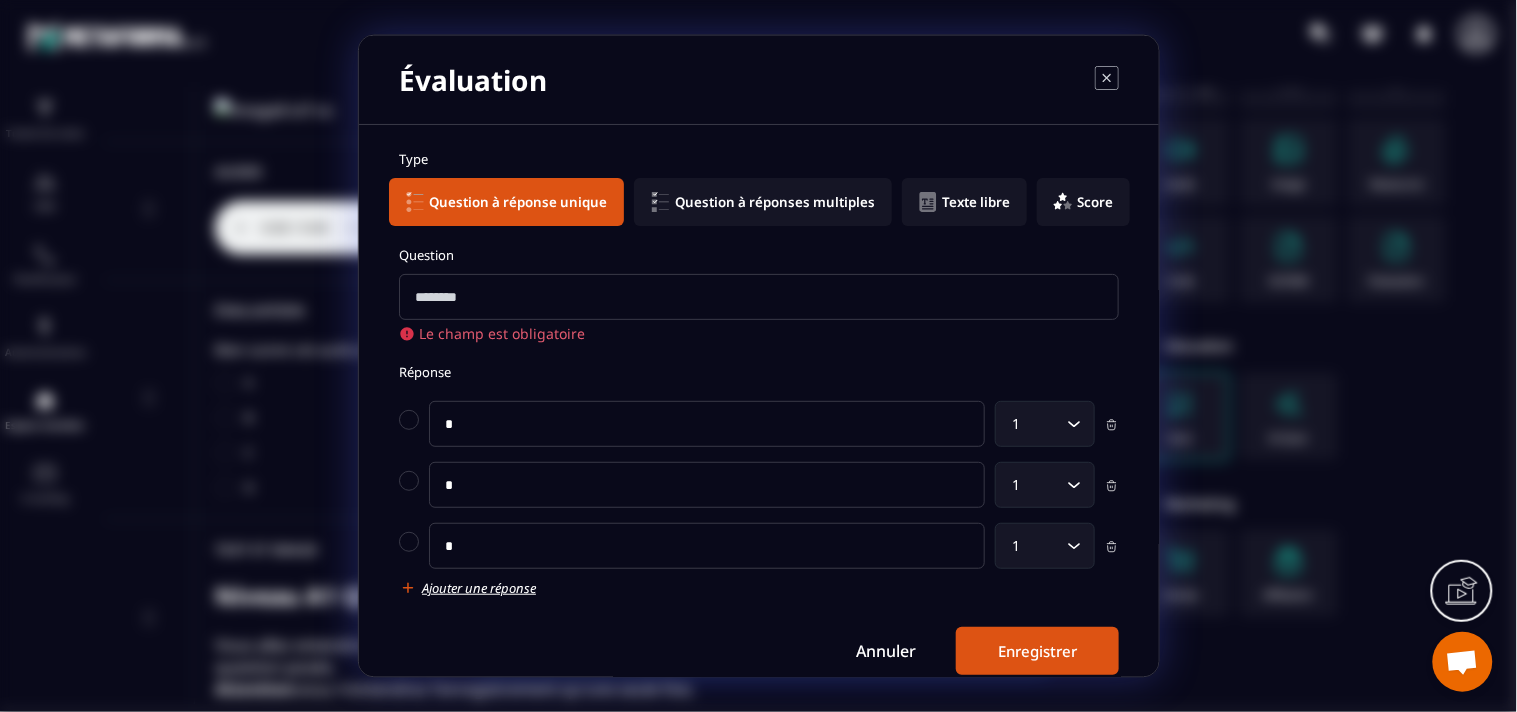 drag, startPoint x: 511, startPoint y: 575, endPoint x: 524, endPoint y: 580, distance: 13.928389 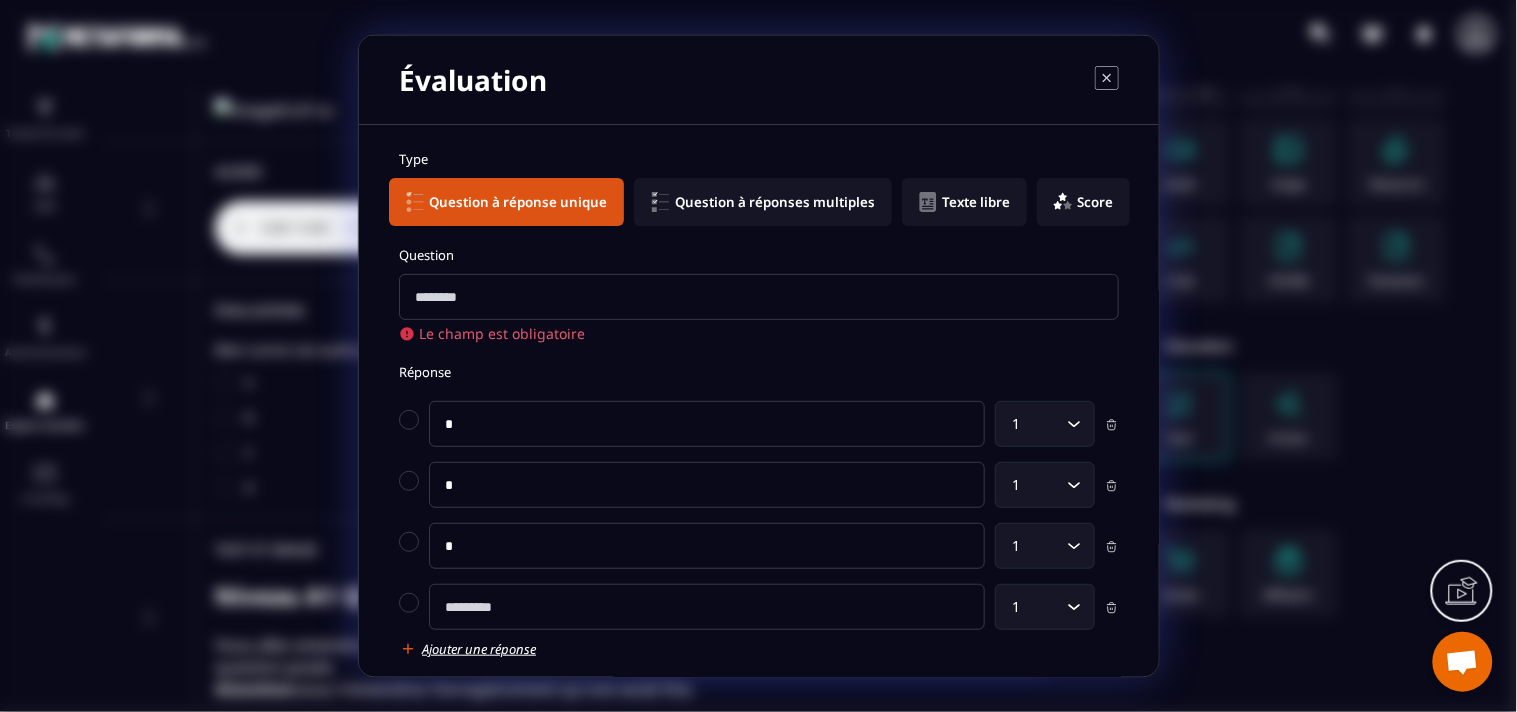 click at bounding box center (707, 607) 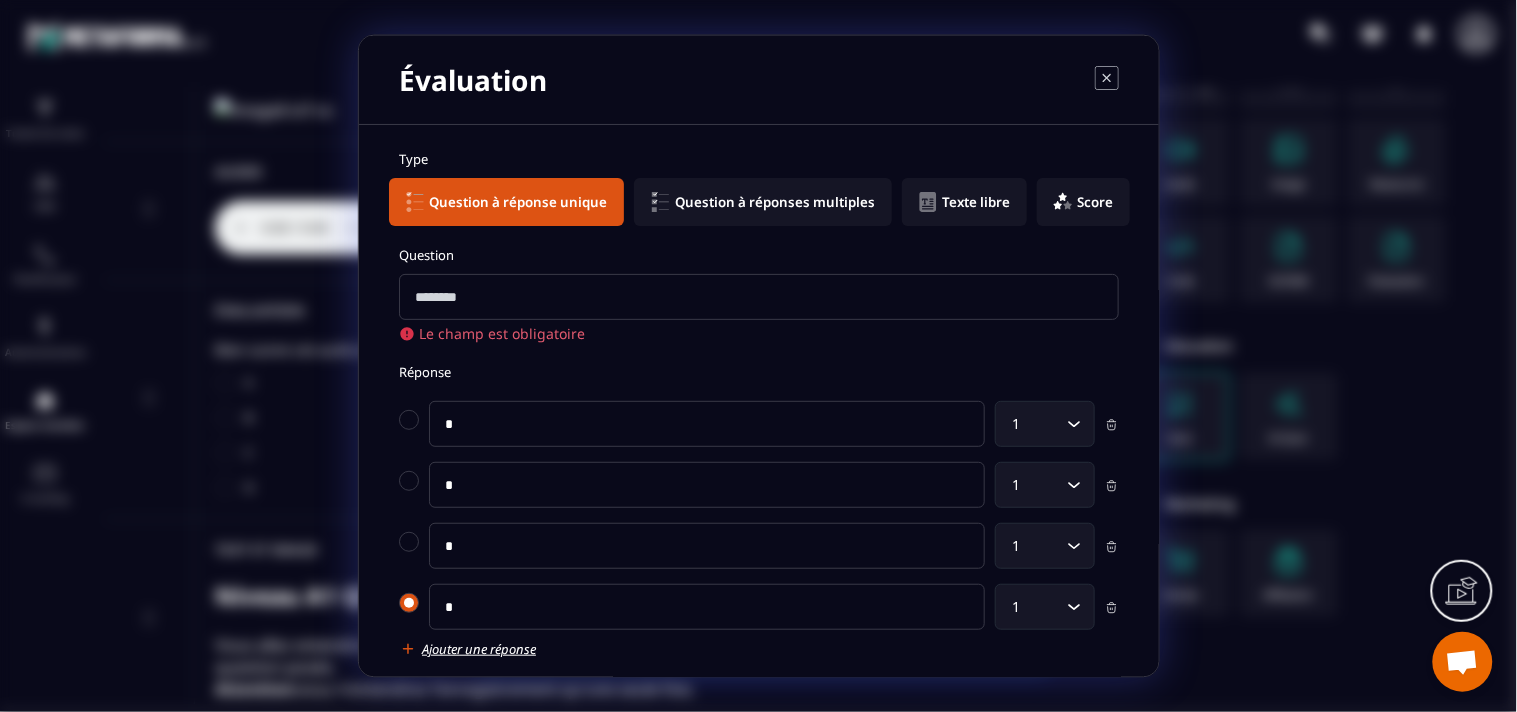 click at bounding box center [409, 603] 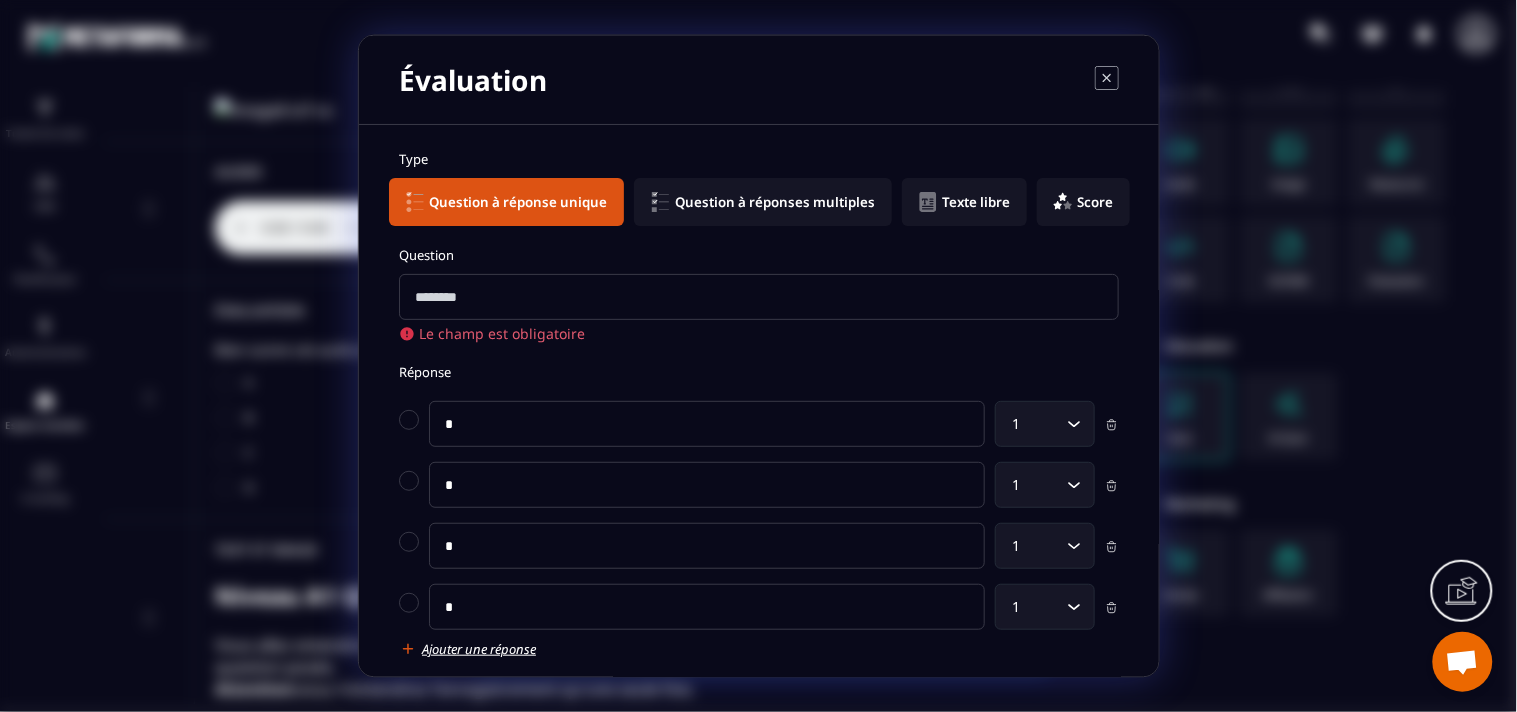 scroll, scrollTop: 88, scrollLeft: 0, axis: vertical 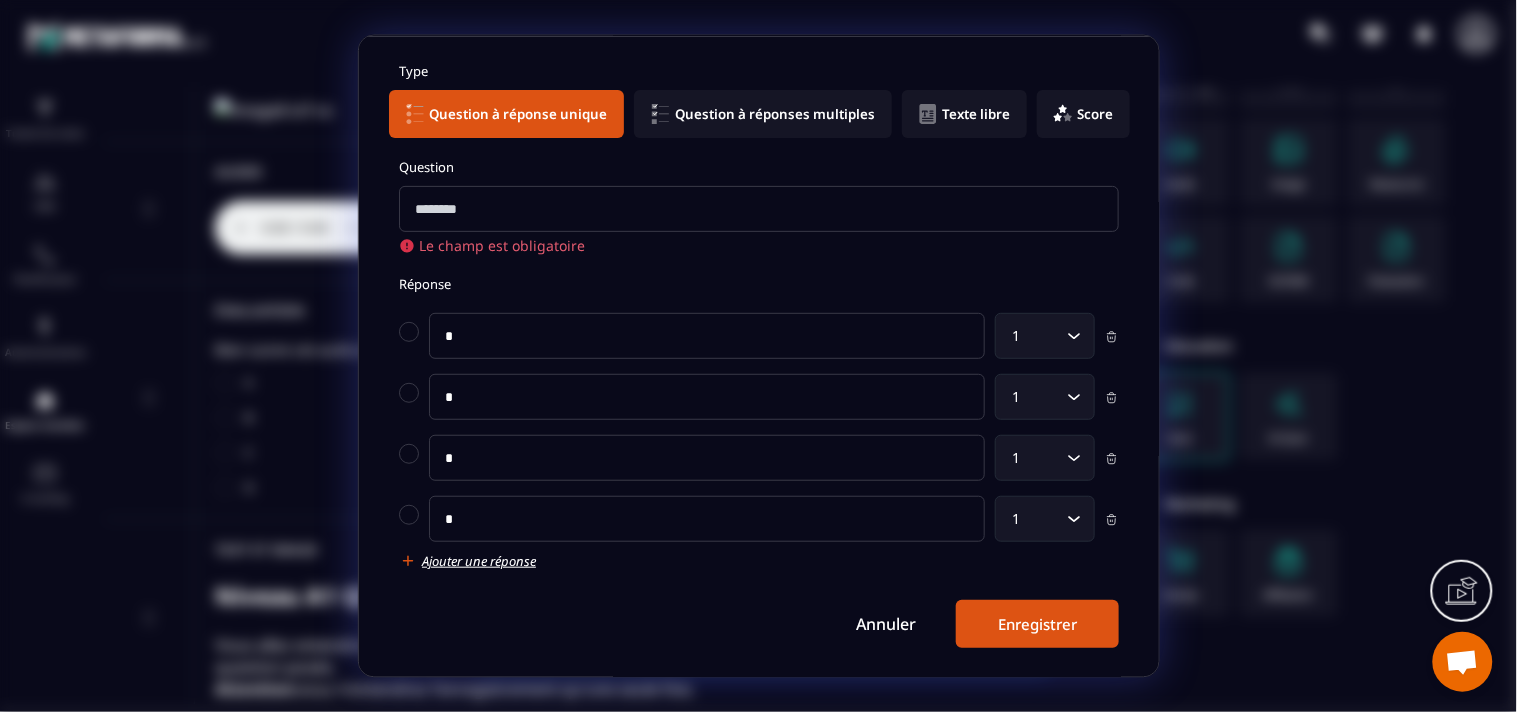 click on "Enregistrer" at bounding box center (1037, 624) 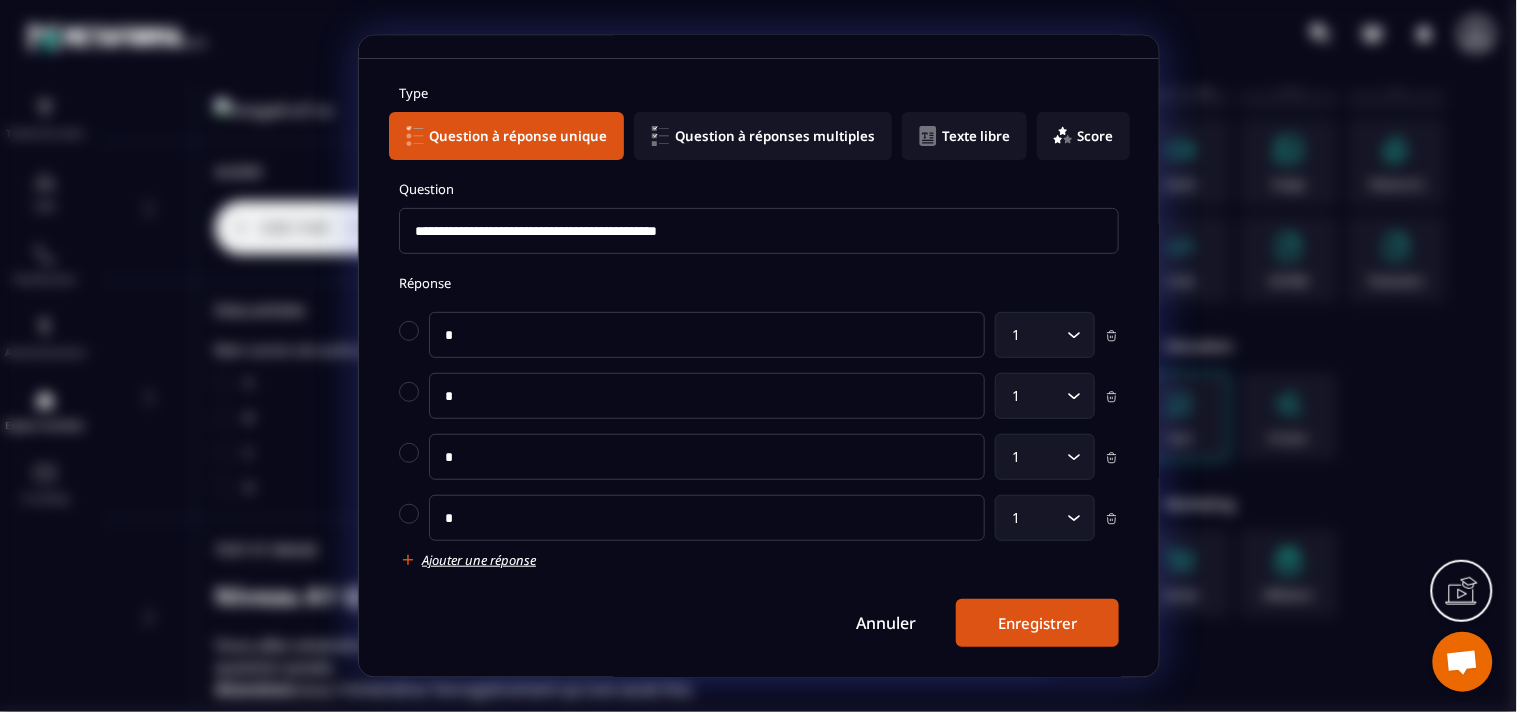 scroll, scrollTop: 66, scrollLeft: 0, axis: vertical 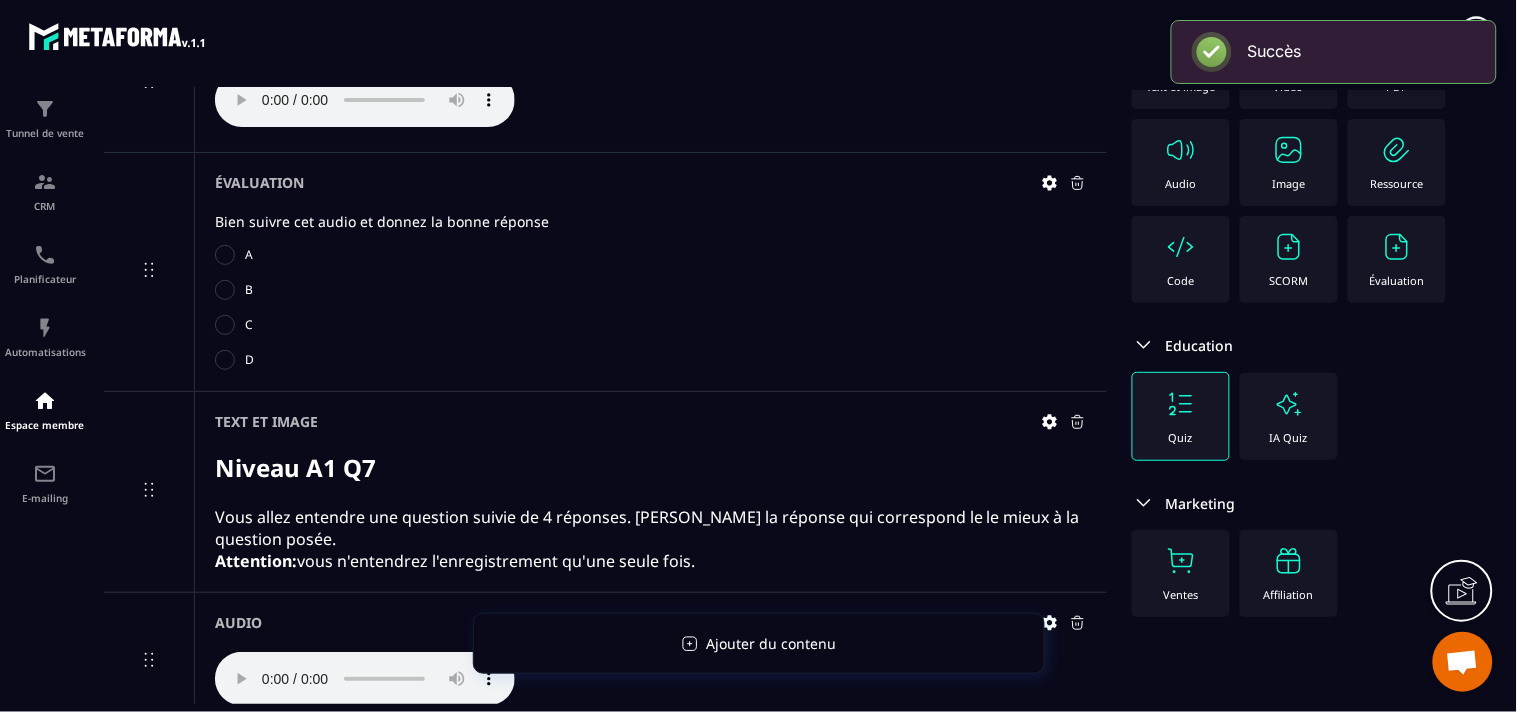 click 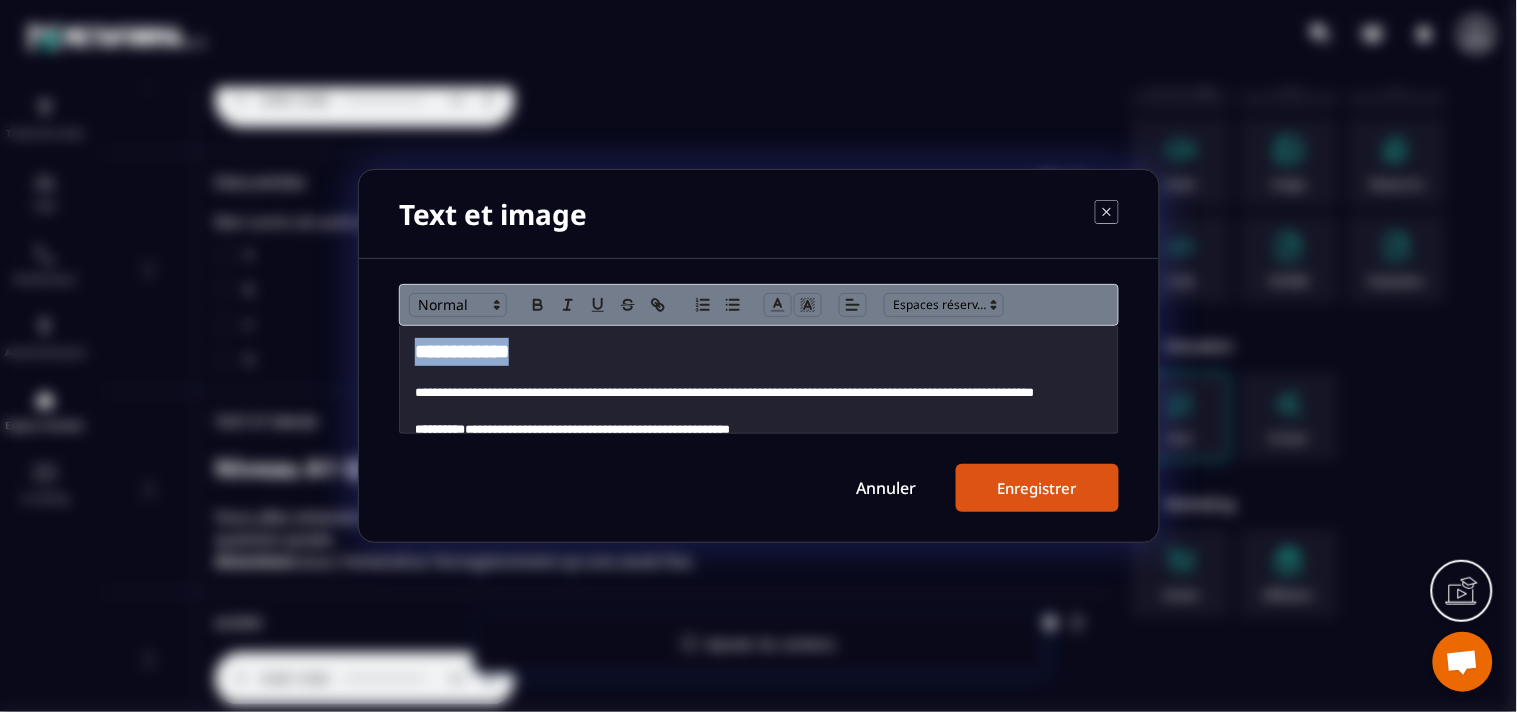 drag, startPoint x: 587, startPoint y: 360, endPoint x: 338, endPoint y: 354, distance: 249.07228 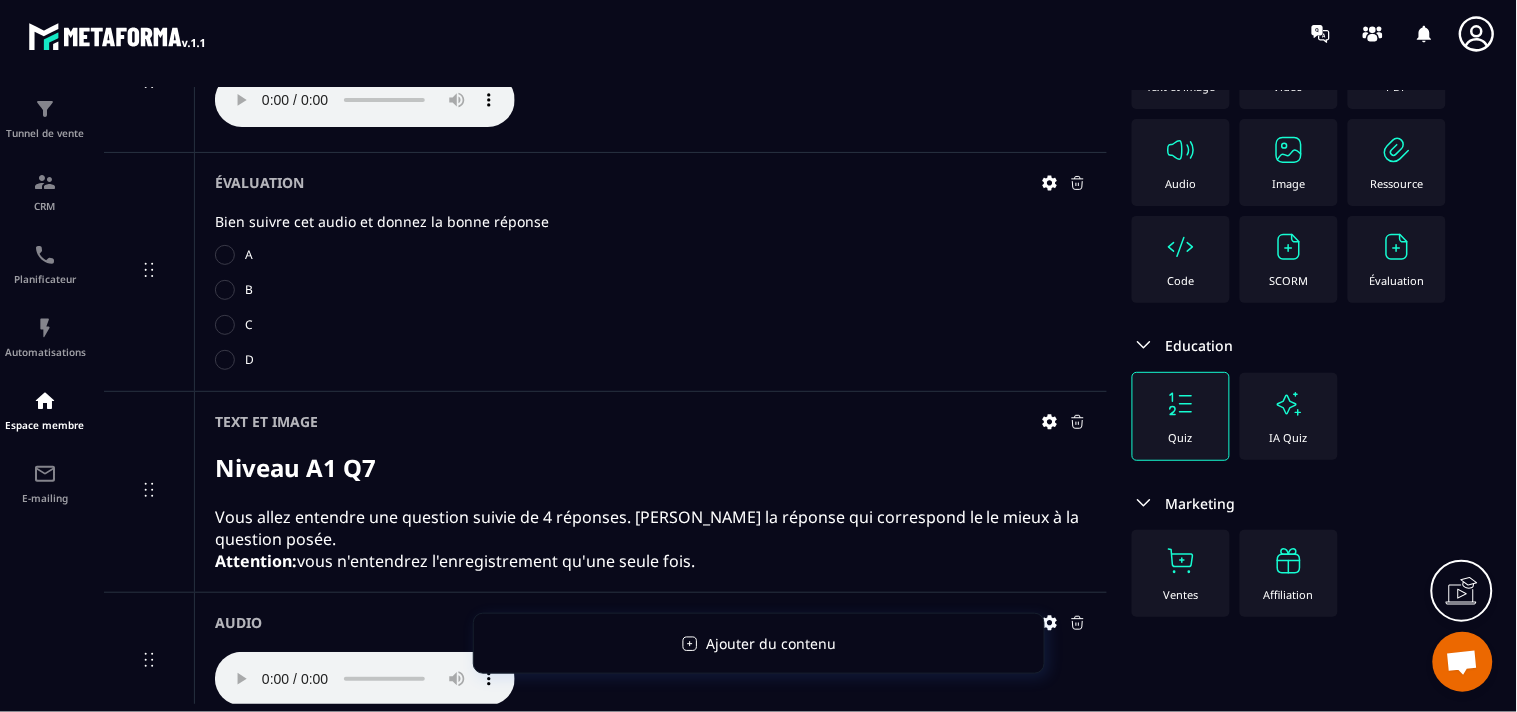 click on "Text et image Niveau A1 Q7 Vous allez entendre une question suivie de 4 réponses. [PERSON_NAME] la réponse qui correspond le le mieux à la question posée. Attention:  vous n'entendrez l'enregistrement qu'une seule fois." at bounding box center [650, 492] 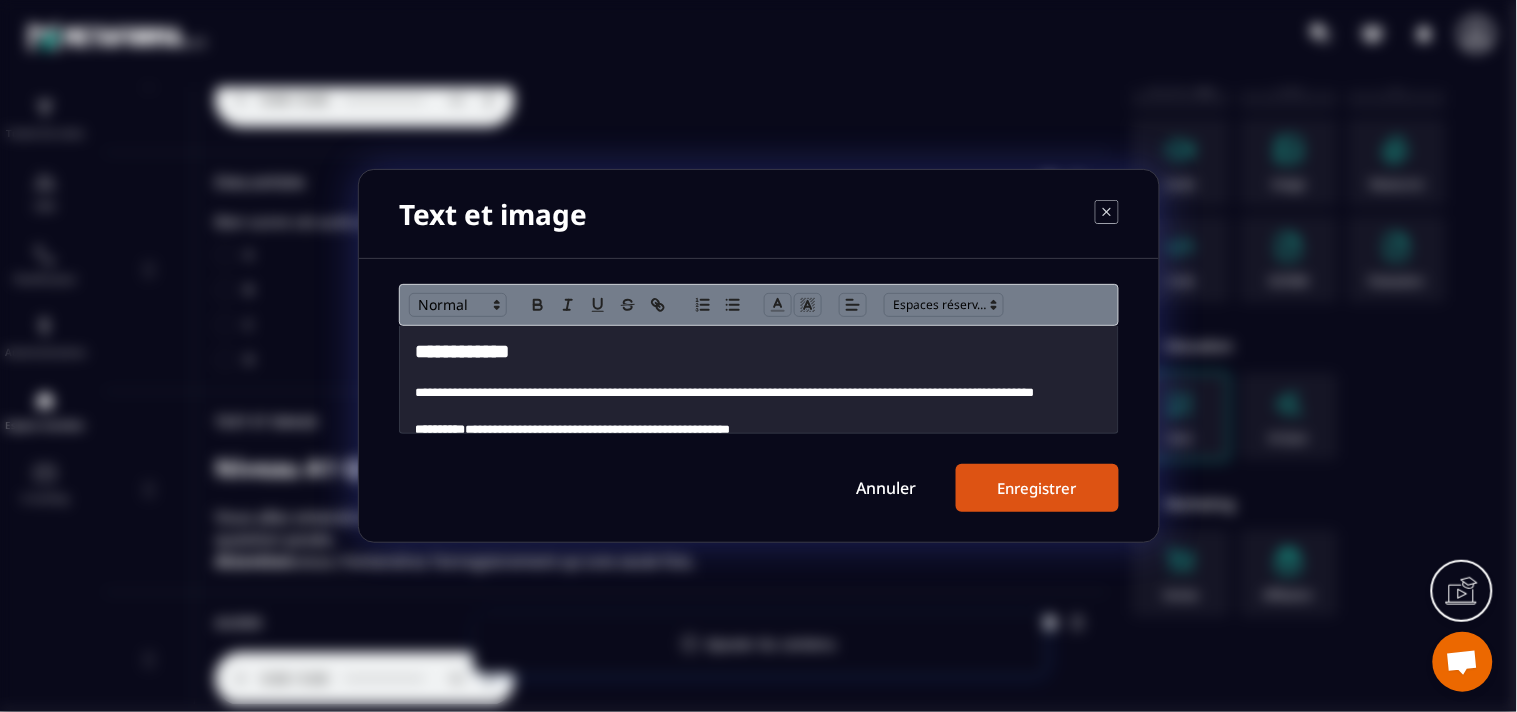 click on "**********" at bounding box center [759, 352] 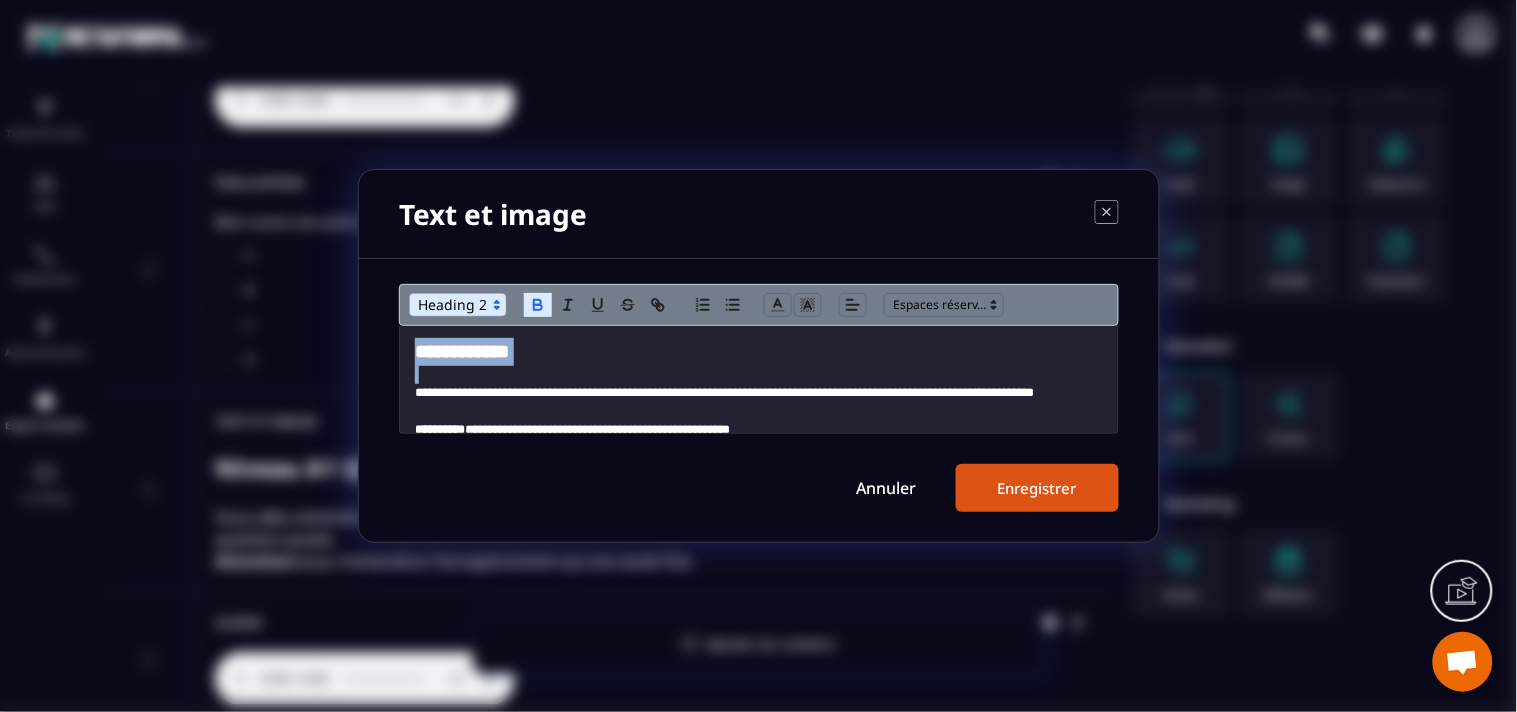 drag, startPoint x: 578, startPoint y: 357, endPoint x: 417, endPoint y: 355, distance: 161.01242 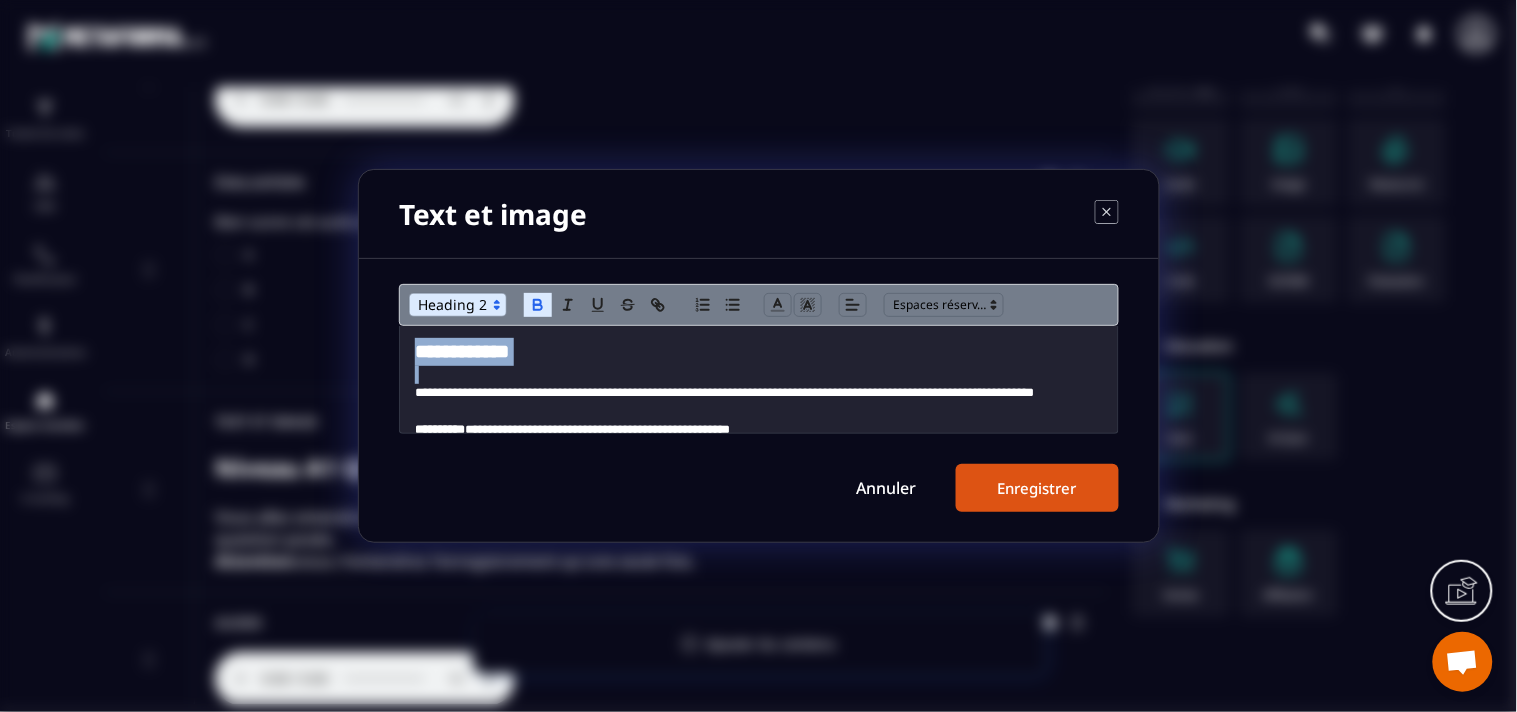 click at bounding box center (458, 305) 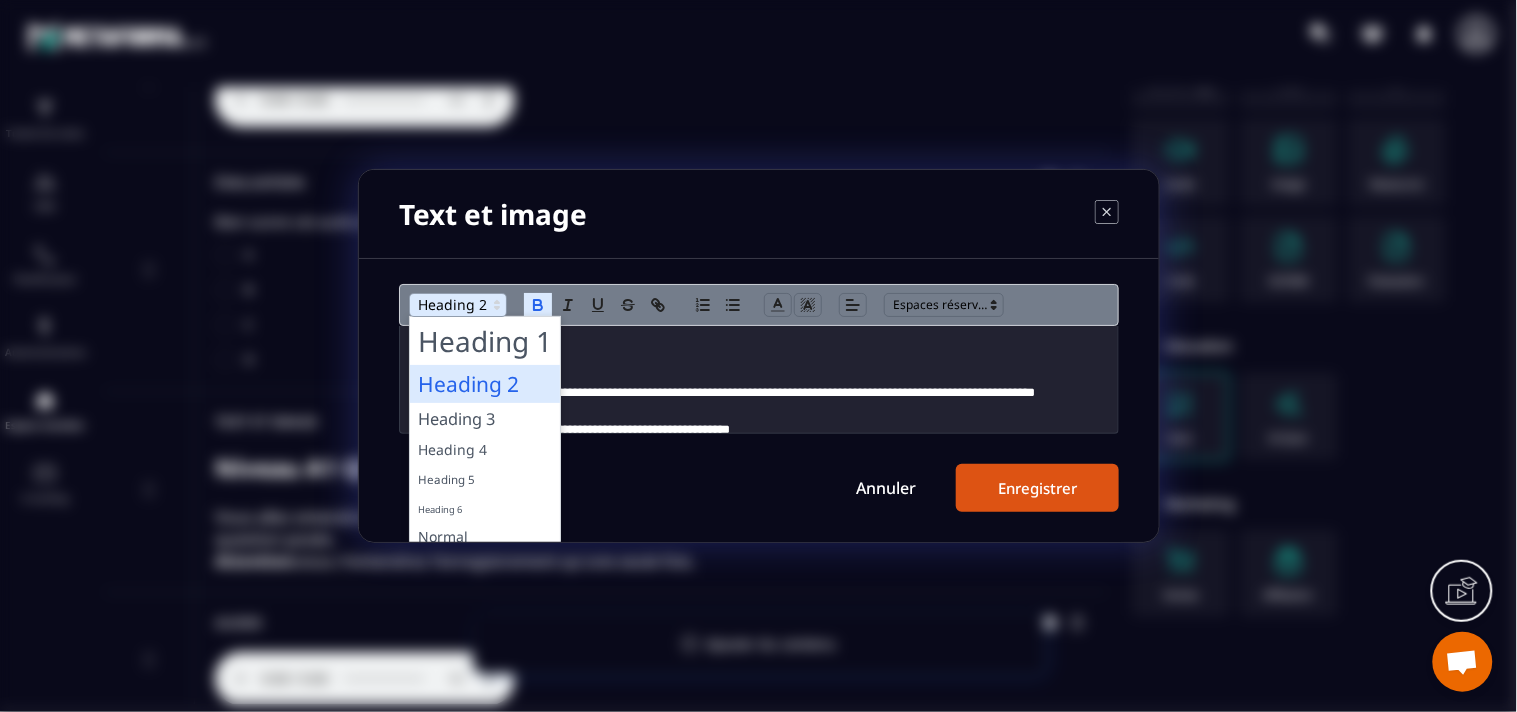 click on "**********" at bounding box center [759, 379] 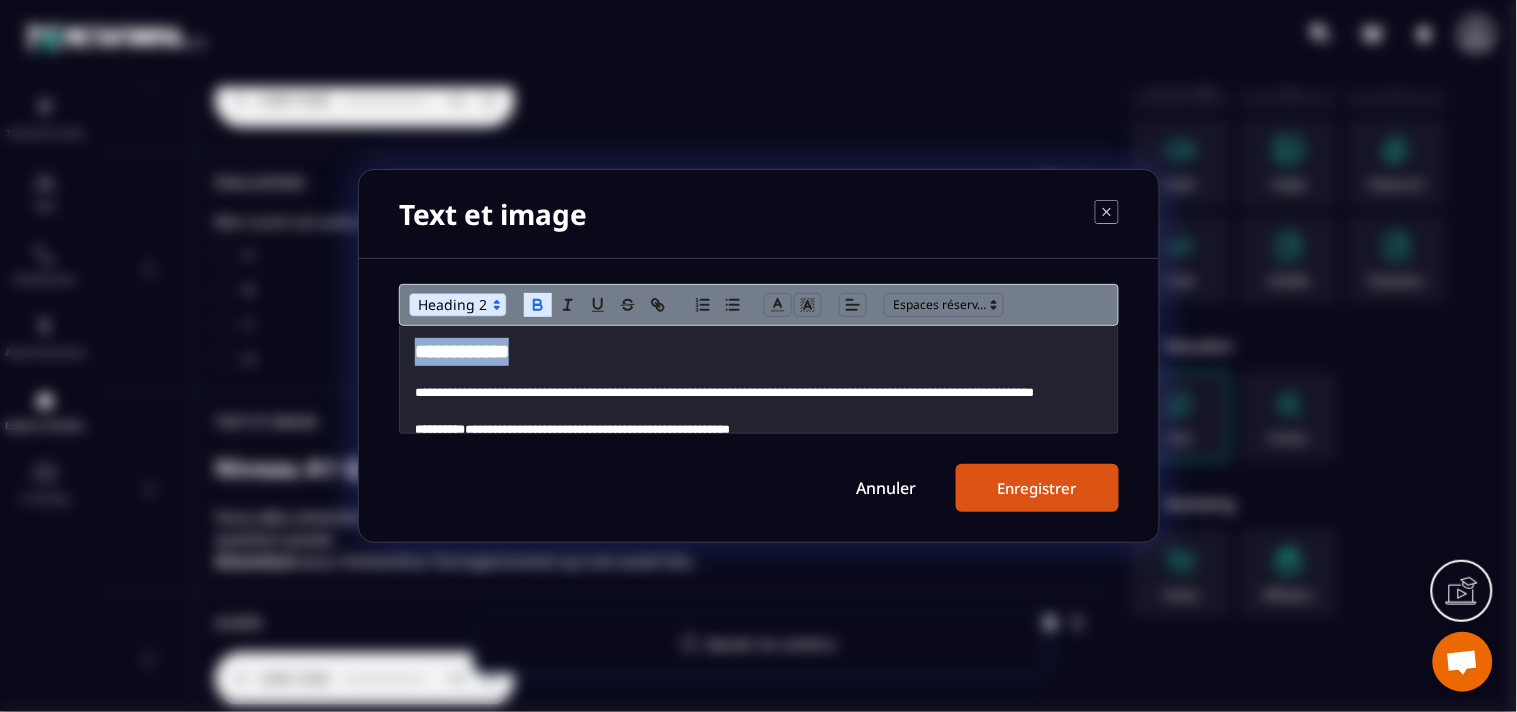 drag, startPoint x: 580, startPoint y: 351, endPoint x: 406, endPoint y: 351, distance: 174 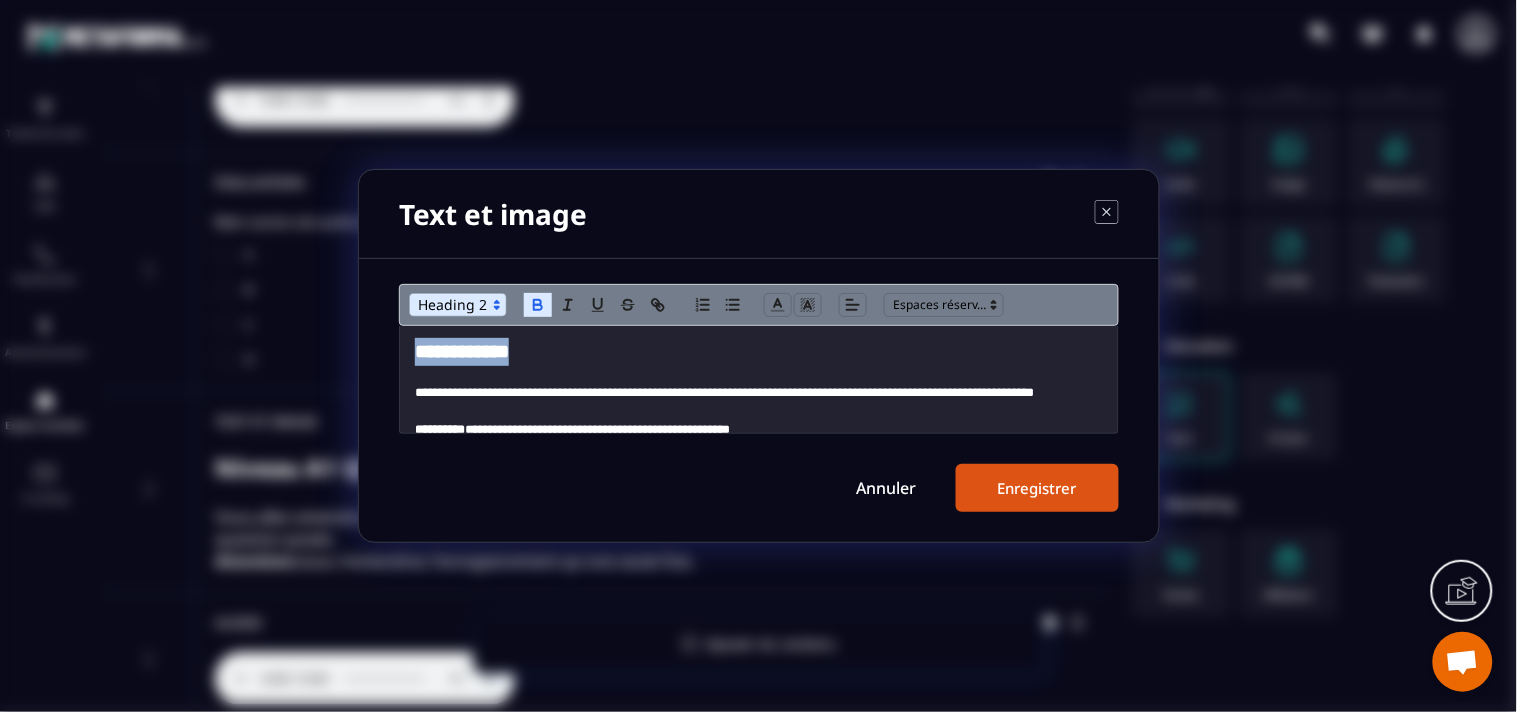 type 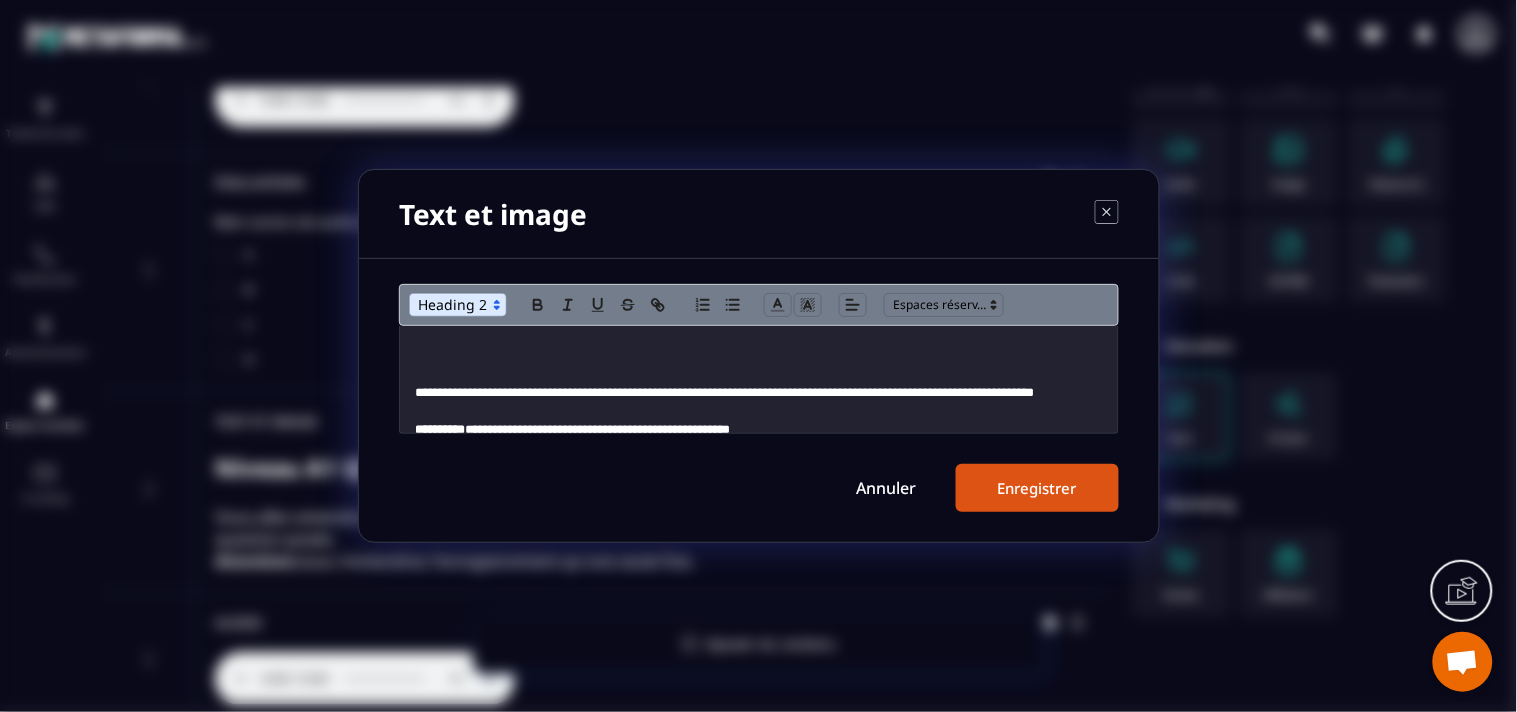 click on "Annuler Enregistrer" 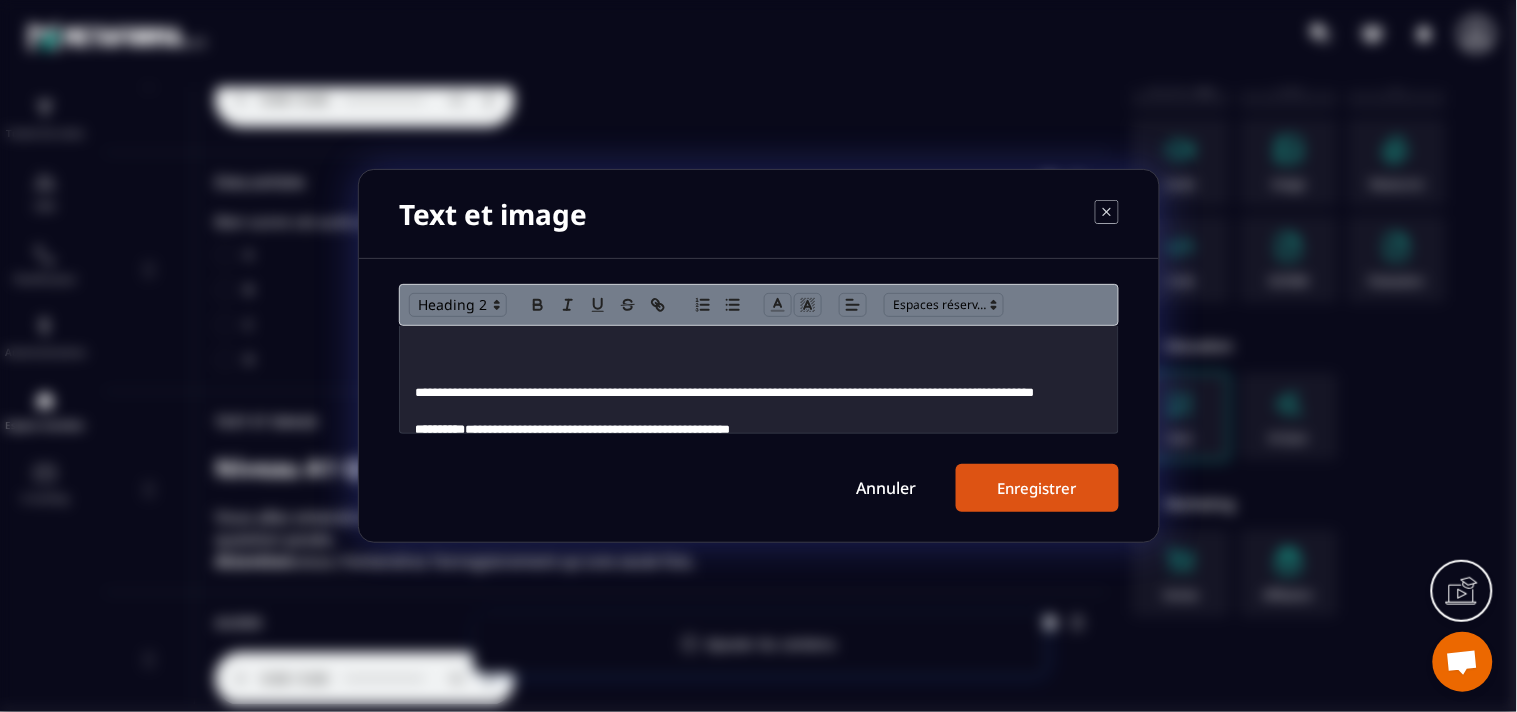 click on "Annuler" at bounding box center [886, 488] 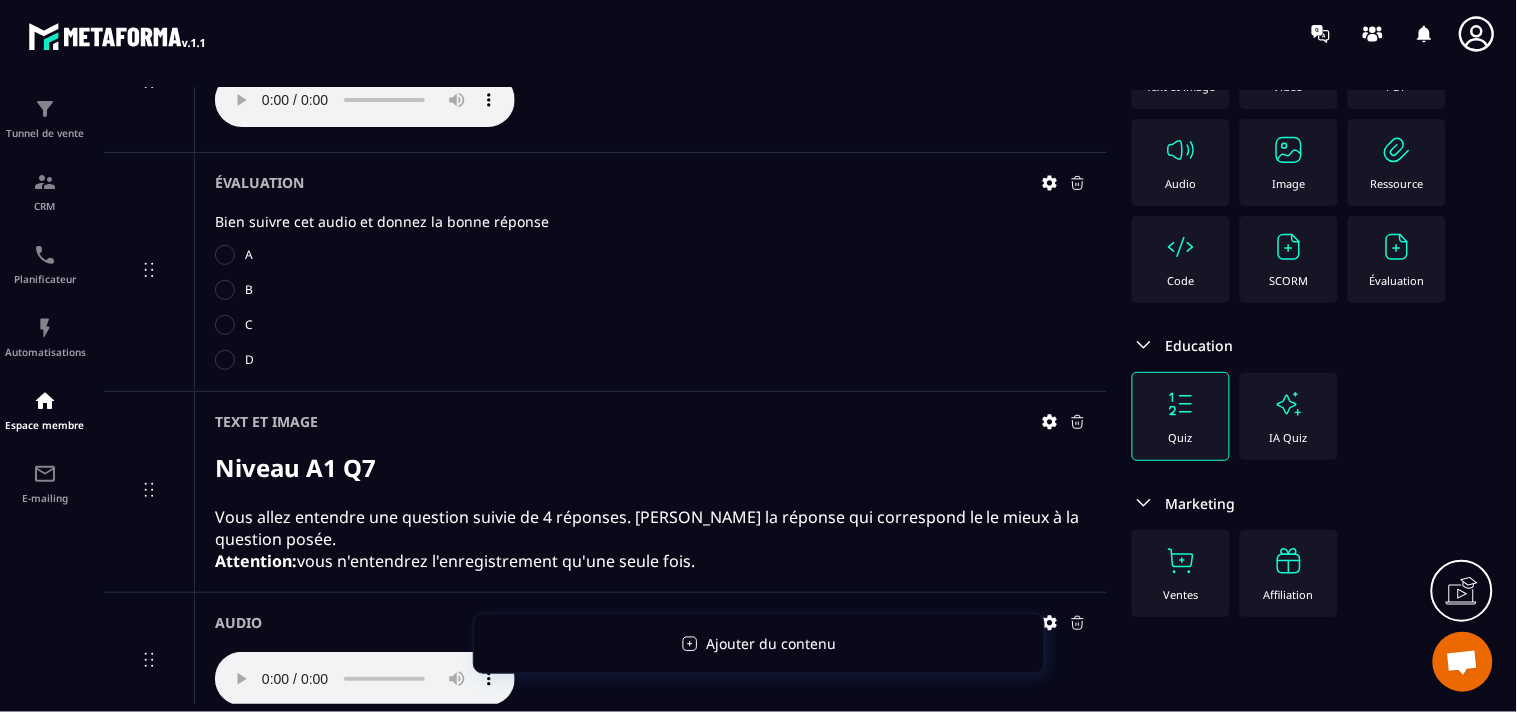 click 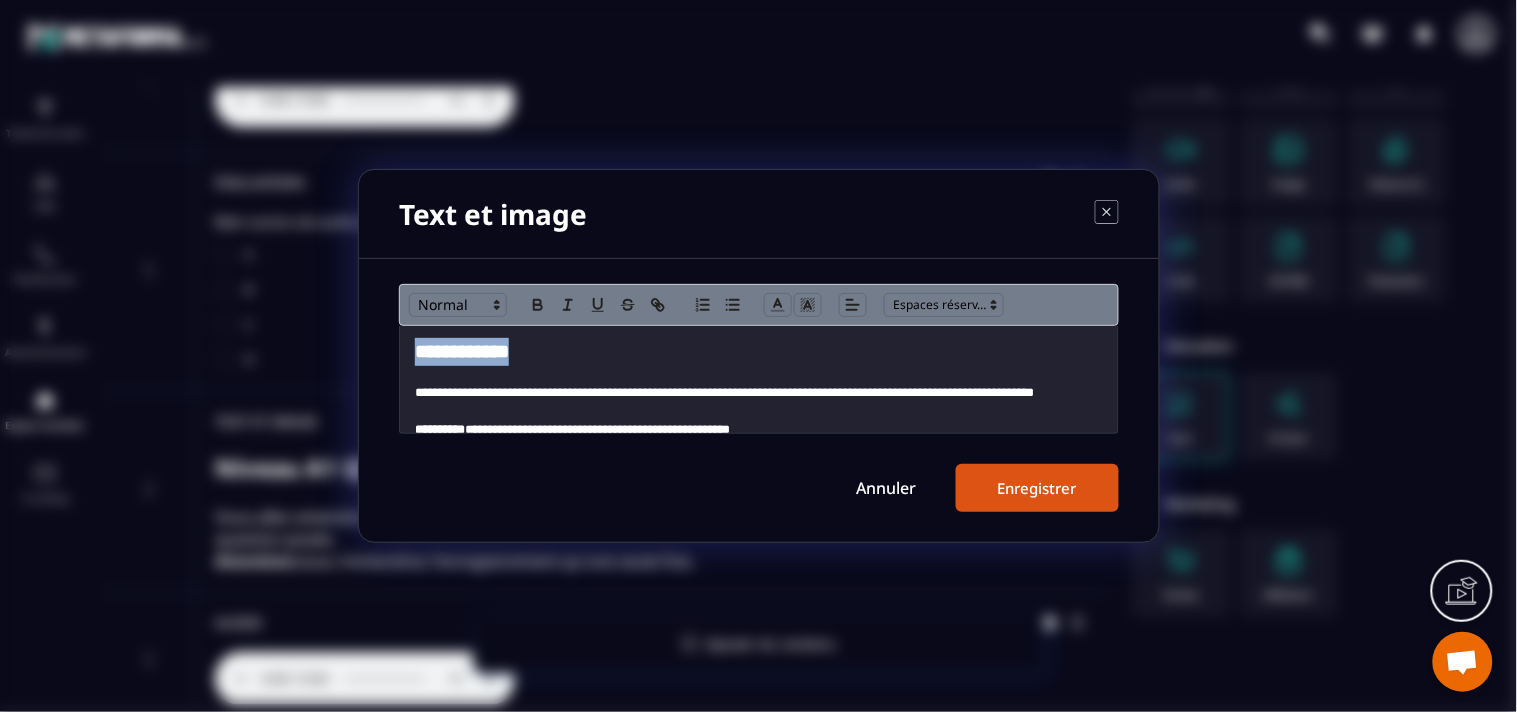 drag, startPoint x: 553, startPoint y: 342, endPoint x: 393, endPoint y: 351, distance: 160.25293 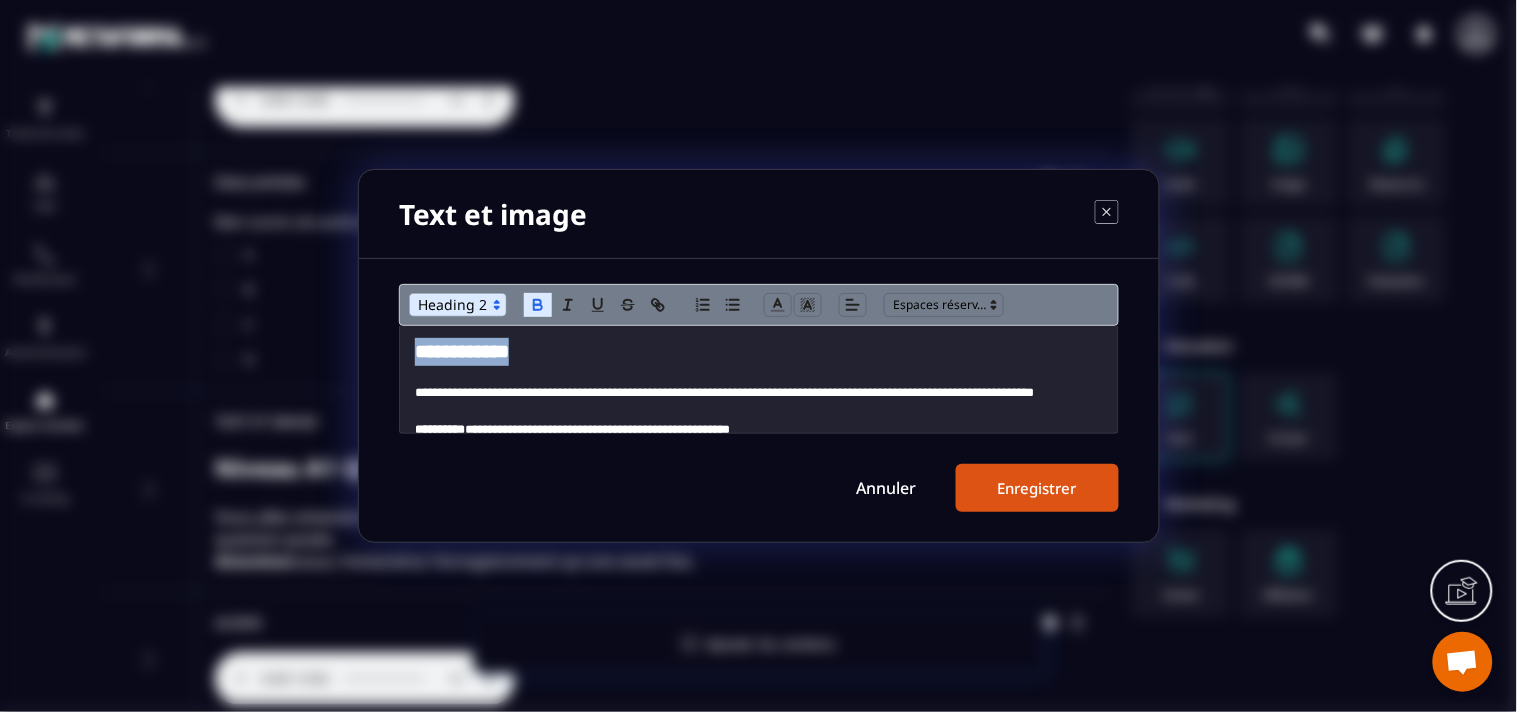 copy on "**********" 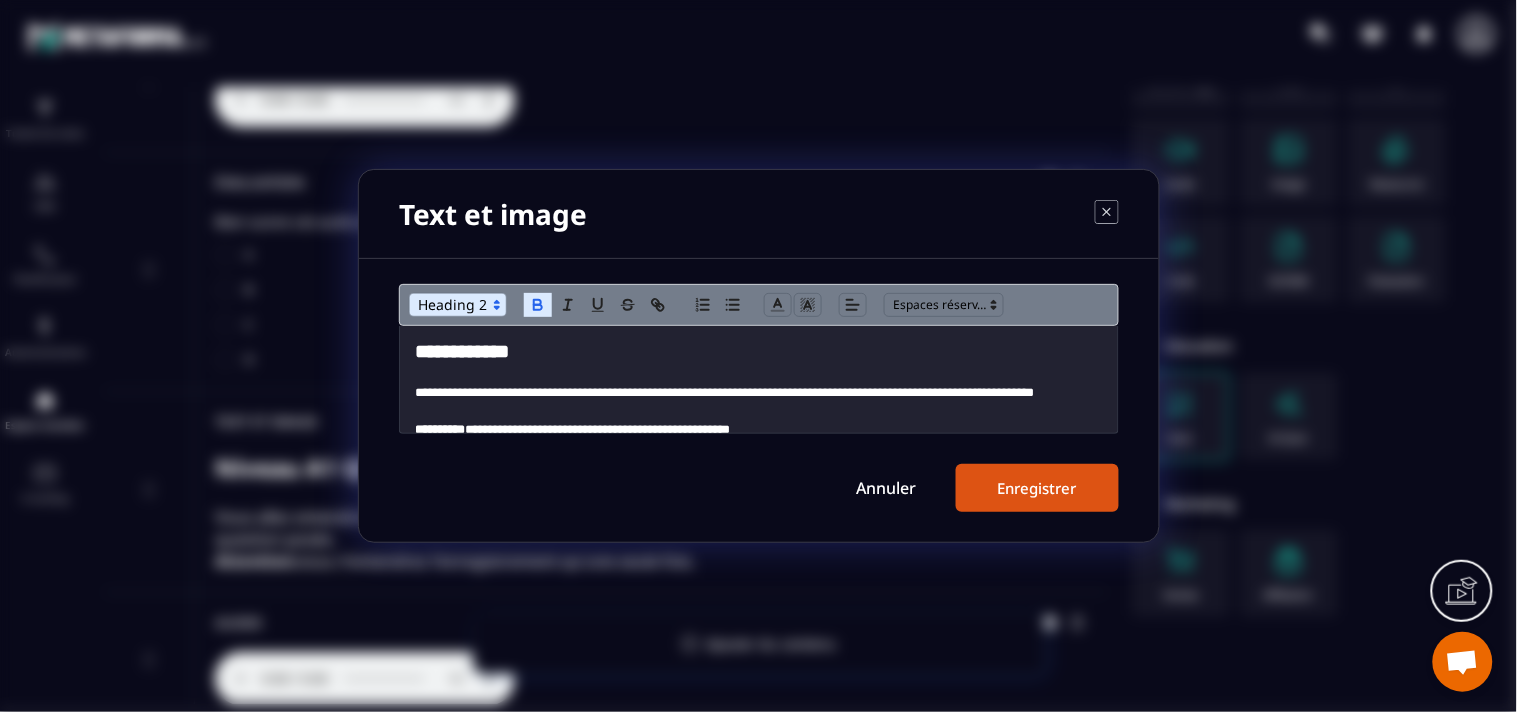 click at bounding box center (759, 375) 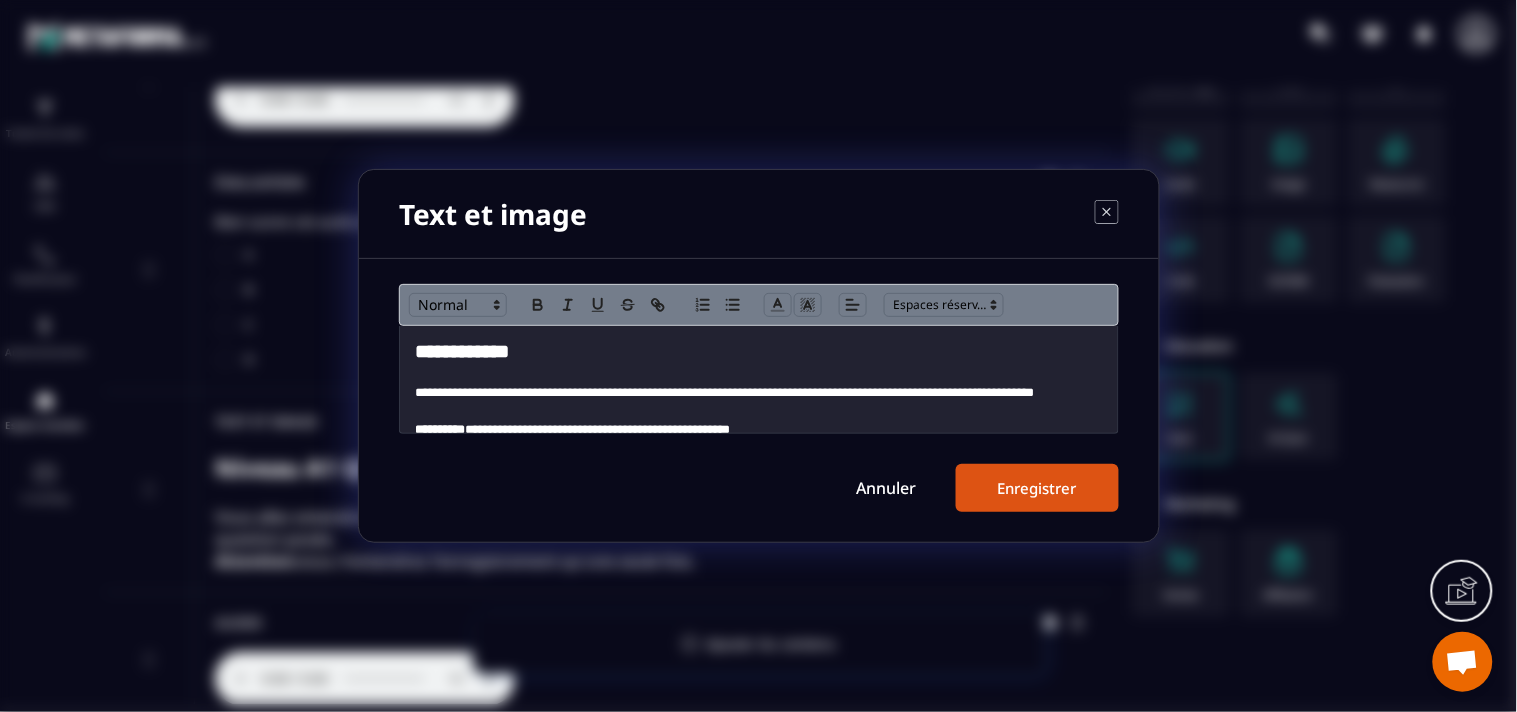 click 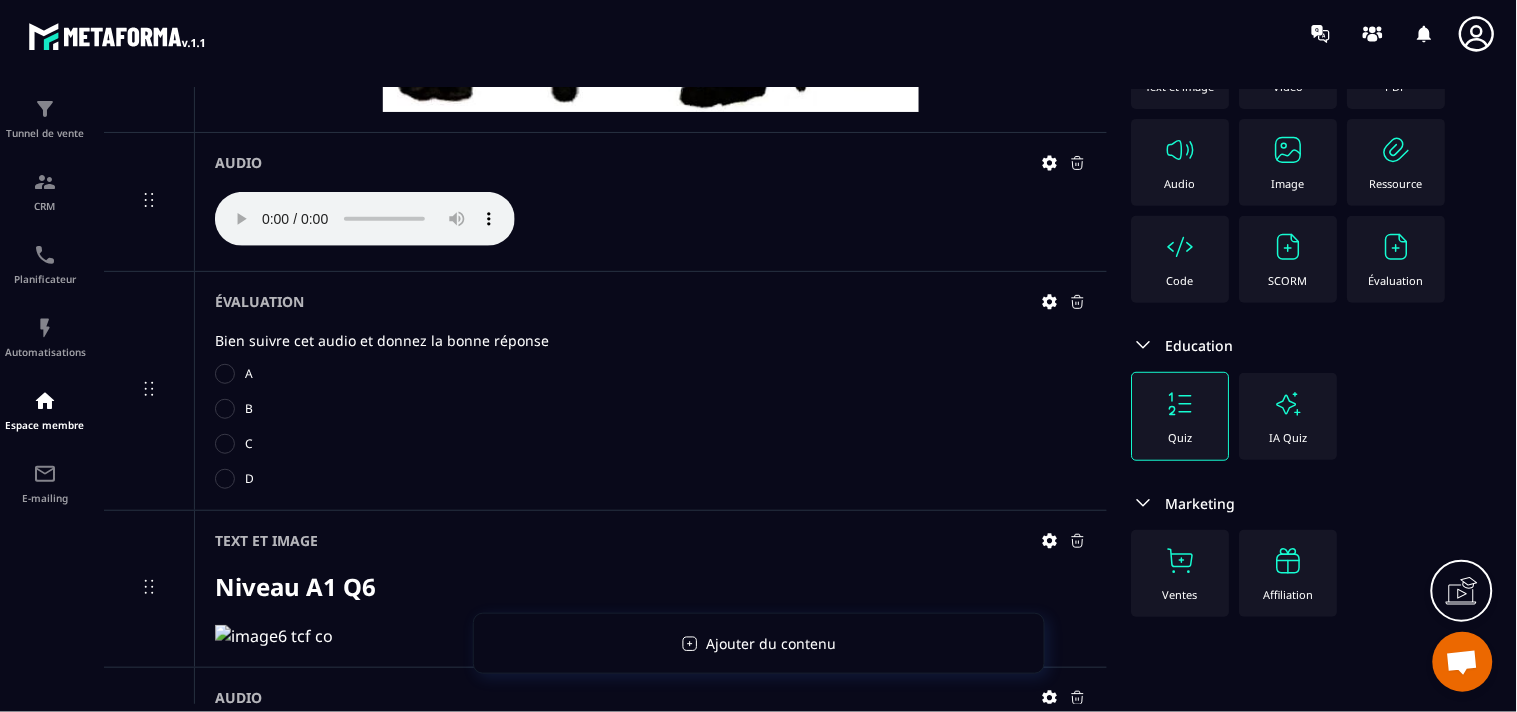 scroll, scrollTop: 4034, scrollLeft: 0, axis: vertical 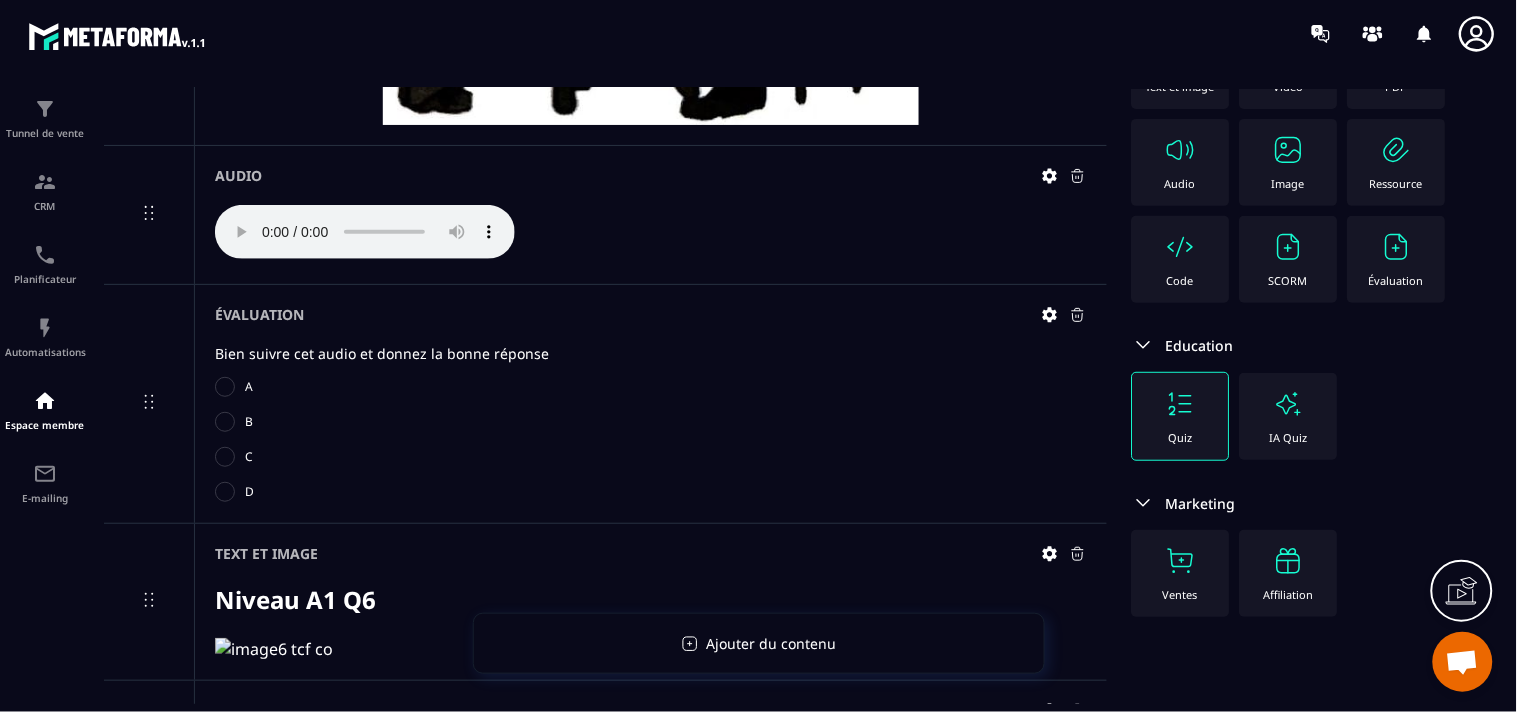 click on "Niveau A1 Q6" at bounding box center [295, 599] 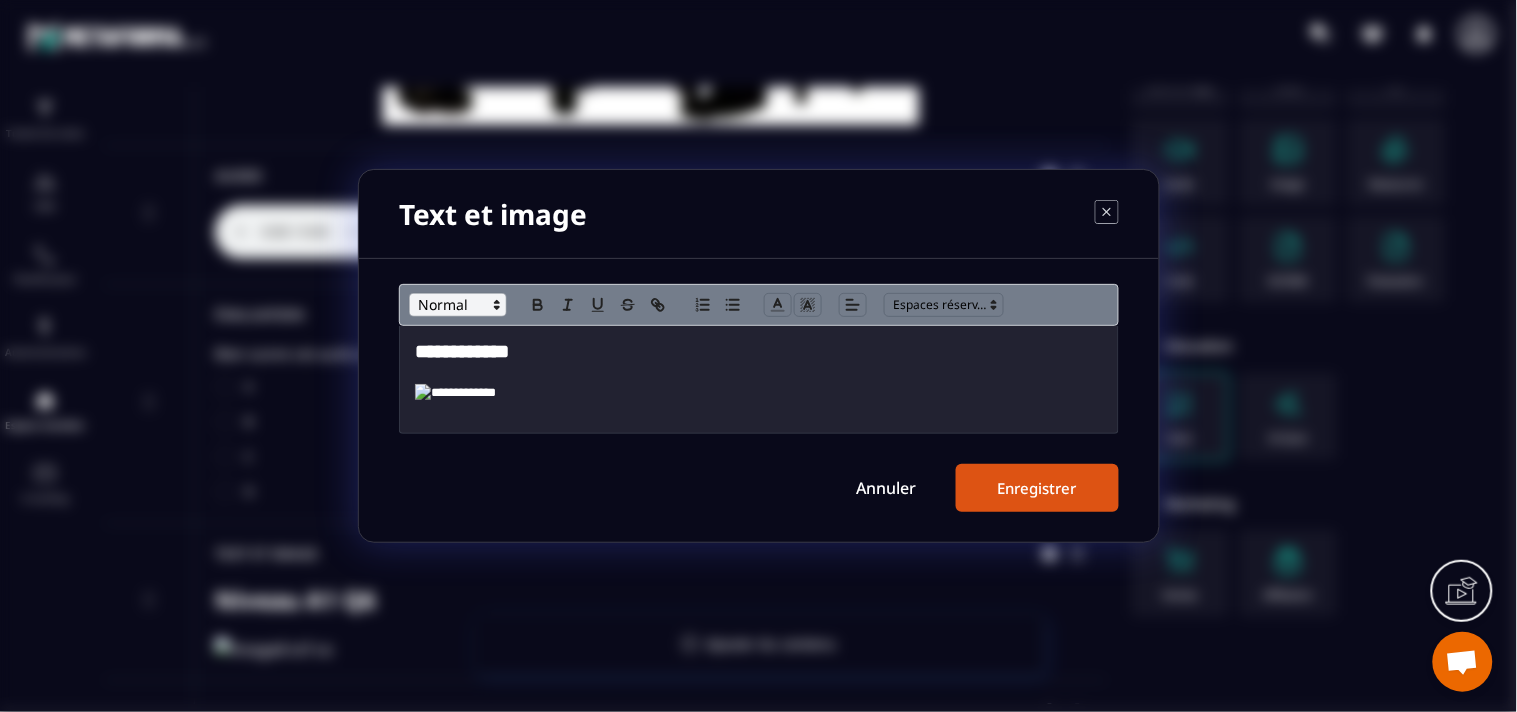 click at bounding box center (458, 305) 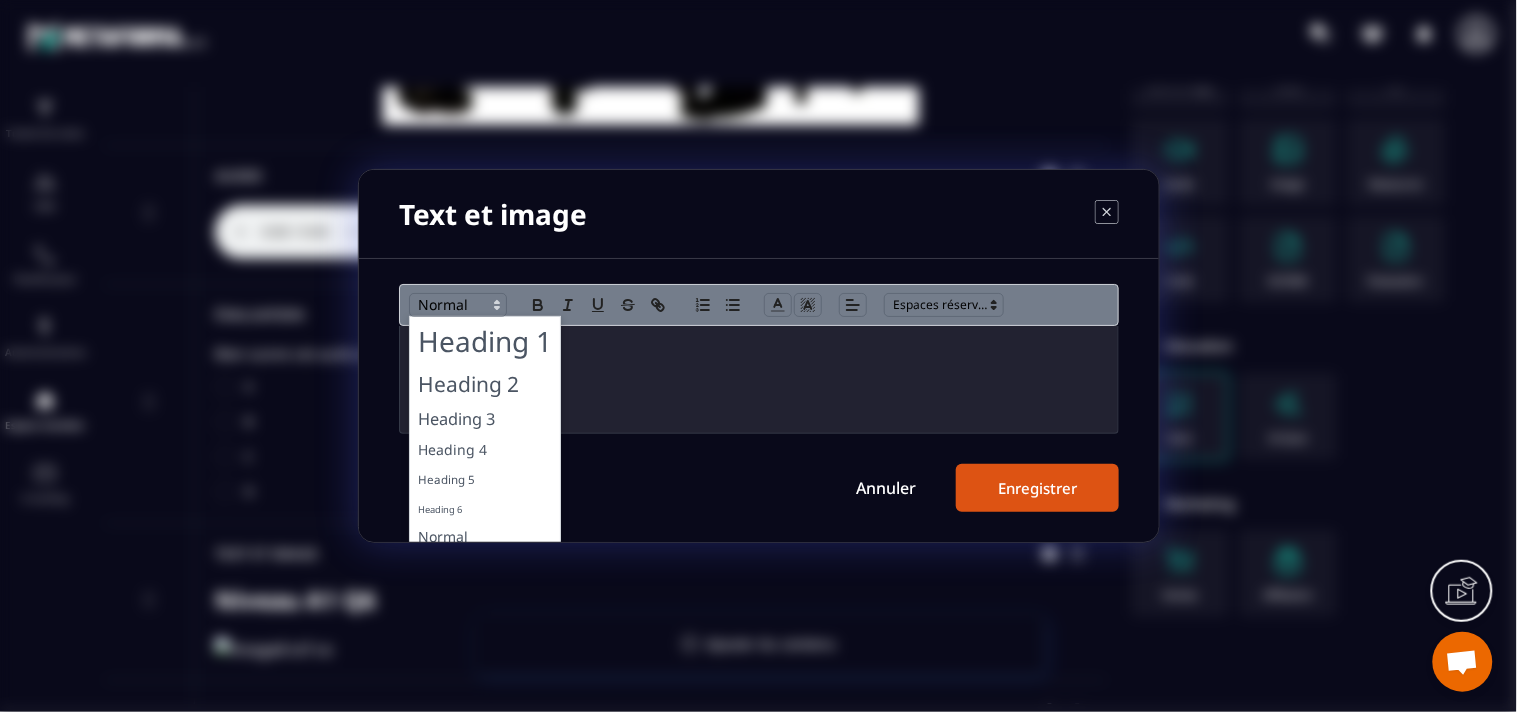 click on "**********" at bounding box center [759, 352] 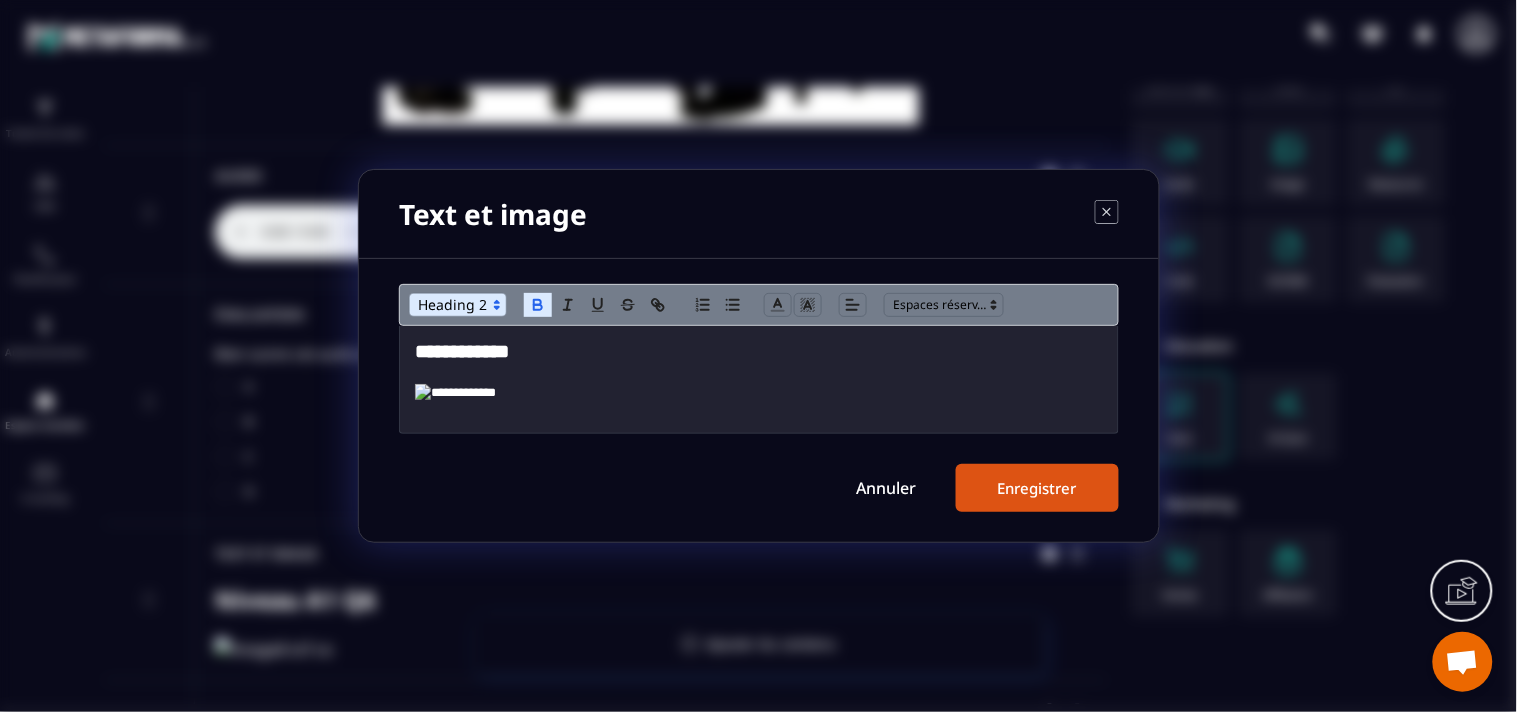 click on "**********" at bounding box center (462, 351) 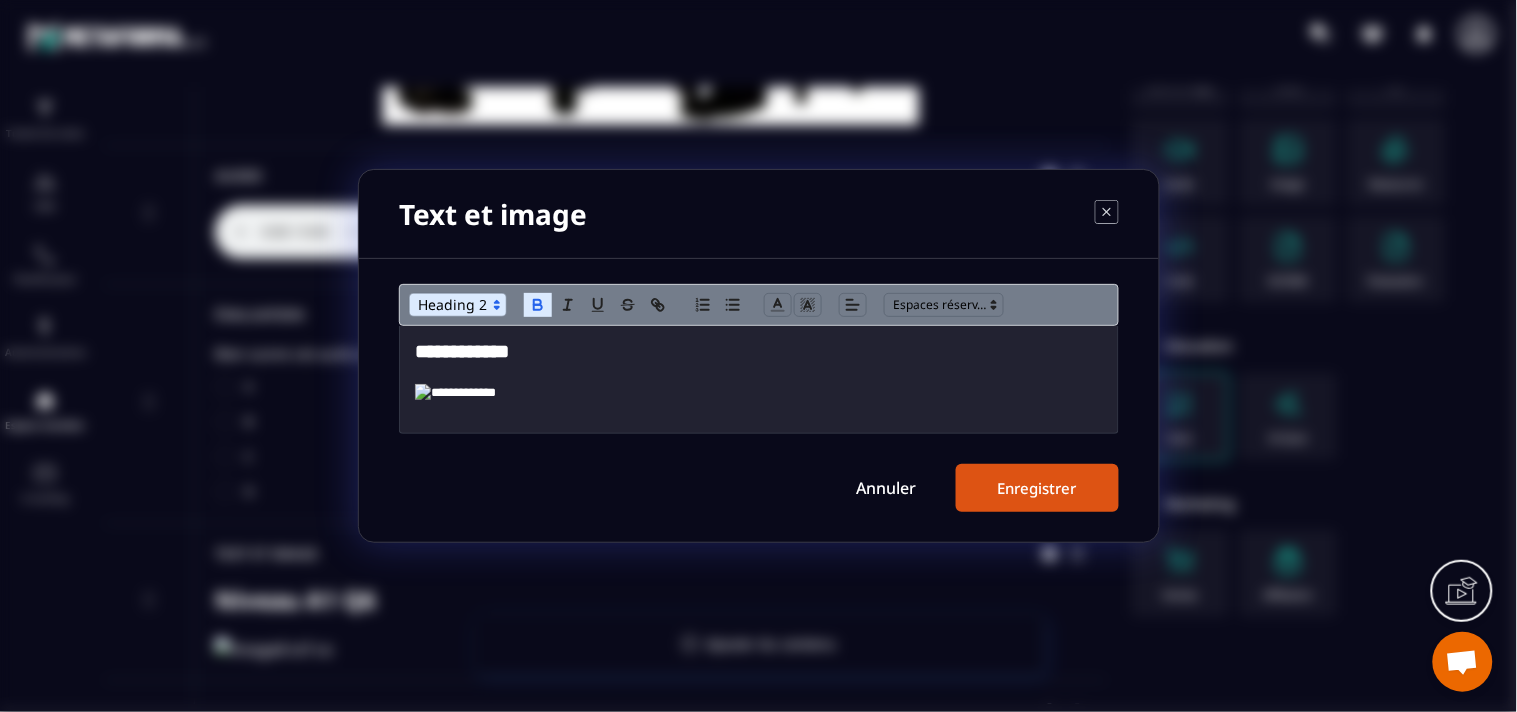 click 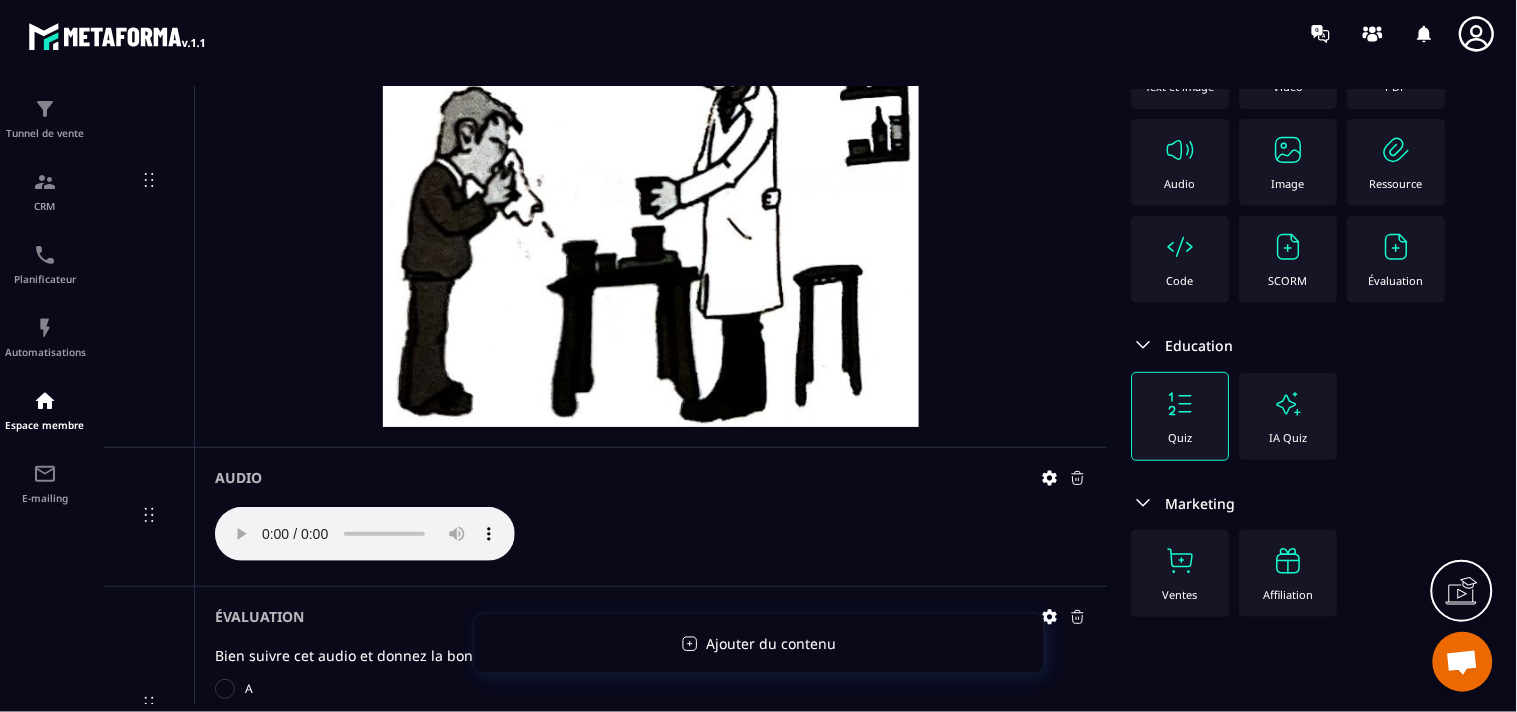 scroll, scrollTop: 3590, scrollLeft: 0, axis: vertical 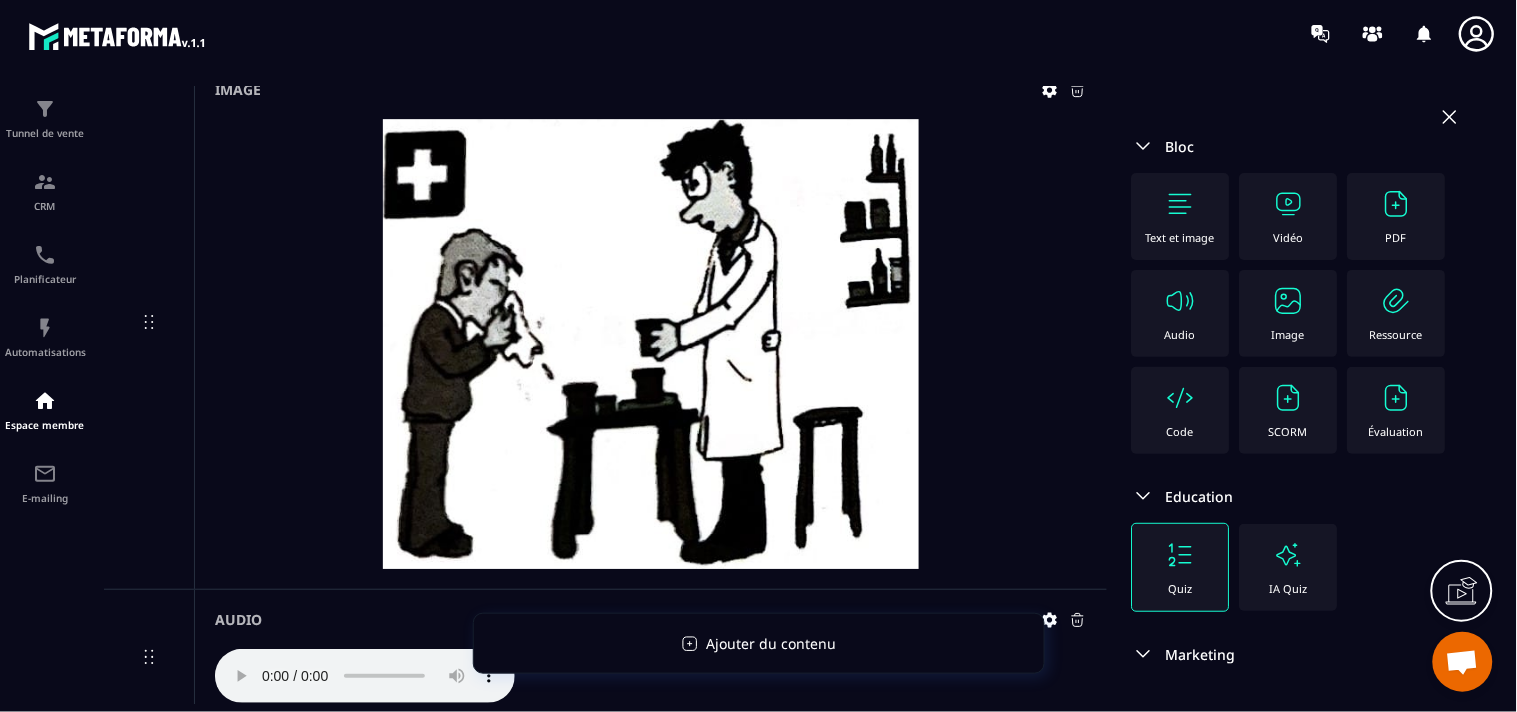 click on "Text et image" at bounding box center [1181, 216] 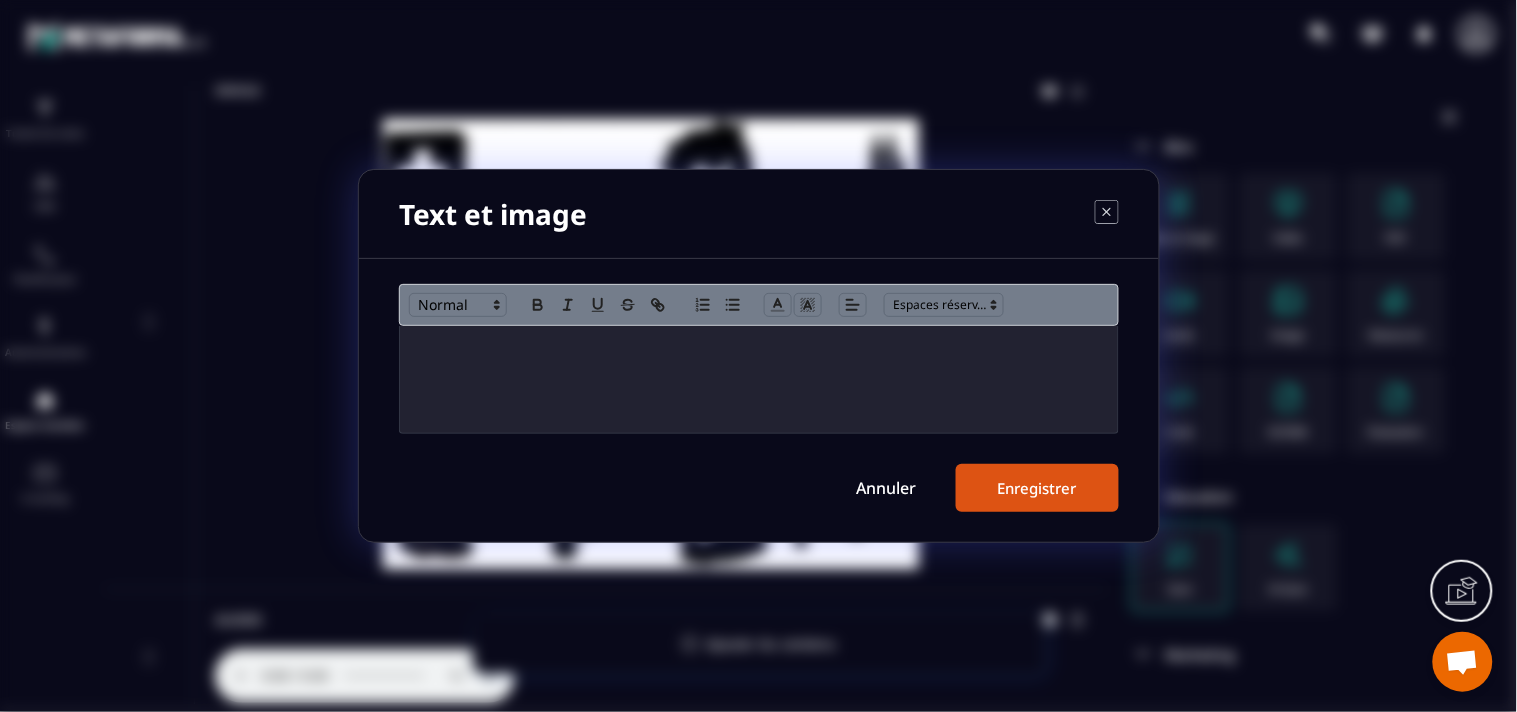 click 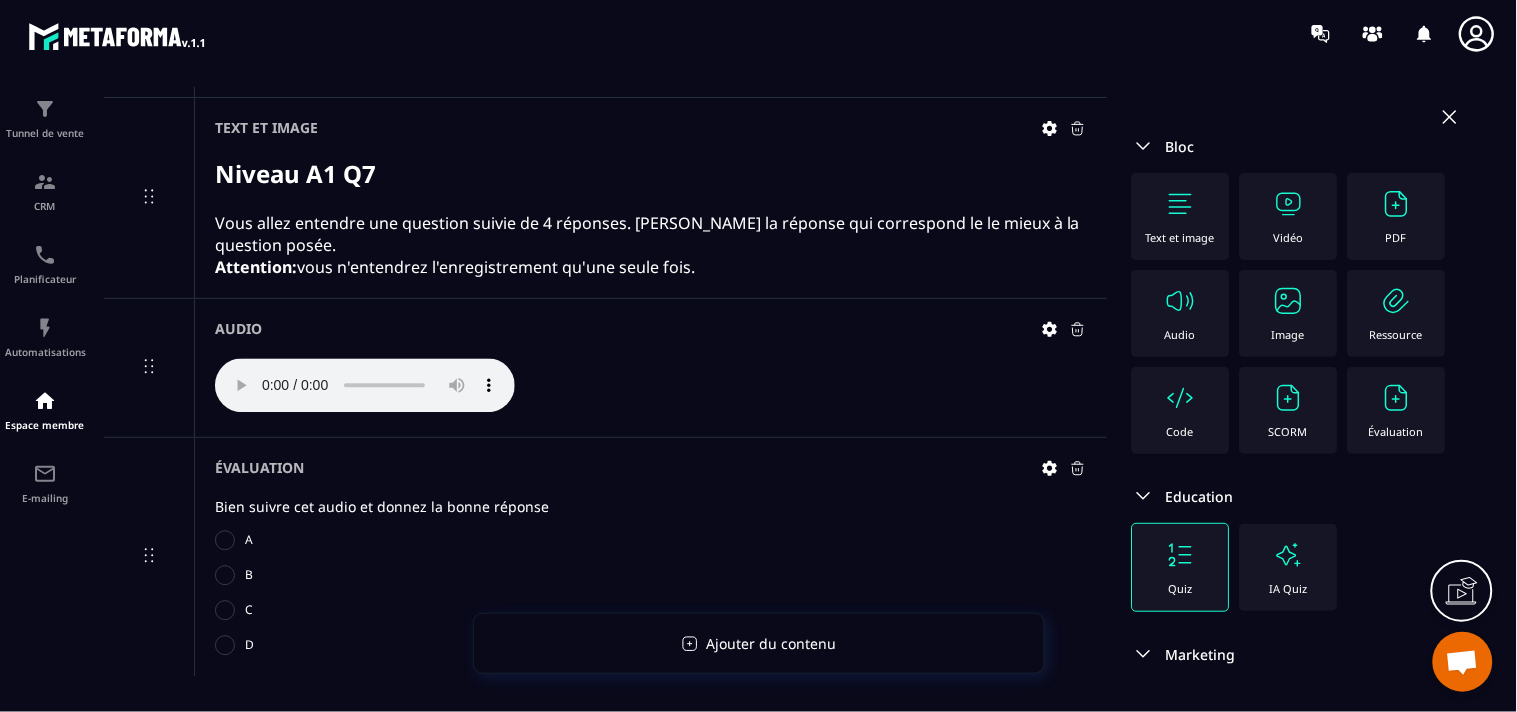 scroll, scrollTop: 5034, scrollLeft: 0, axis: vertical 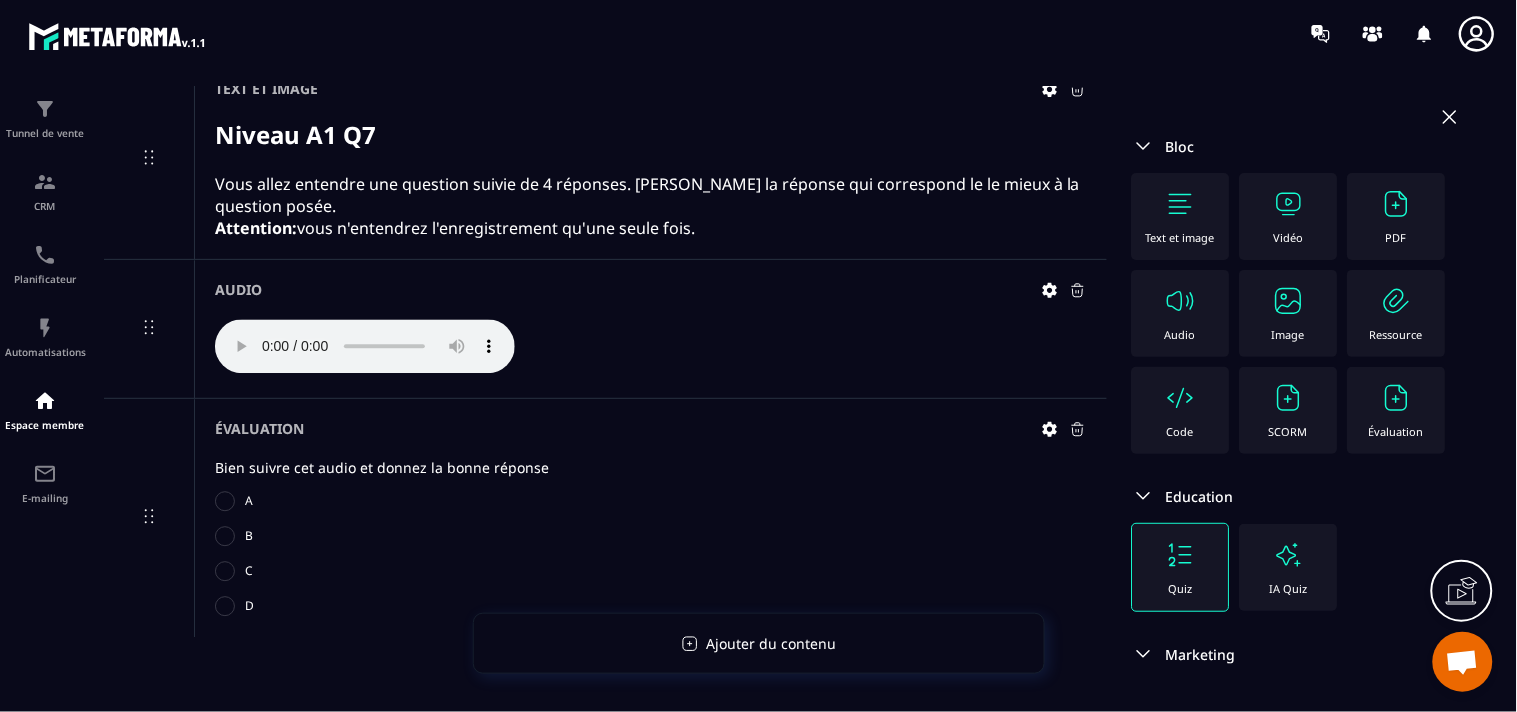 click on "Text et image" at bounding box center [1181, 216] 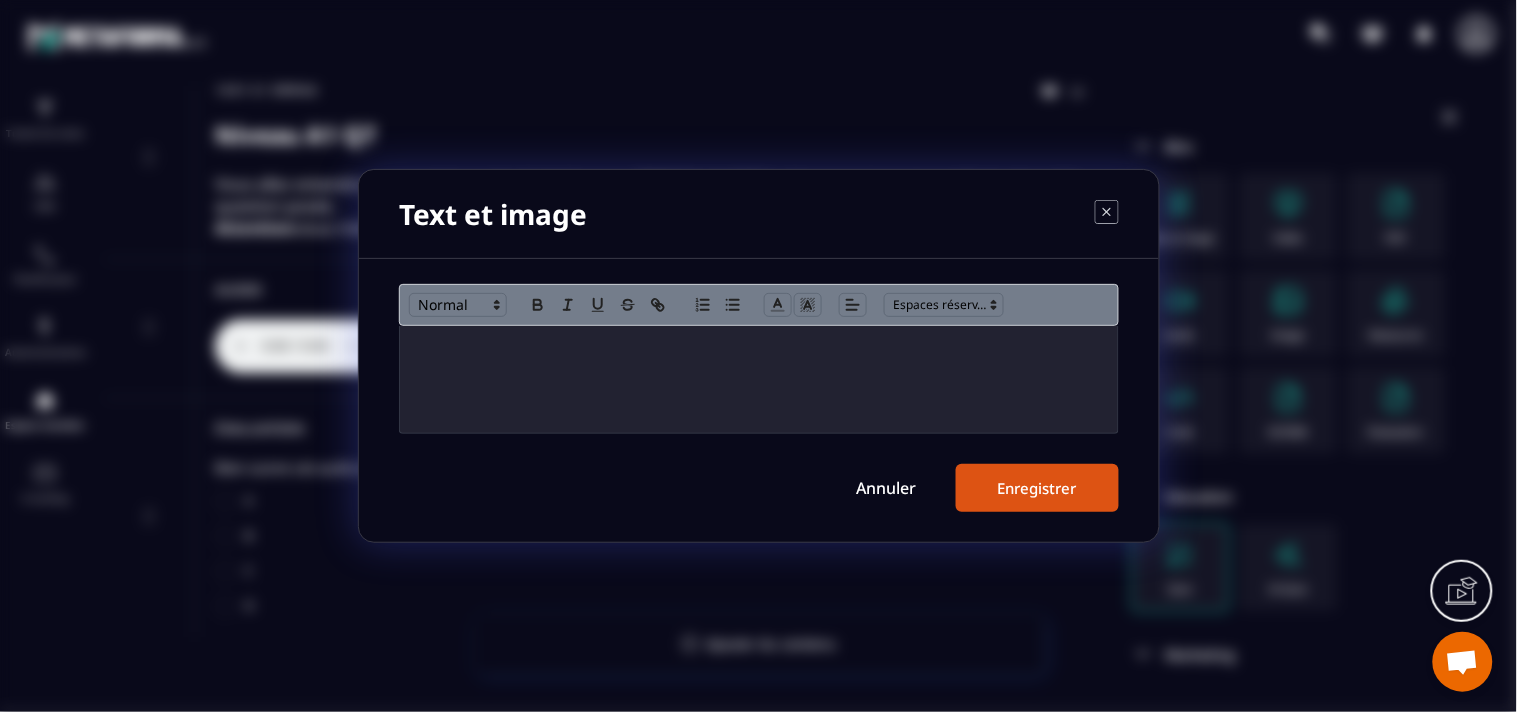 click at bounding box center [759, 379] 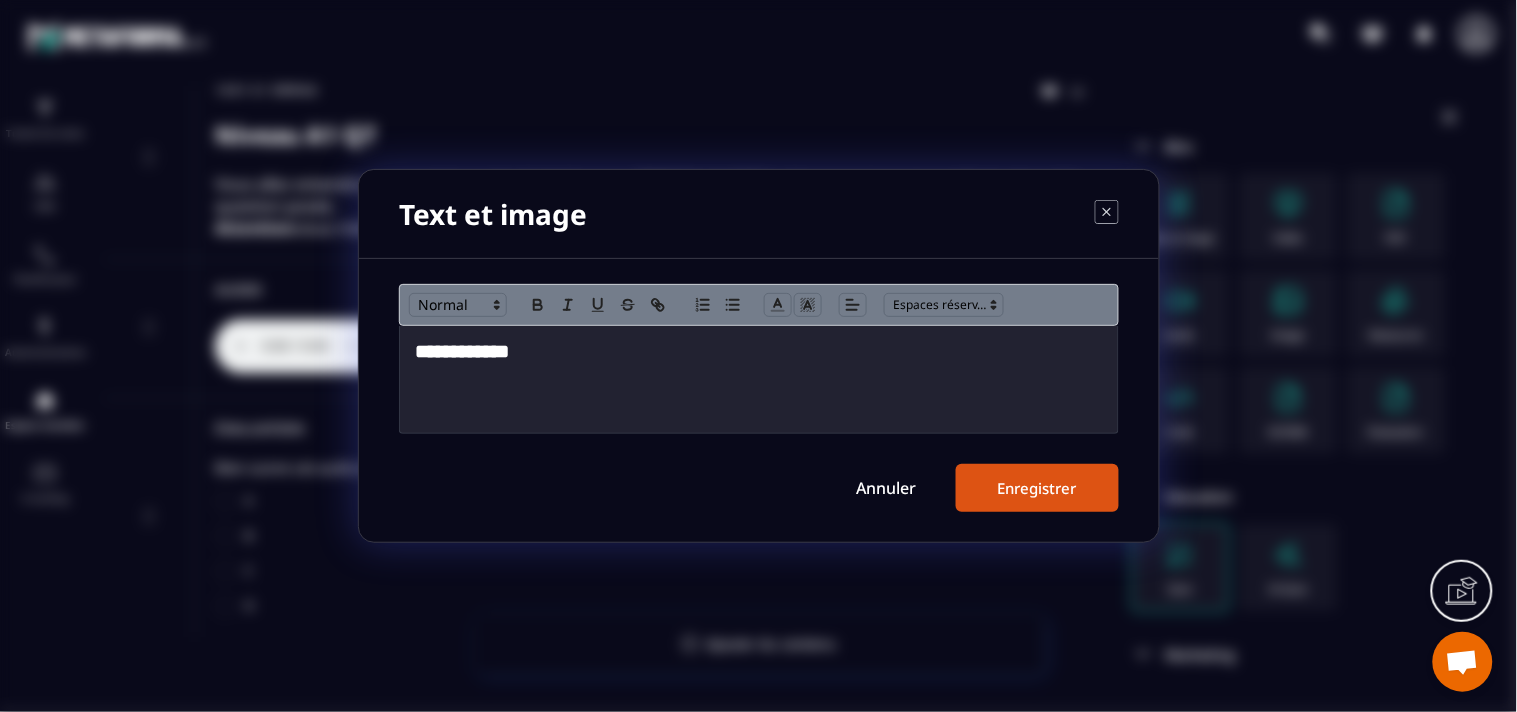 click at bounding box center (759, 375) 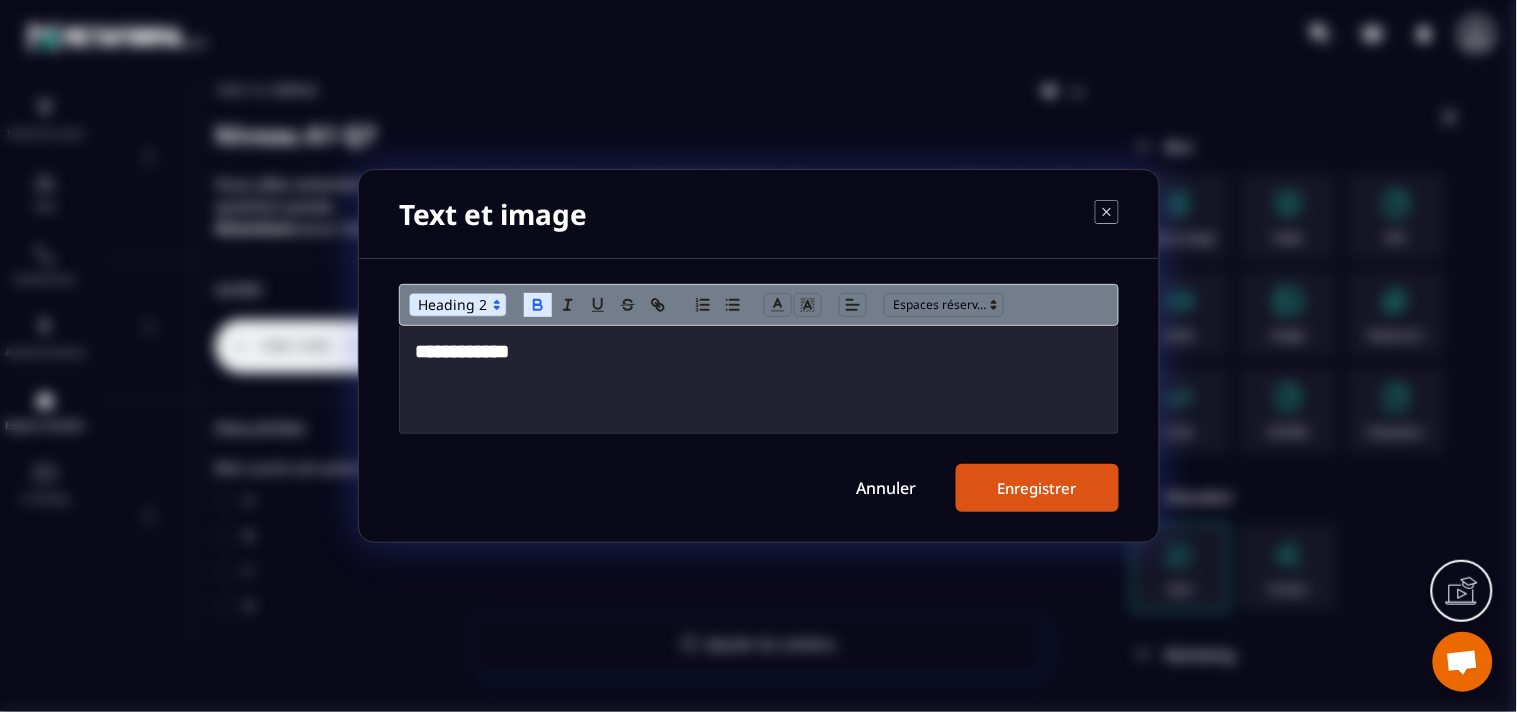 type 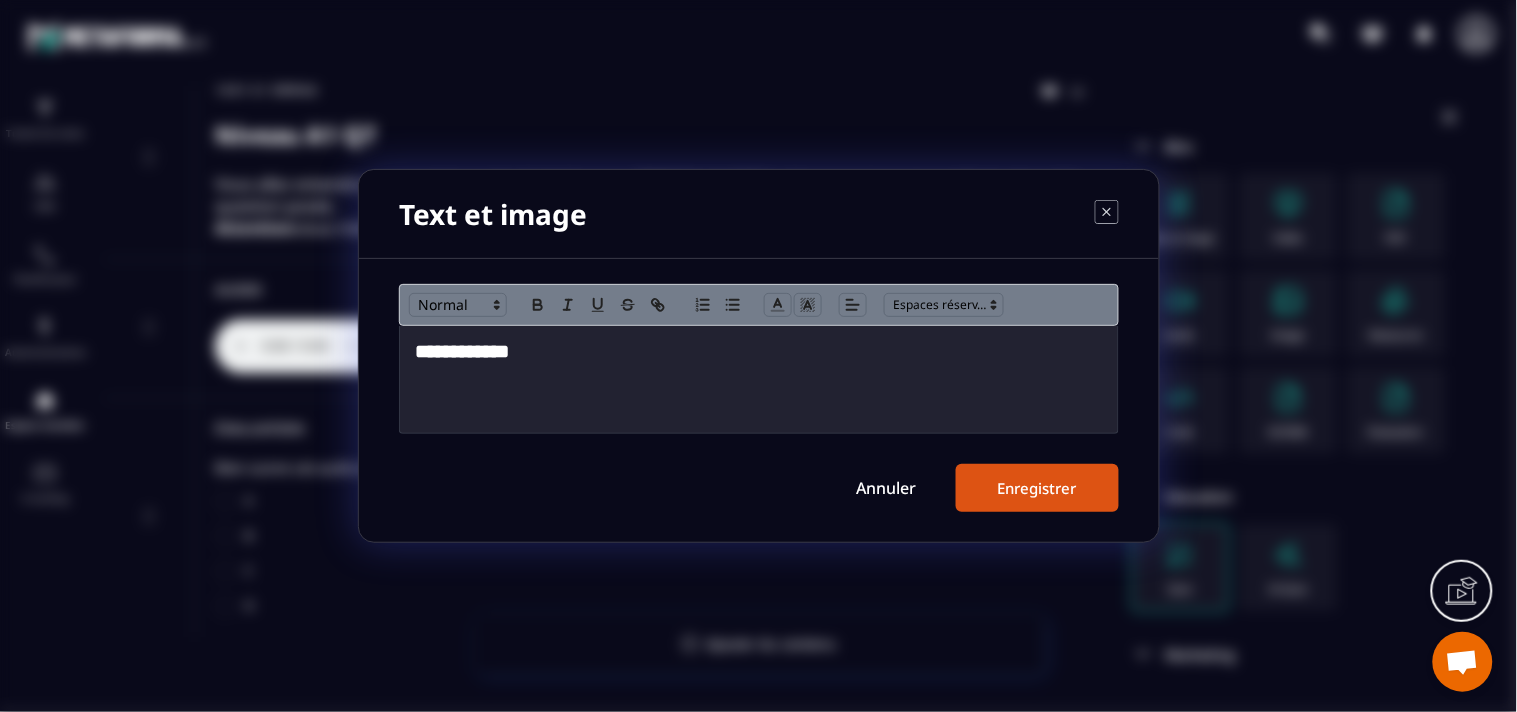 scroll, scrollTop: 0, scrollLeft: 0, axis: both 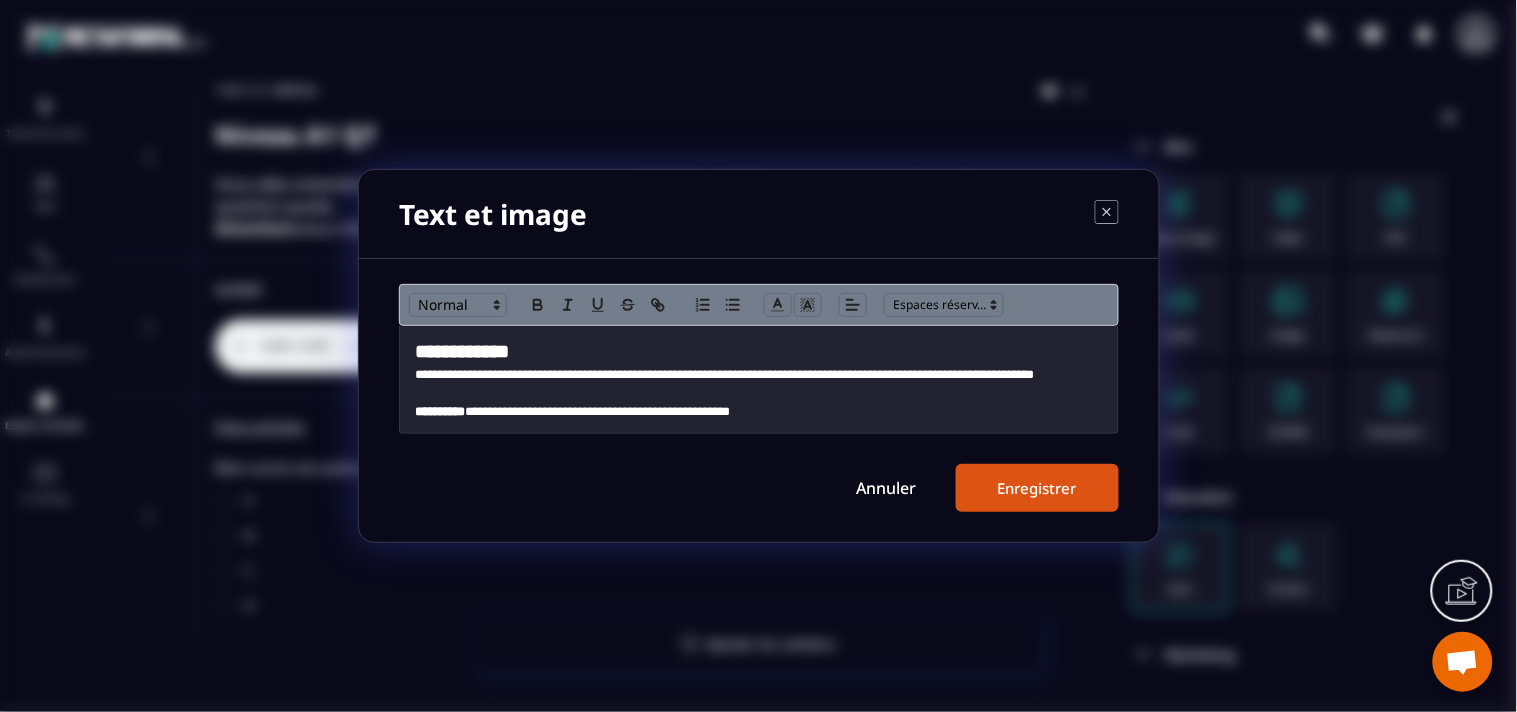 click on "Enregistrer" at bounding box center [1037, 488] 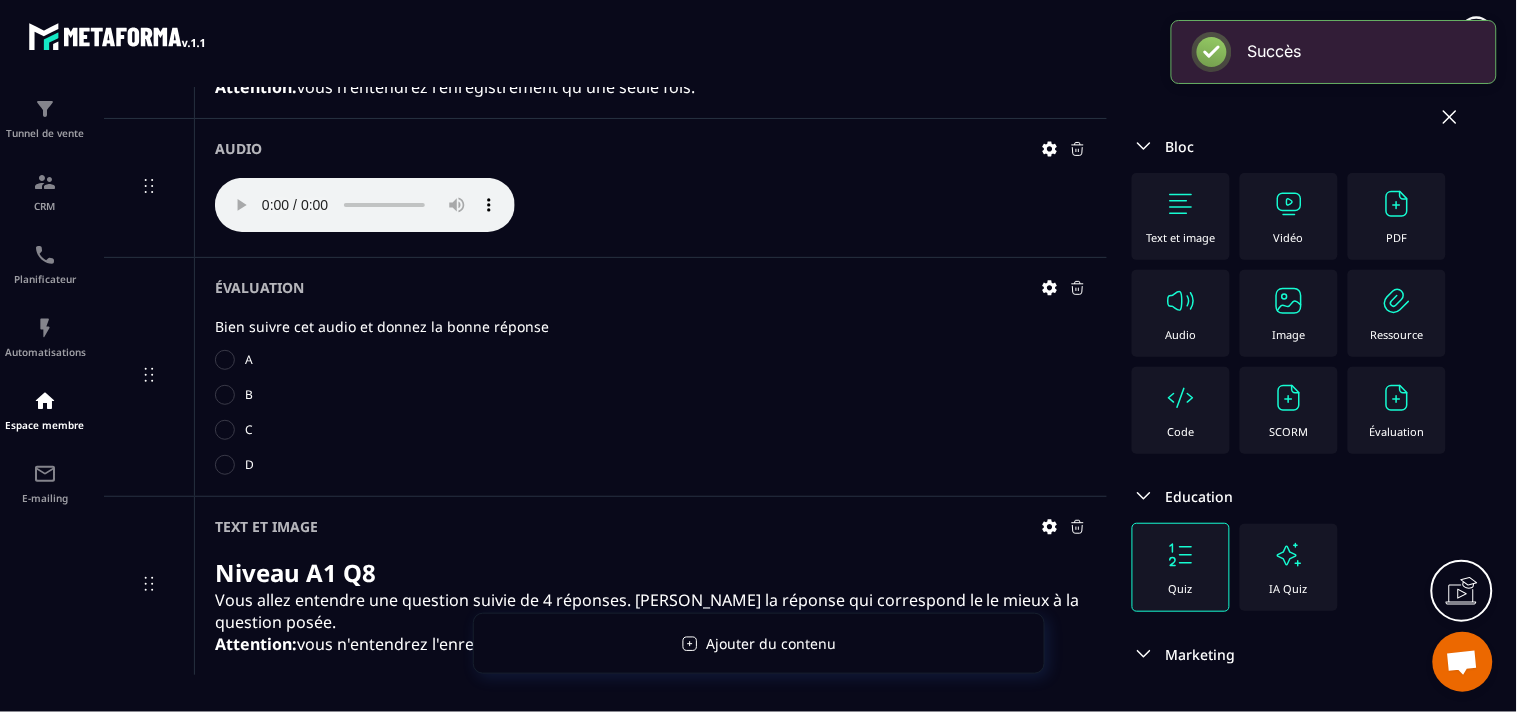 scroll, scrollTop: 5210, scrollLeft: 0, axis: vertical 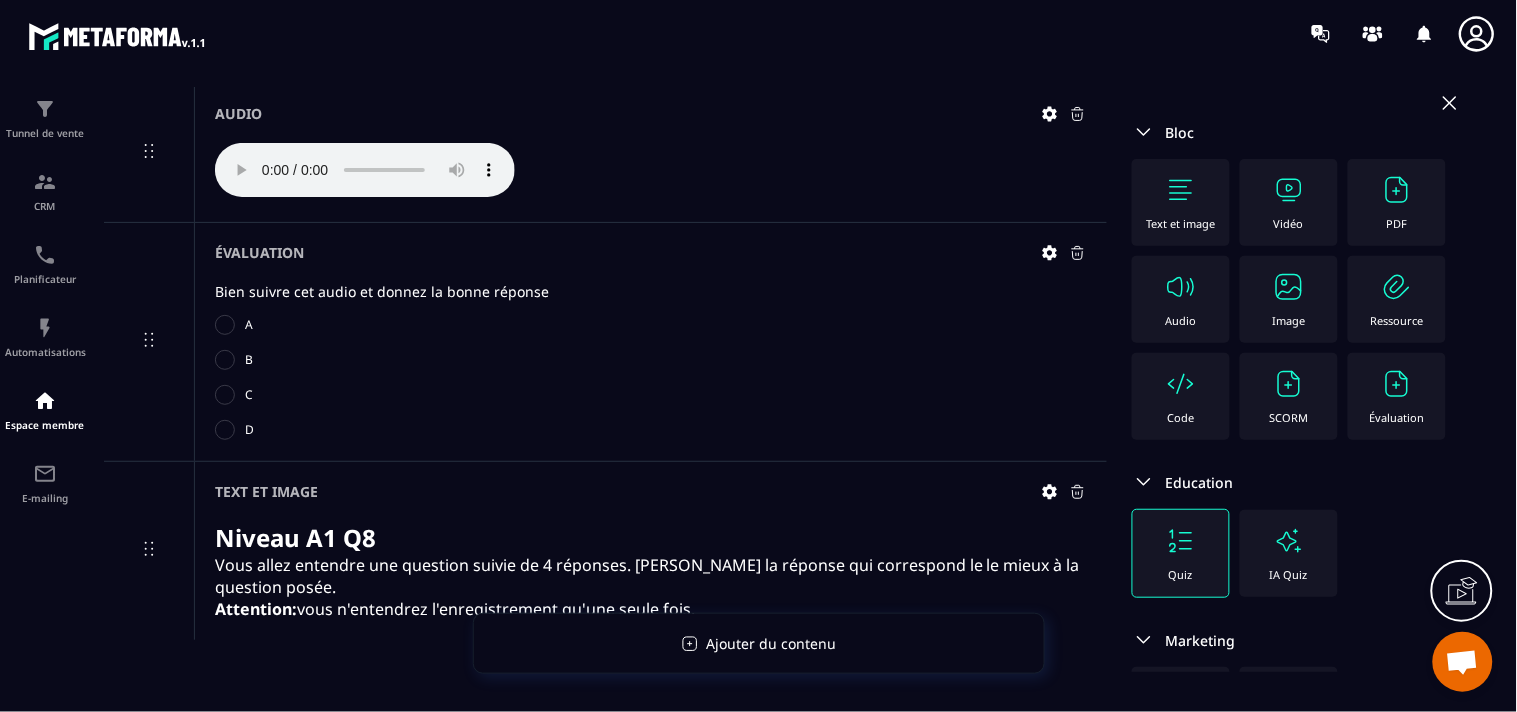 click on "Audio" at bounding box center (1181, 299) 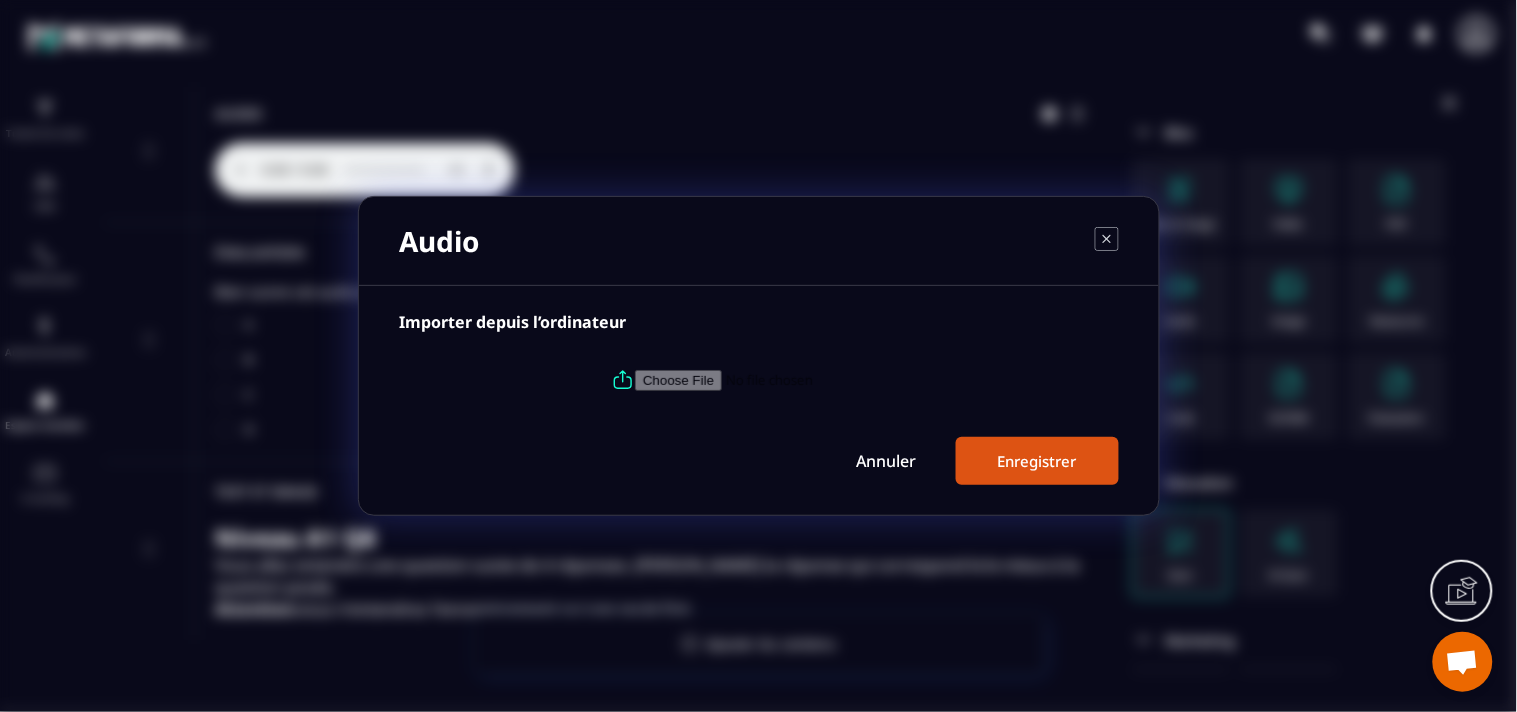 click at bounding box center (771, 380) 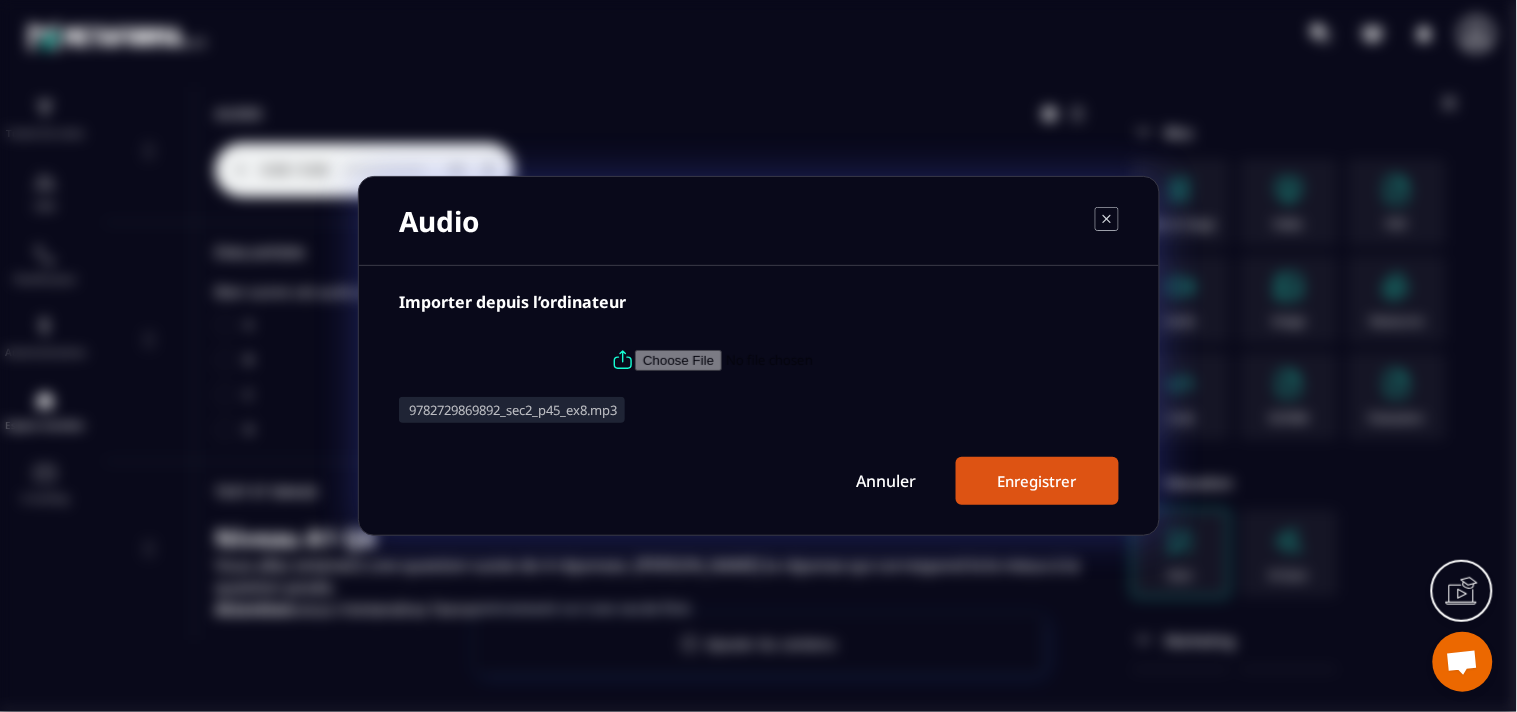click on "Enregistrer" at bounding box center [1037, 481] 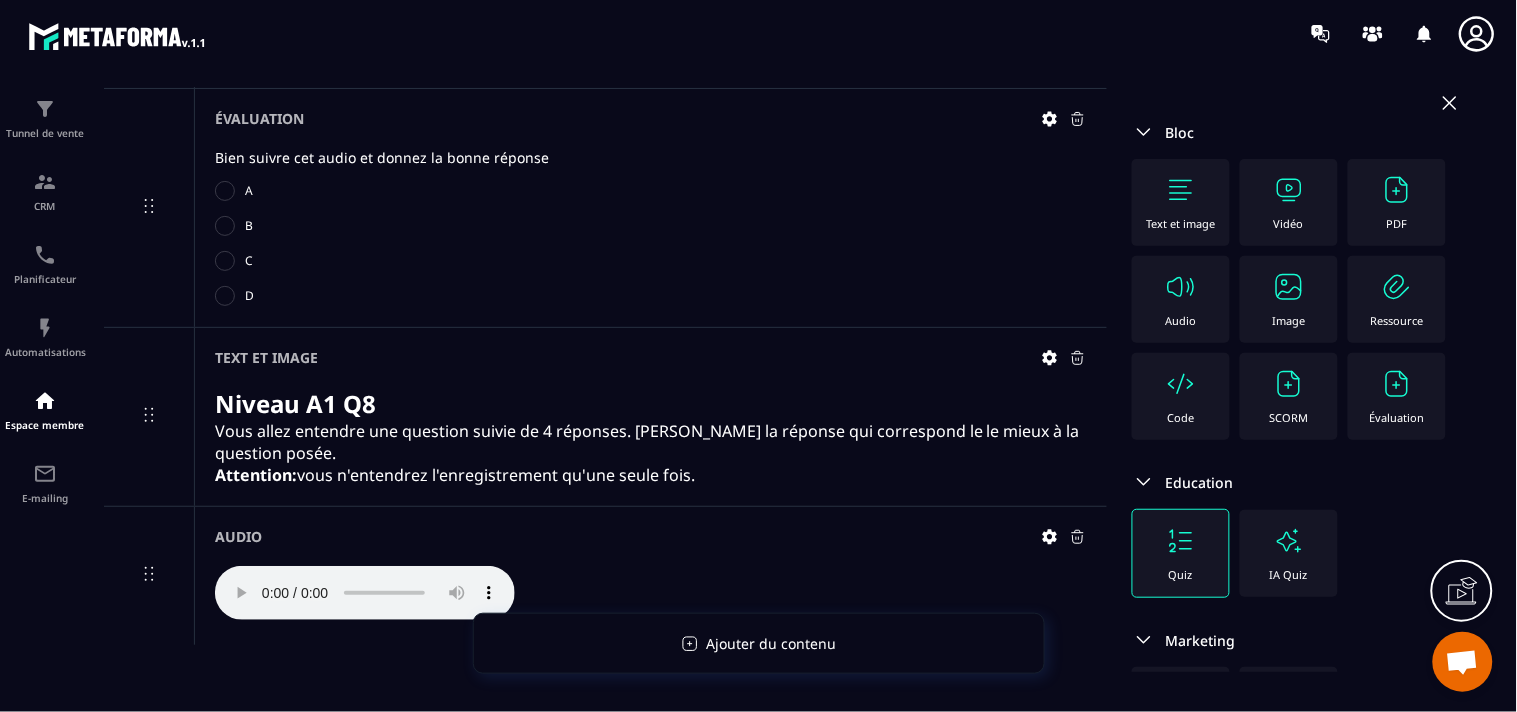 scroll, scrollTop: 5347, scrollLeft: 0, axis: vertical 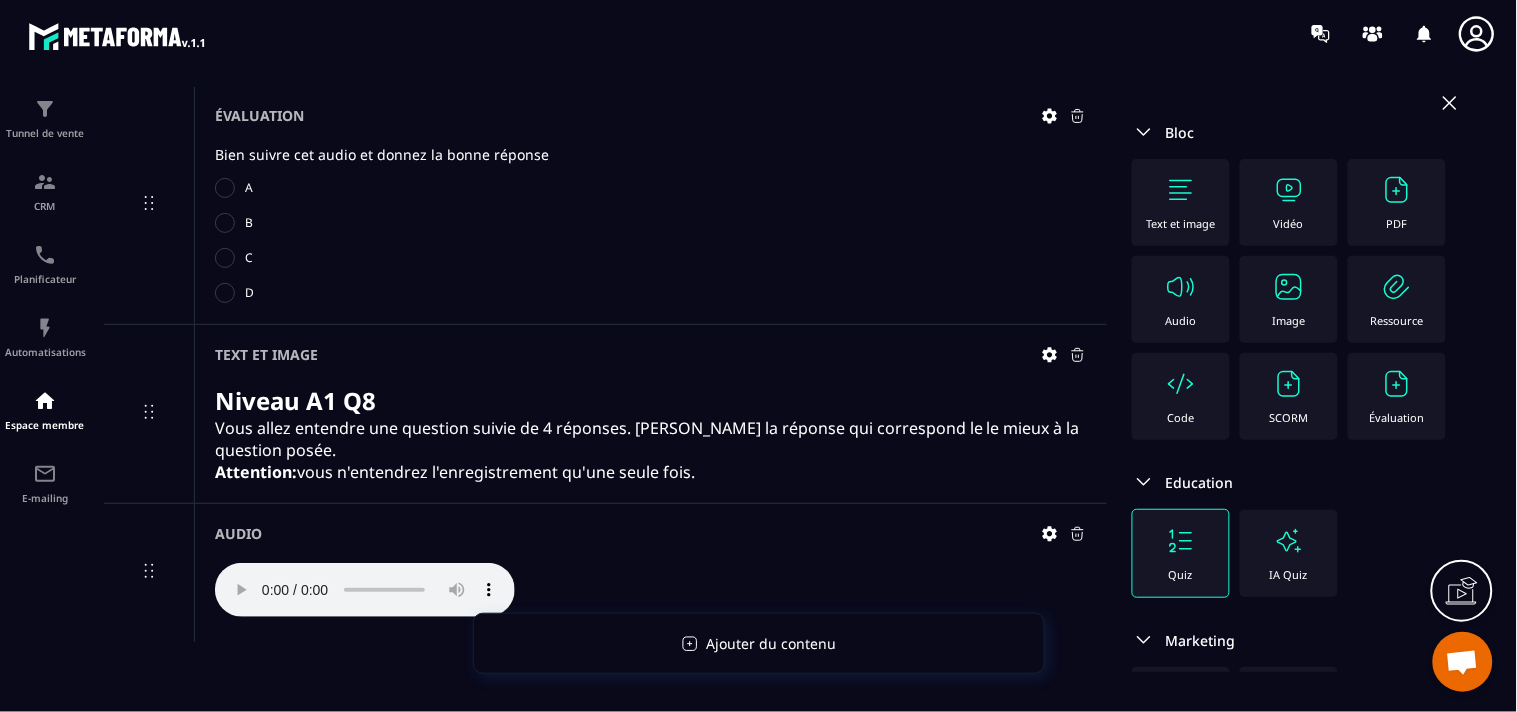click on "Évaluation" at bounding box center (1397, 396) 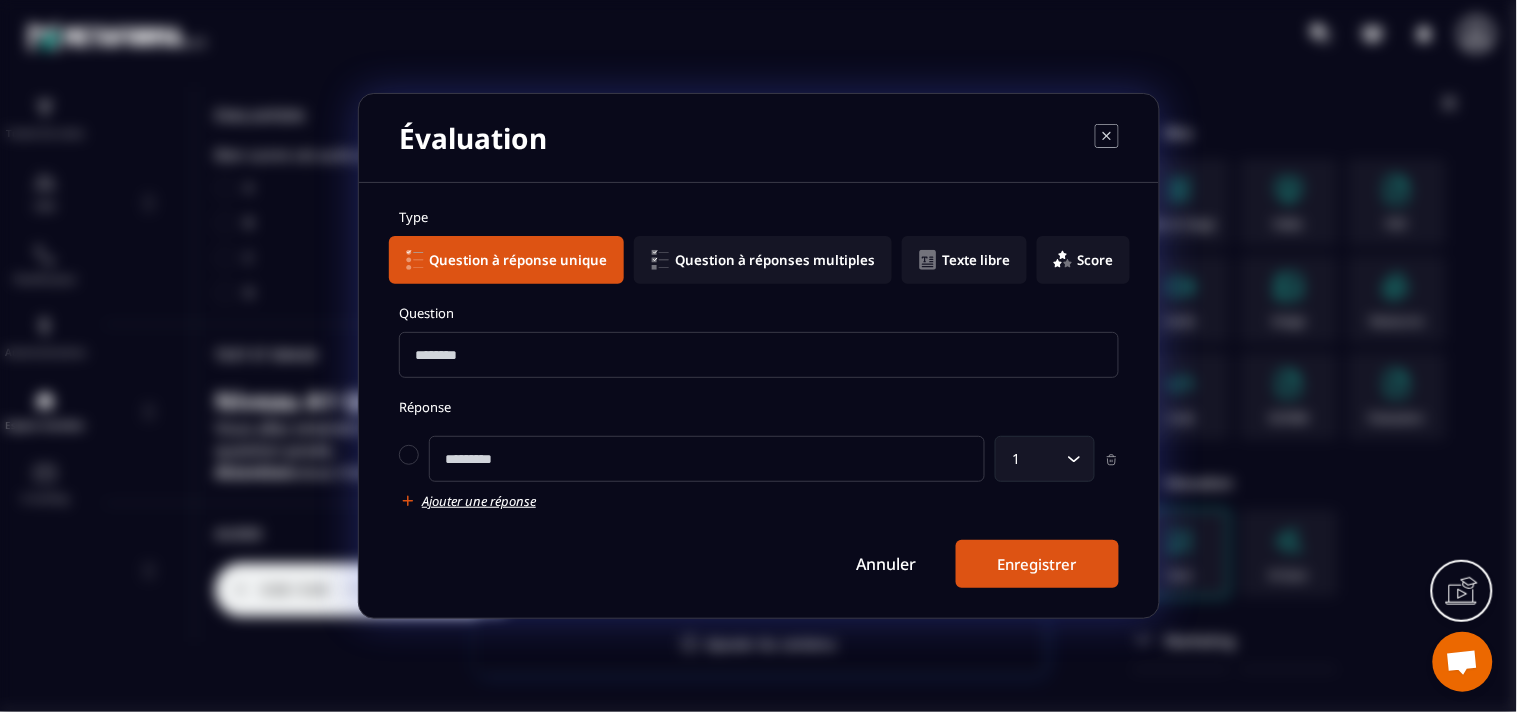 click at bounding box center [759, 355] 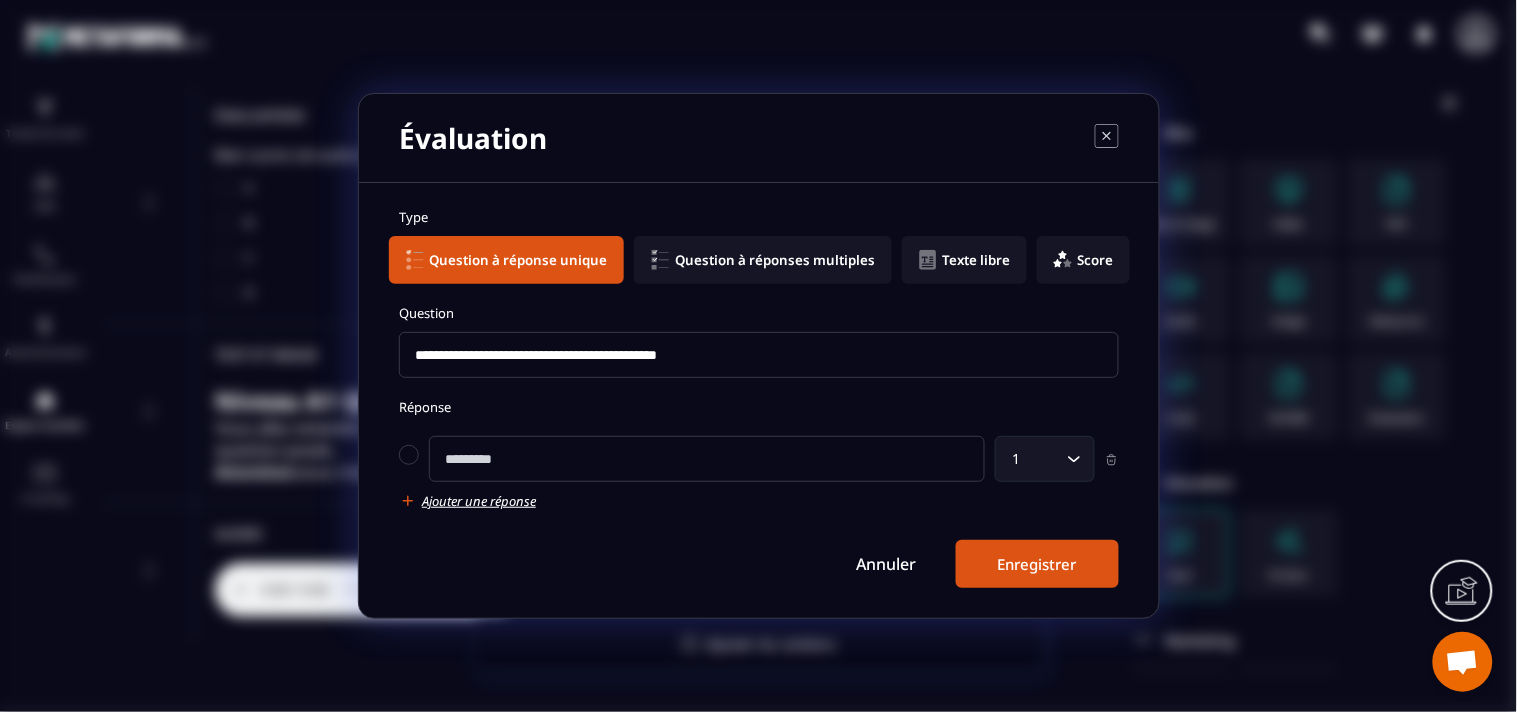 click at bounding box center (707, 459) 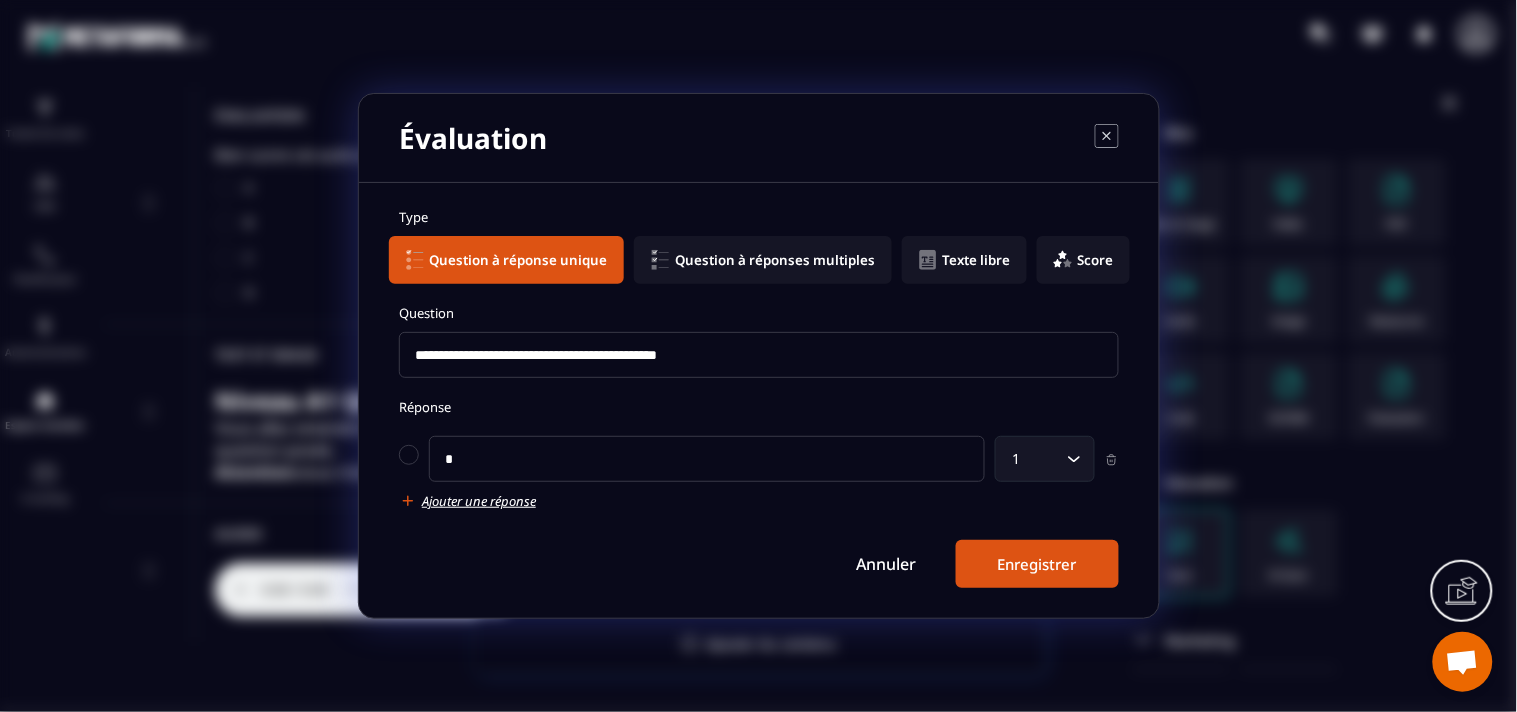 click on "Ajouter une réponse" at bounding box center [479, 501] 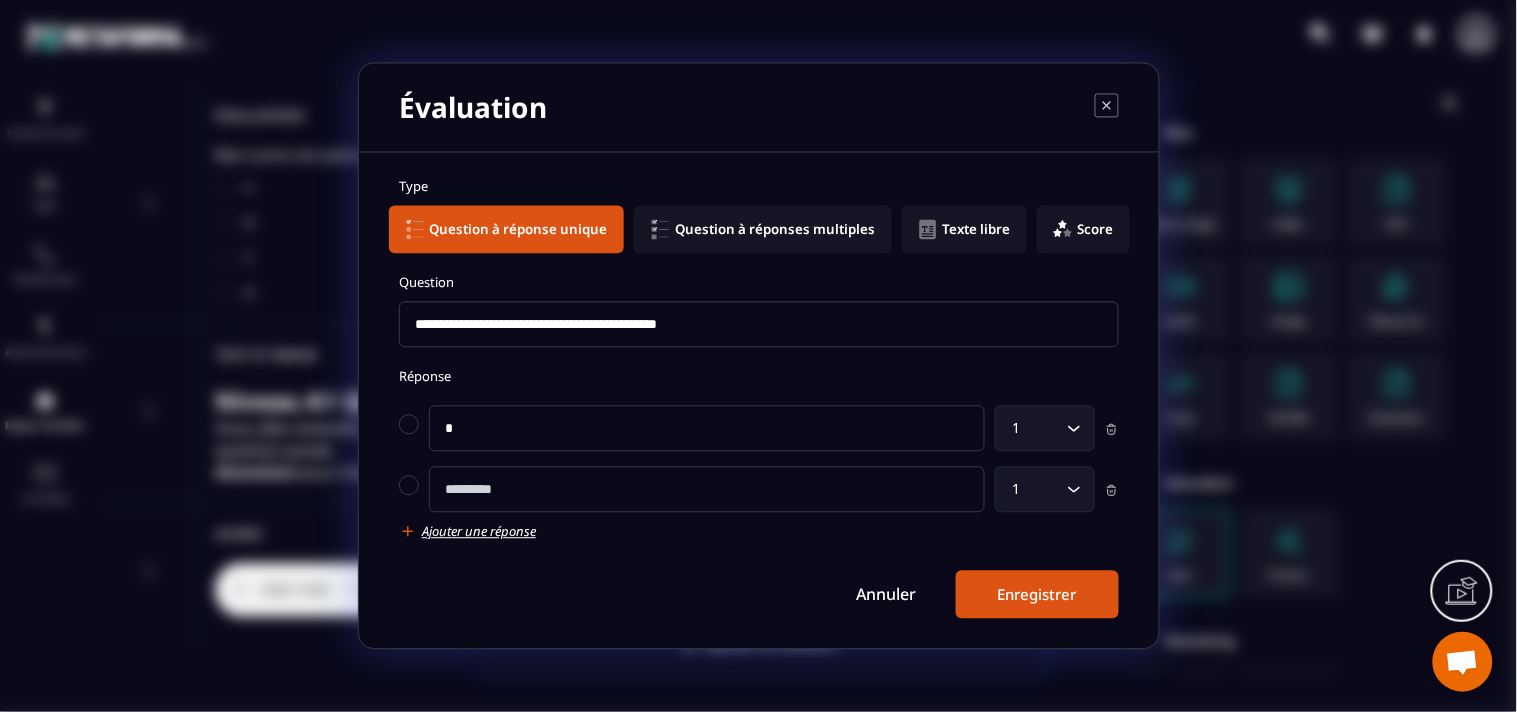 click at bounding box center (707, 490) 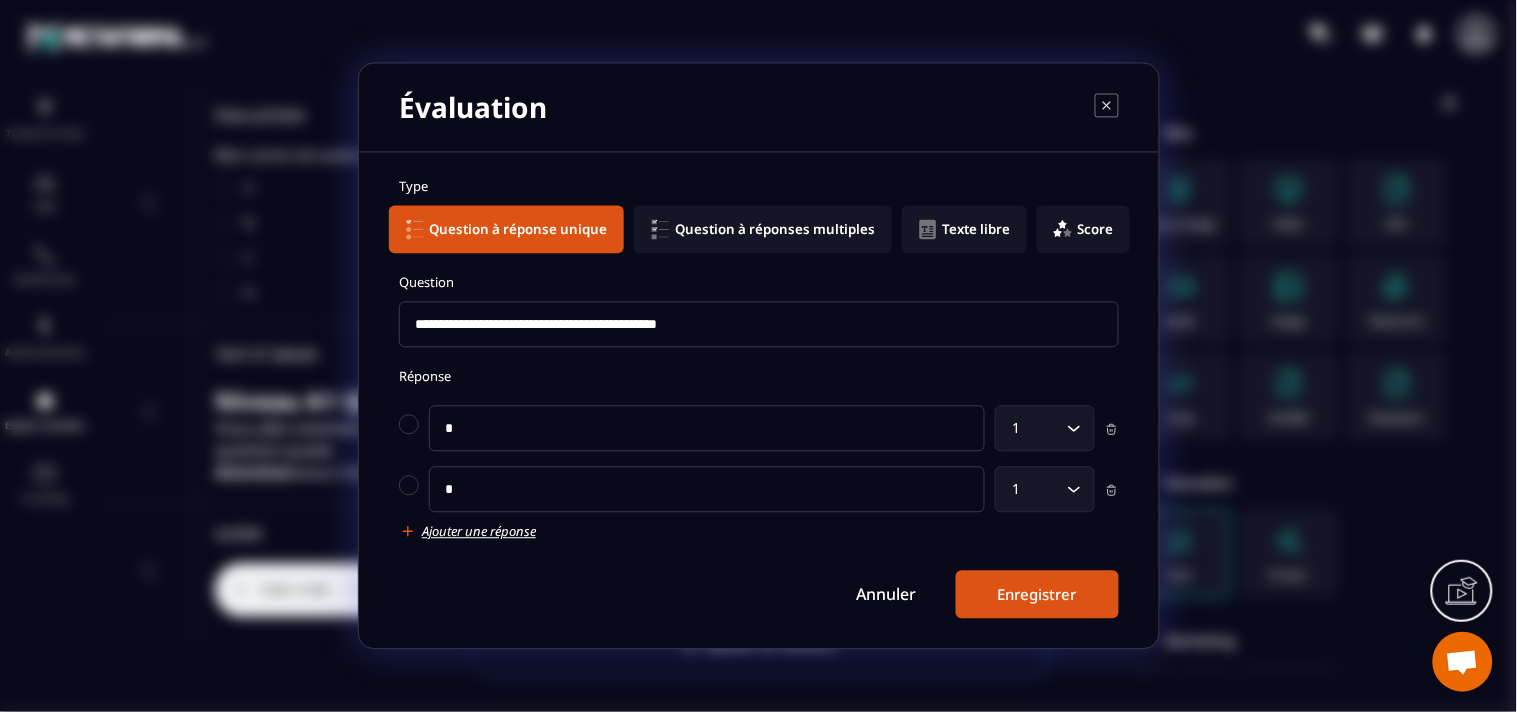 click on "Ajouter une réponse" at bounding box center (479, 532) 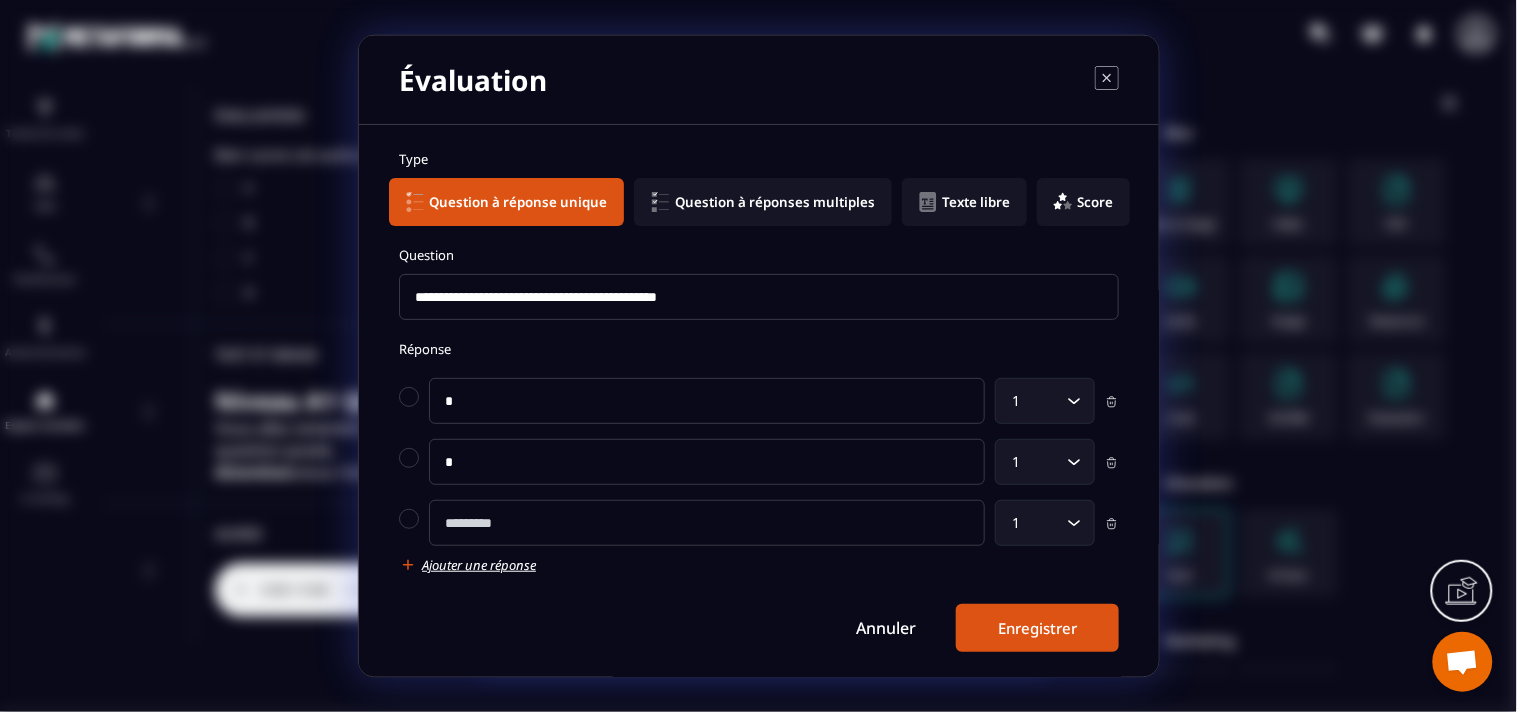click at bounding box center (707, 523) 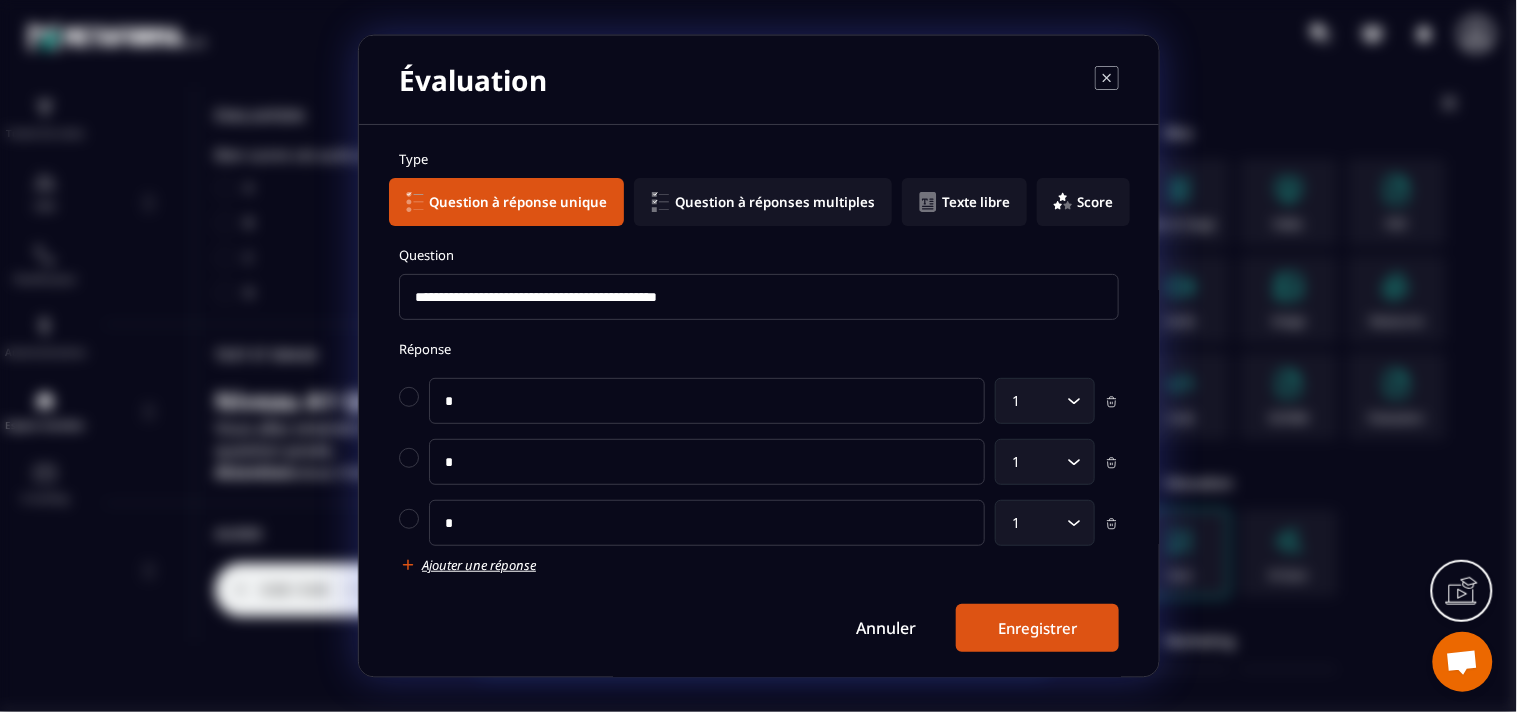 click on "Ajouter une réponse" at bounding box center [479, 565] 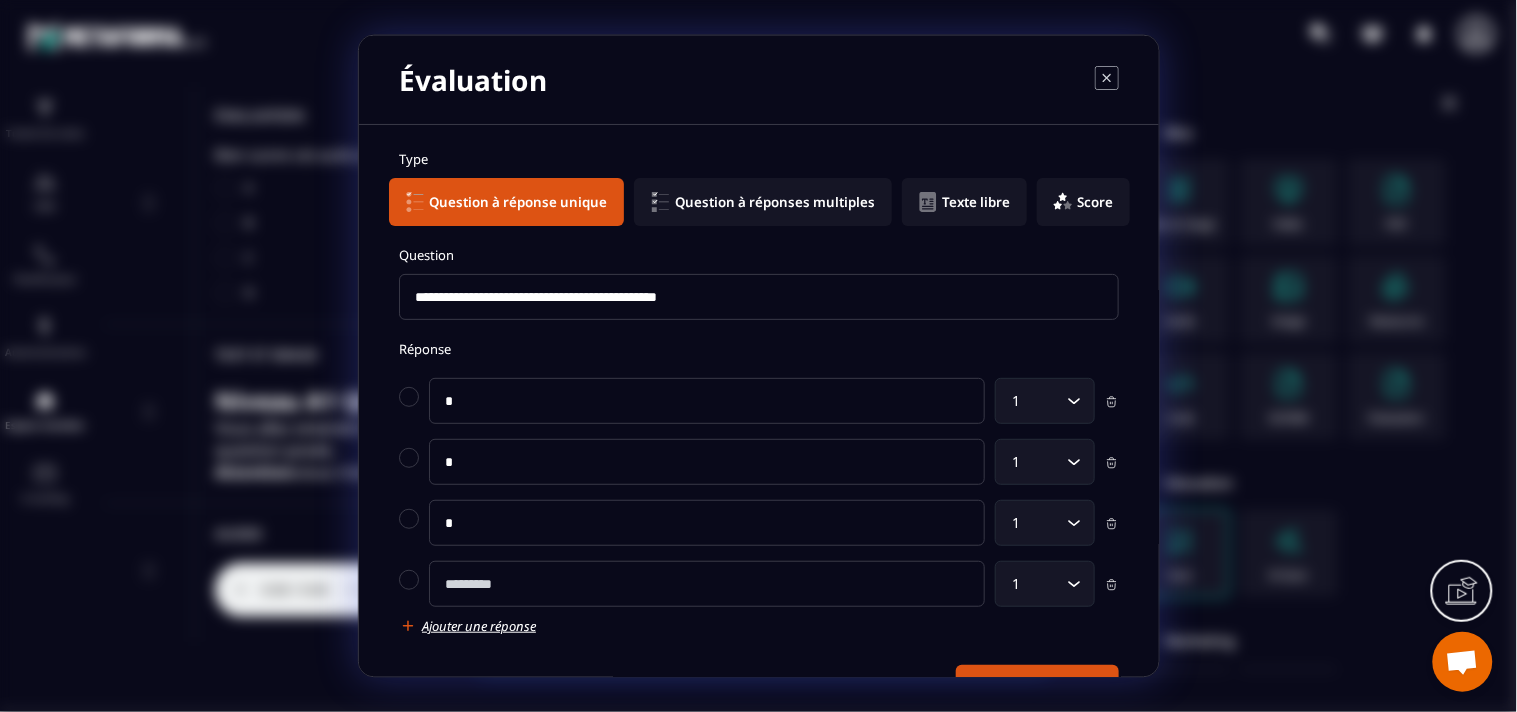 drag, startPoint x: 518, startPoint y: 573, endPoint x: 527, endPoint y: 581, distance: 12.0415945 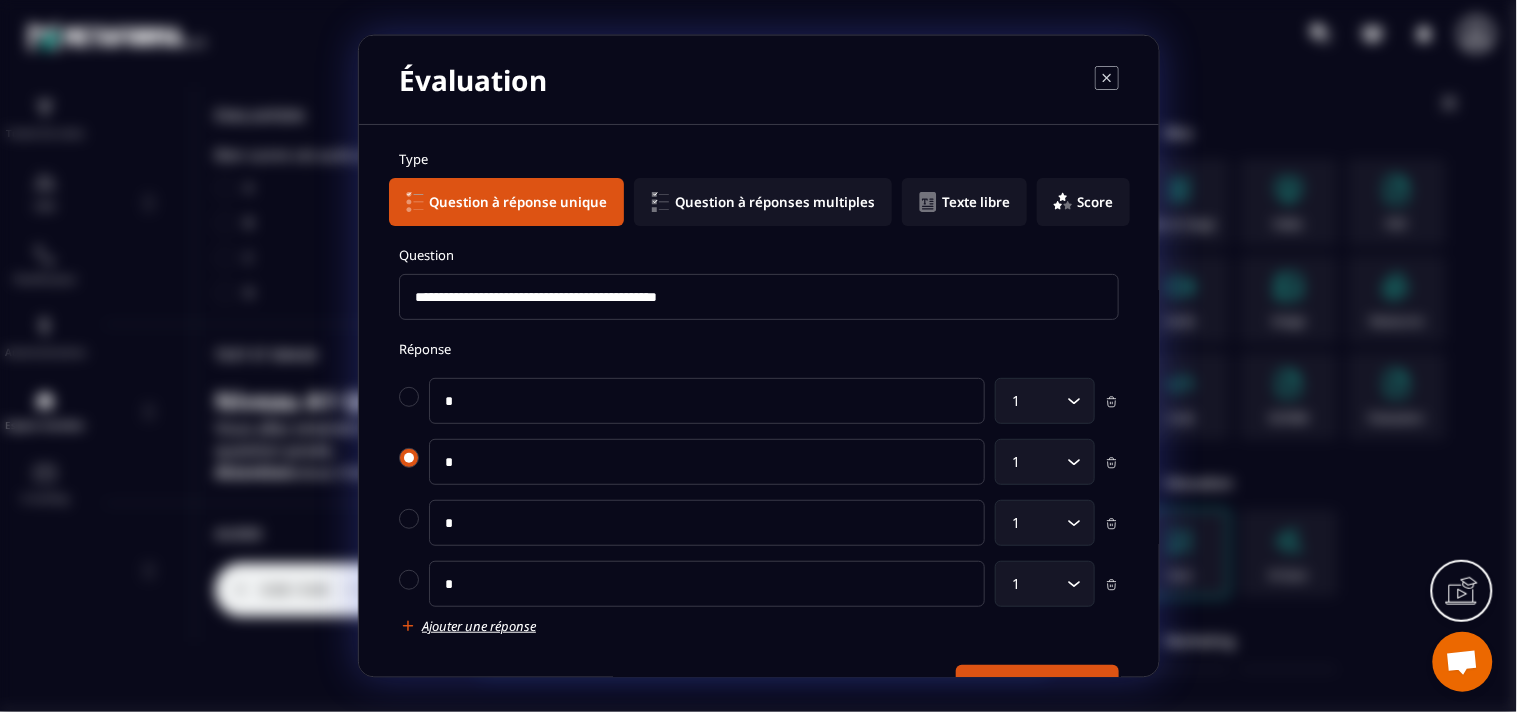click on "* 1 Loading..." 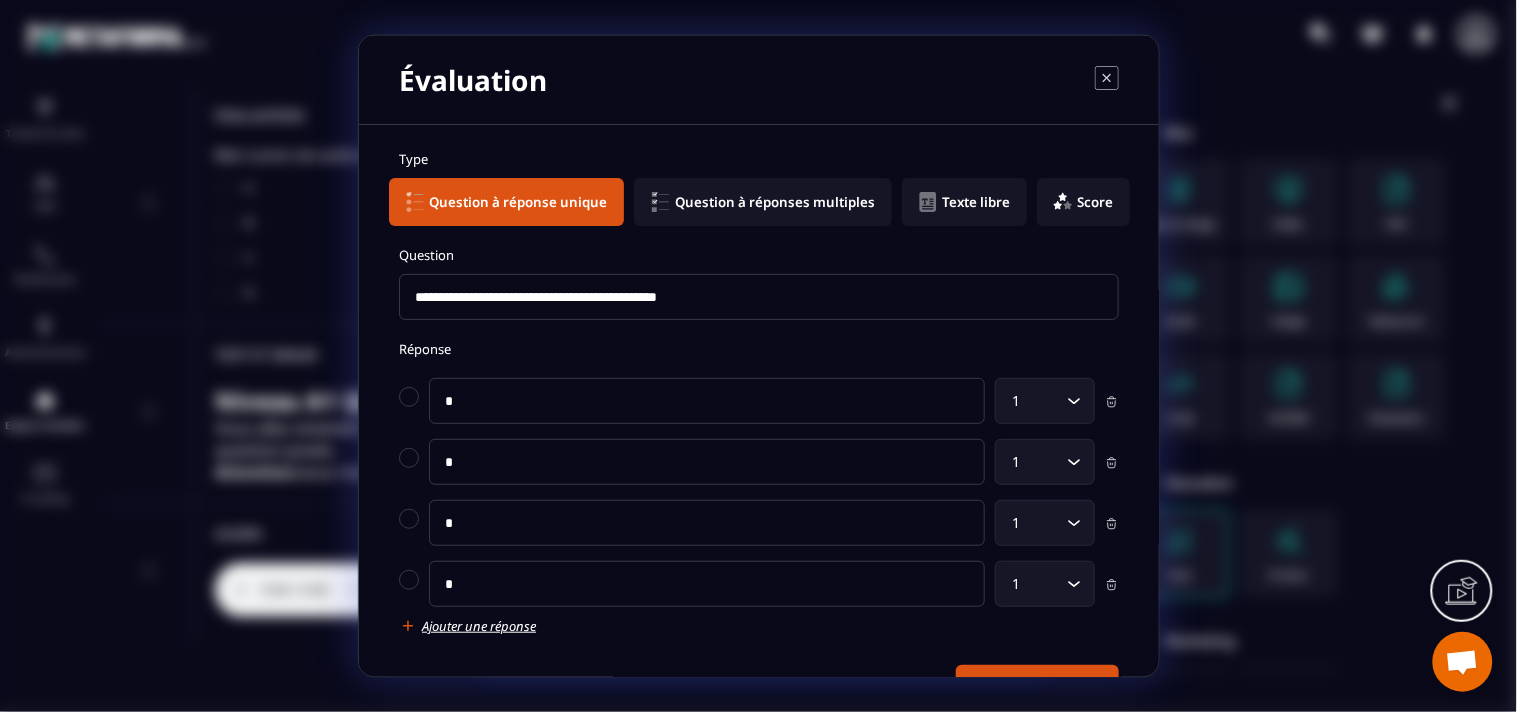 scroll, scrollTop: 66, scrollLeft: 0, axis: vertical 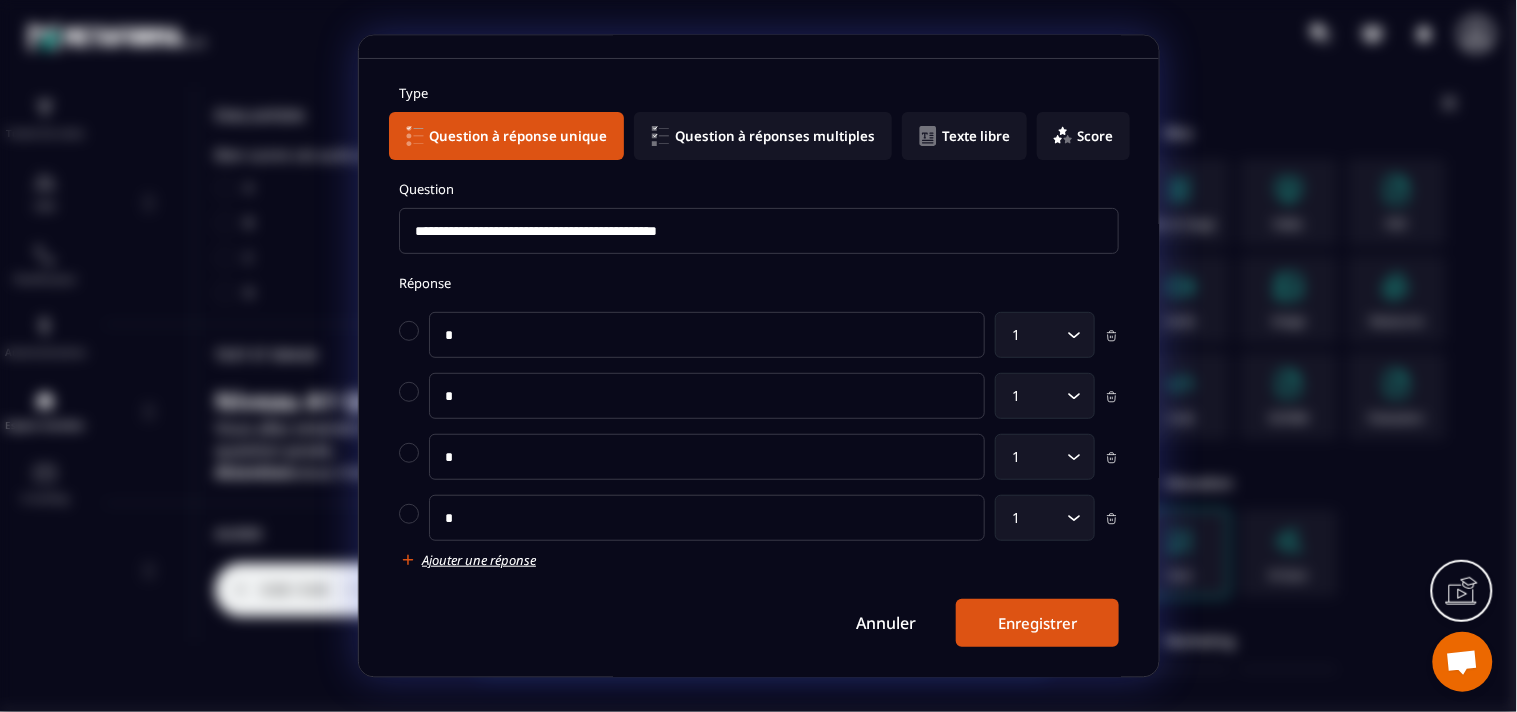 click on "Enregistrer" at bounding box center (1037, 623) 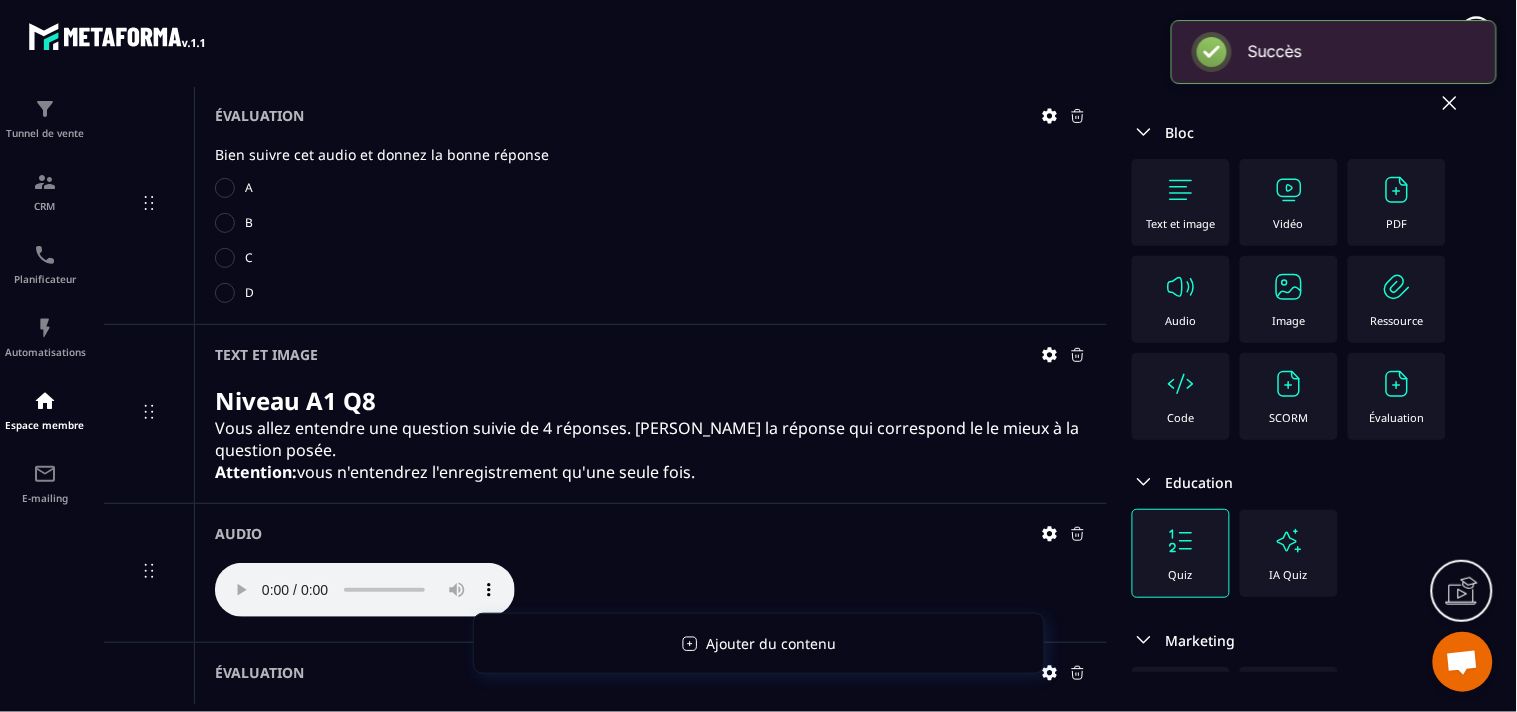 scroll, scrollTop: 66, scrollLeft: 0, axis: vertical 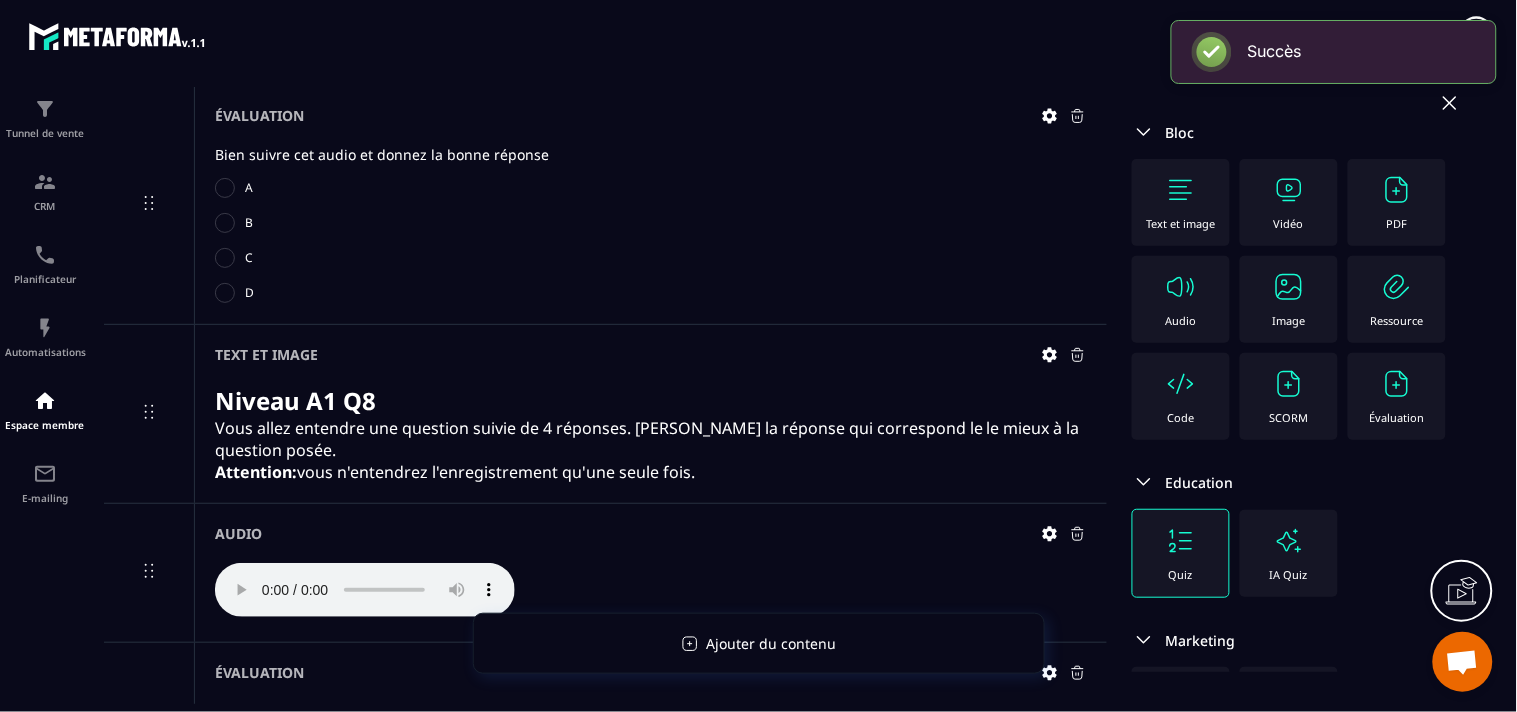 click on "Text et image" at bounding box center [1181, 202] 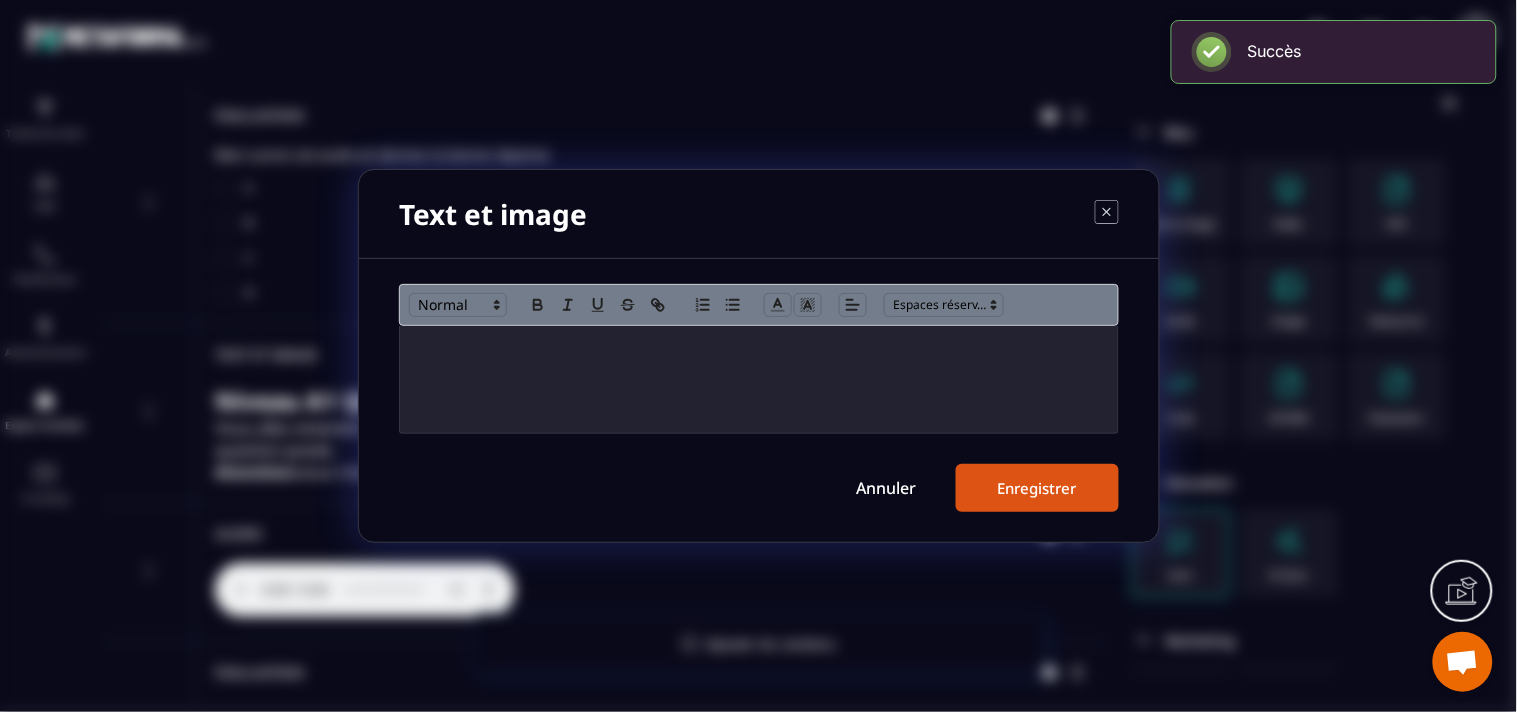 click at bounding box center [759, 379] 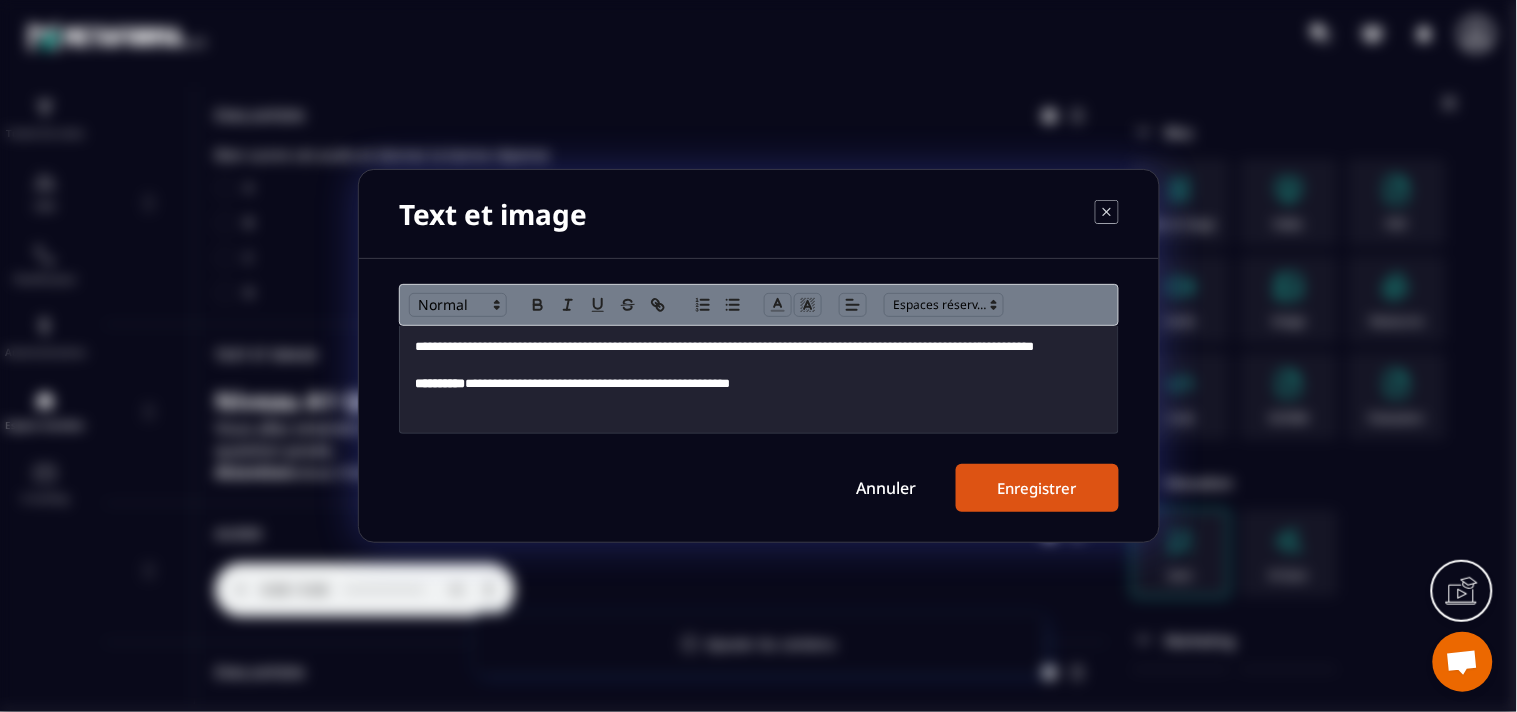 click on "**********" at bounding box center (759, 356) 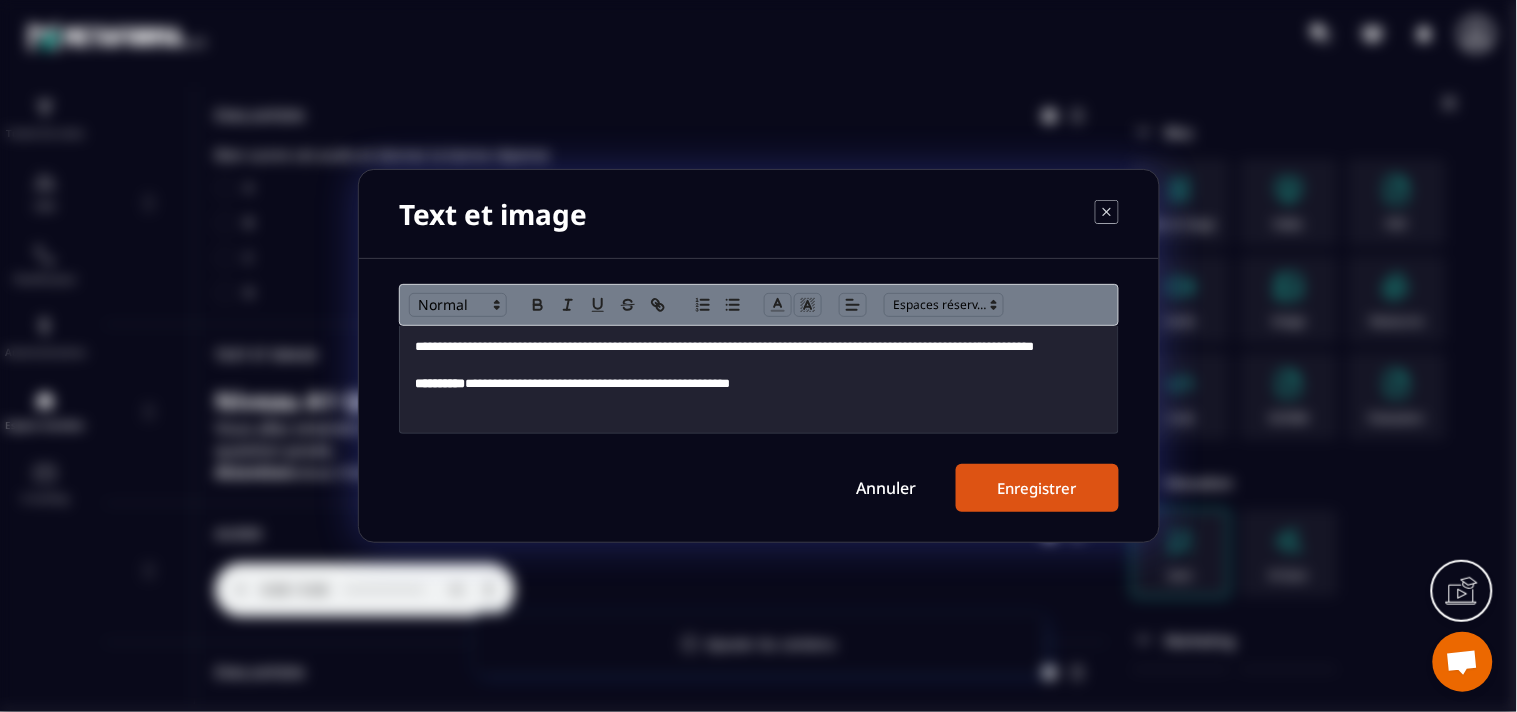 click on "**********" at bounding box center [759, 379] 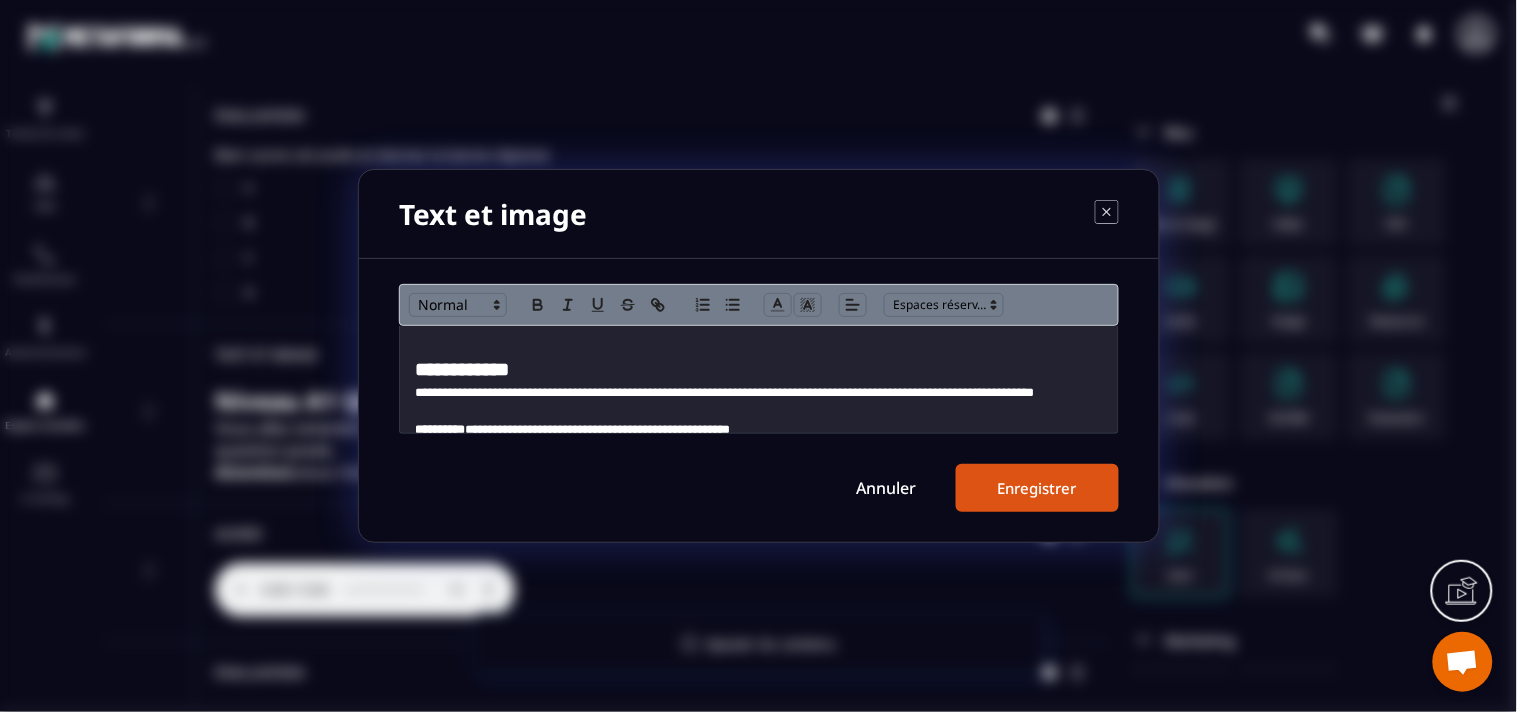 click at bounding box center [759, 347] 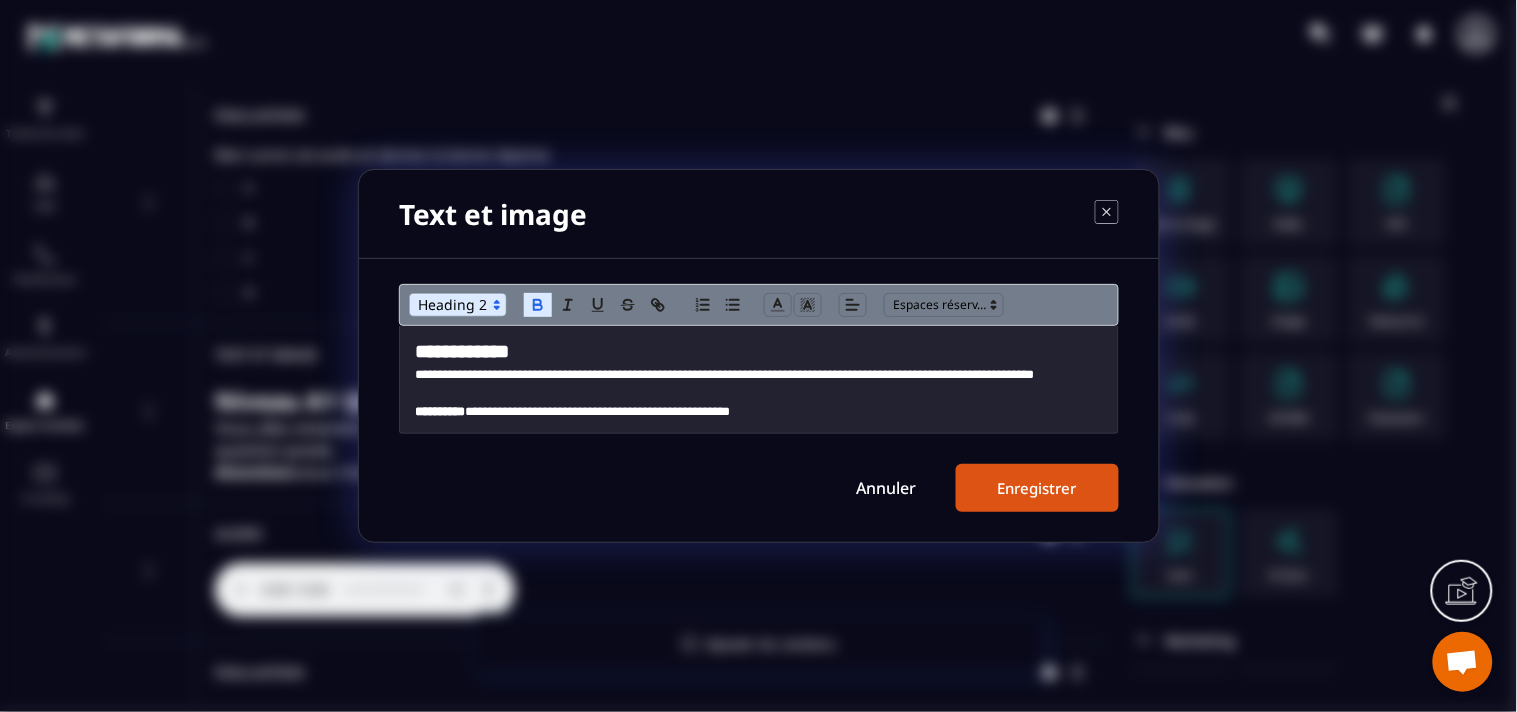 type 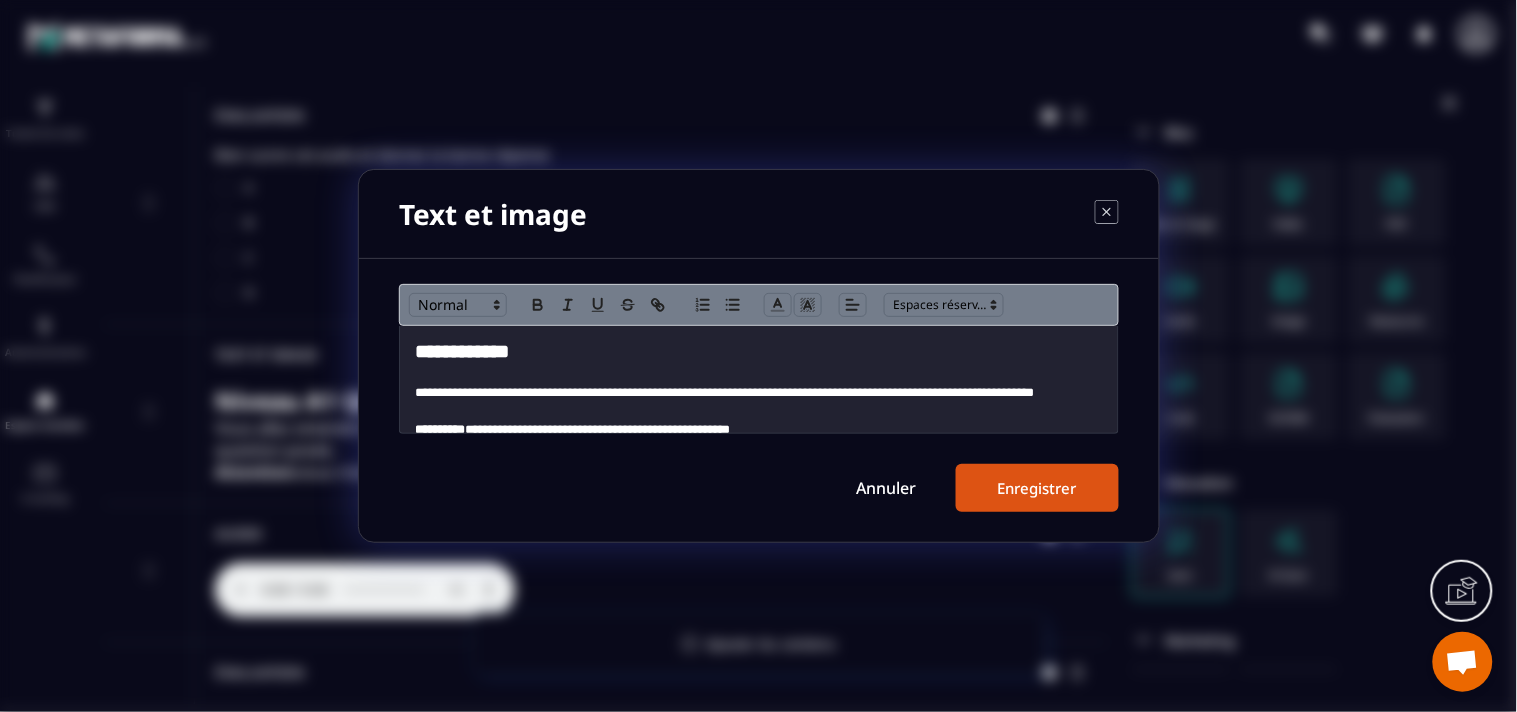 scroll, scrollTop: 17, scrollLeft: 0, axis: vertical 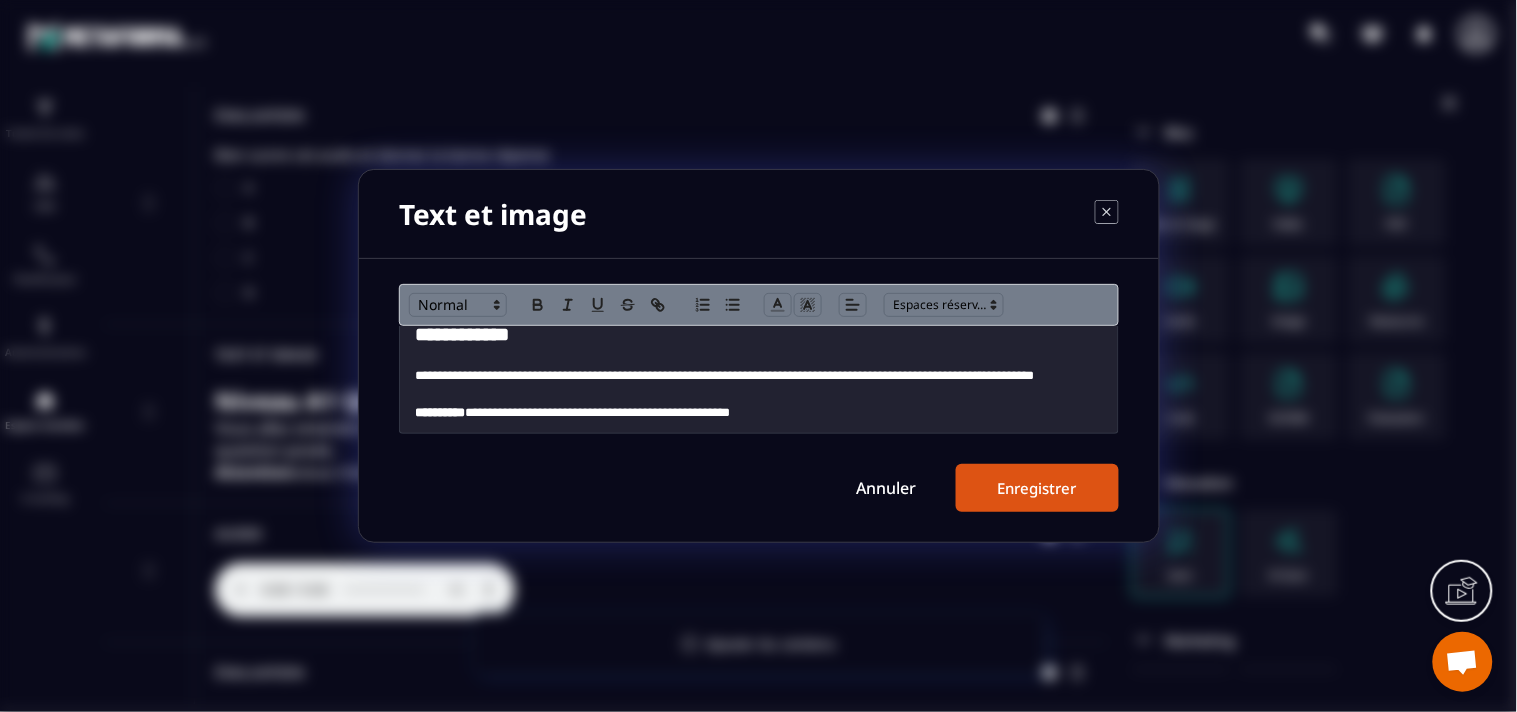click on "Enregistrer" at bounding box center [1037, 488] 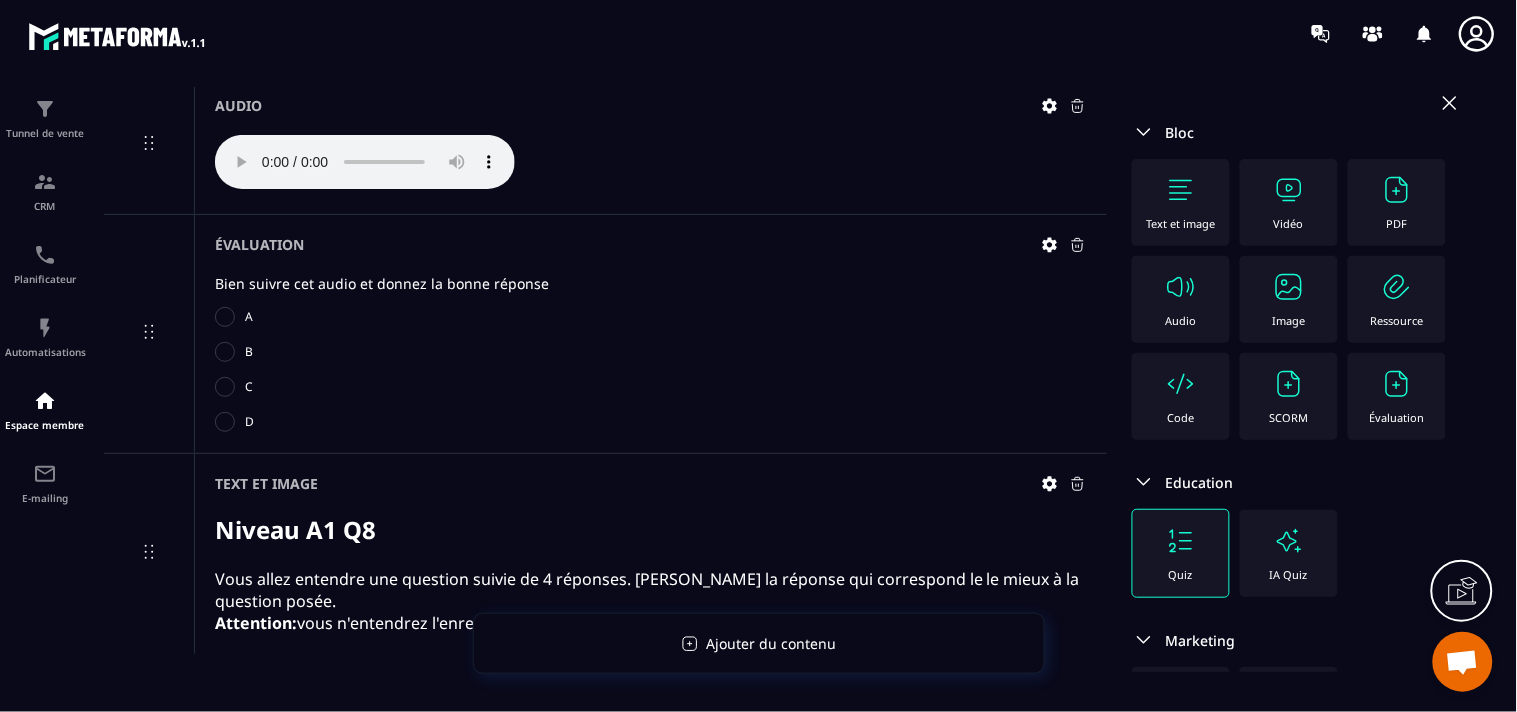 scroll, scrollTop: 5783, scrollLeft: 0, axis: vertical 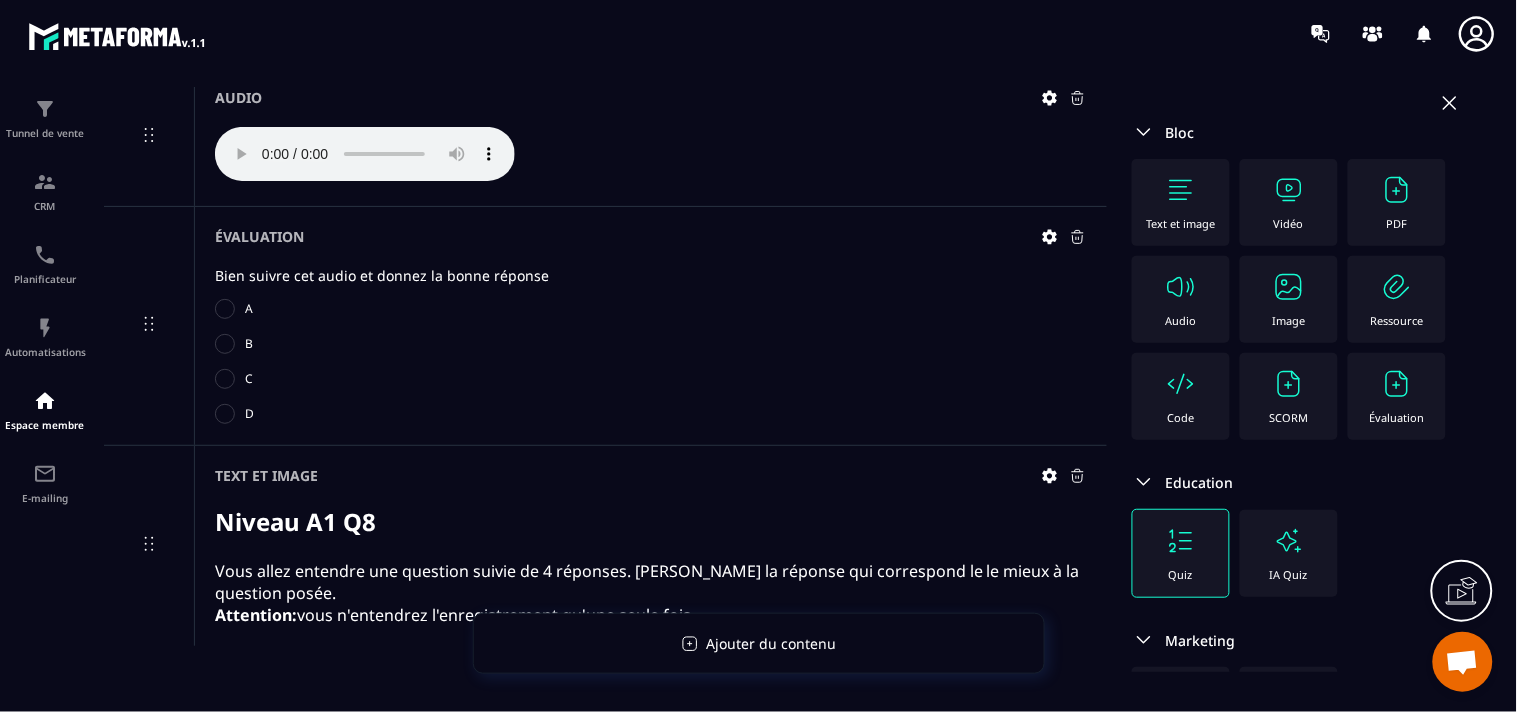 click 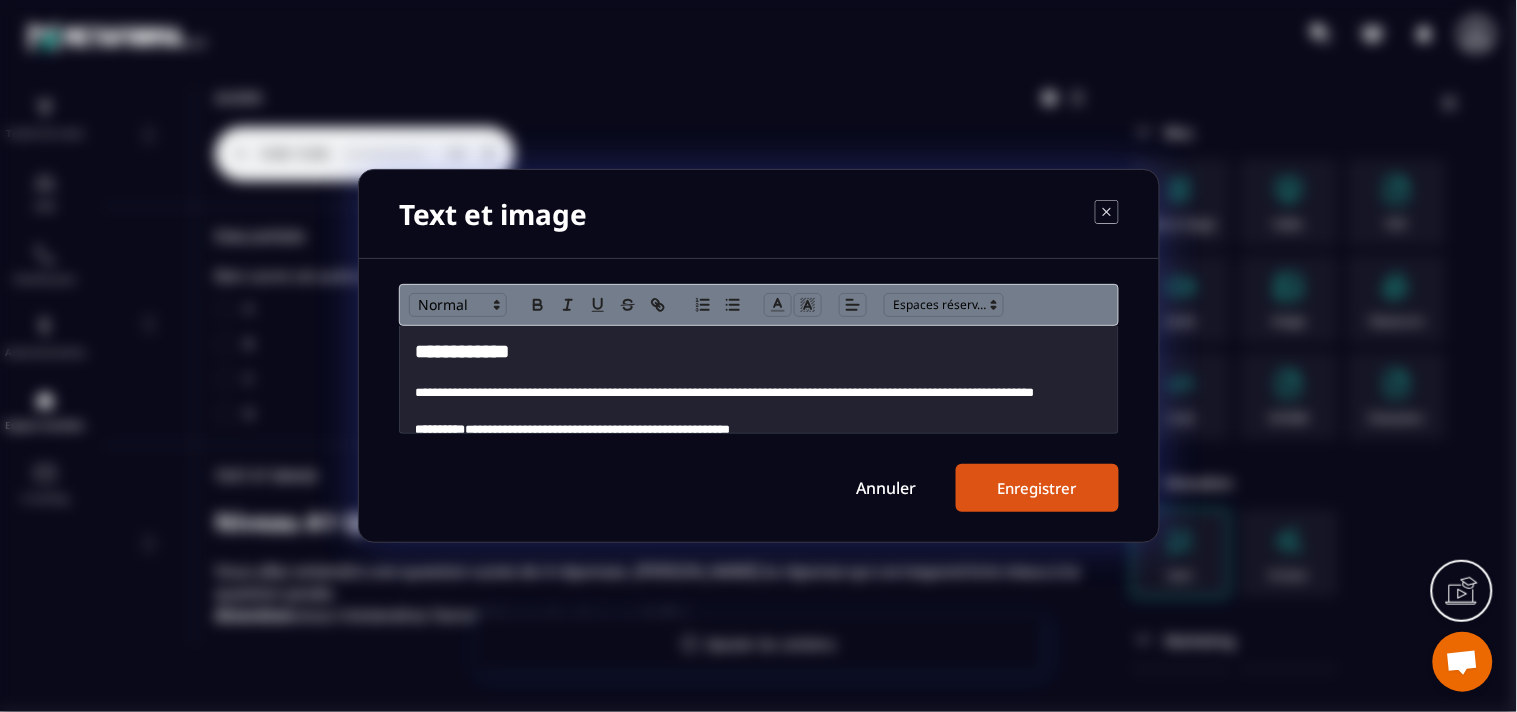 click on "**********" at bounding box center [759, 352] 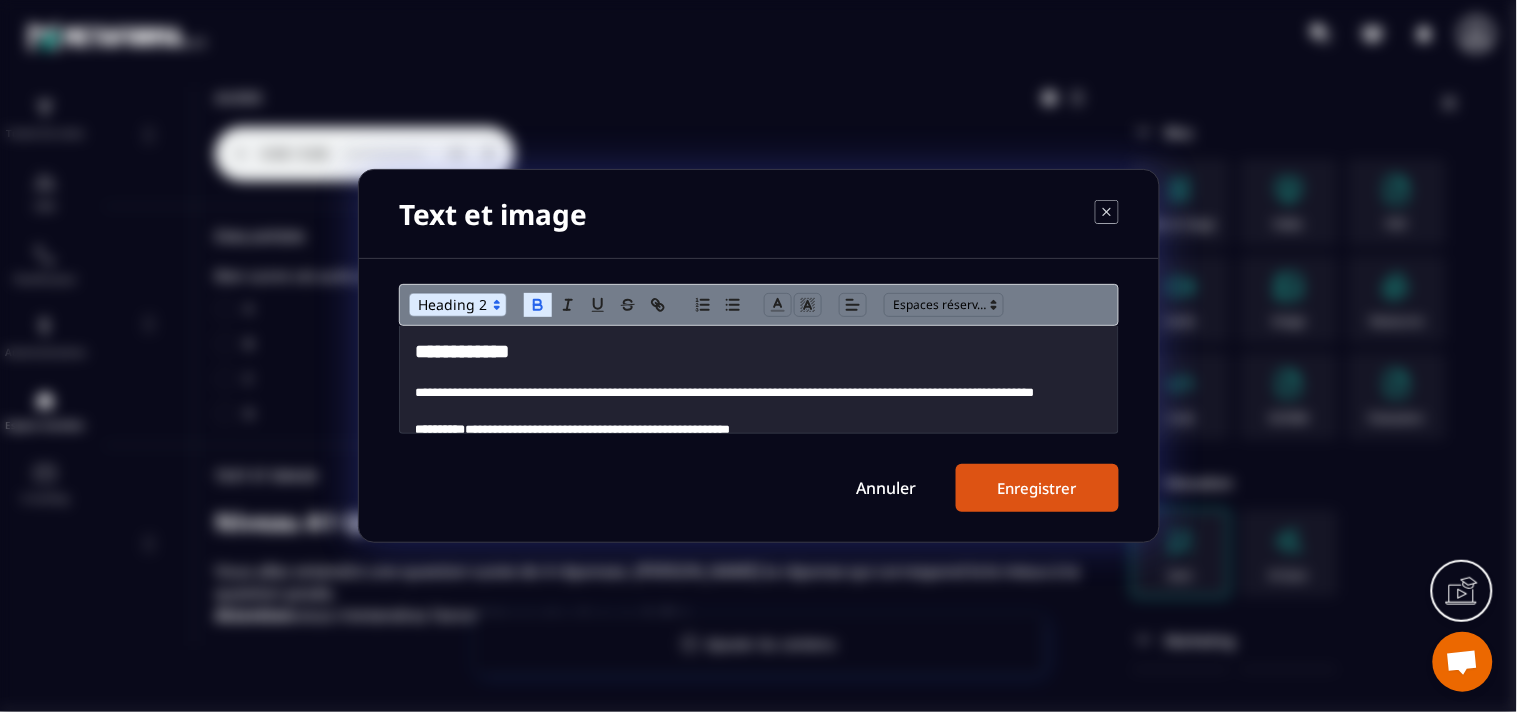 type 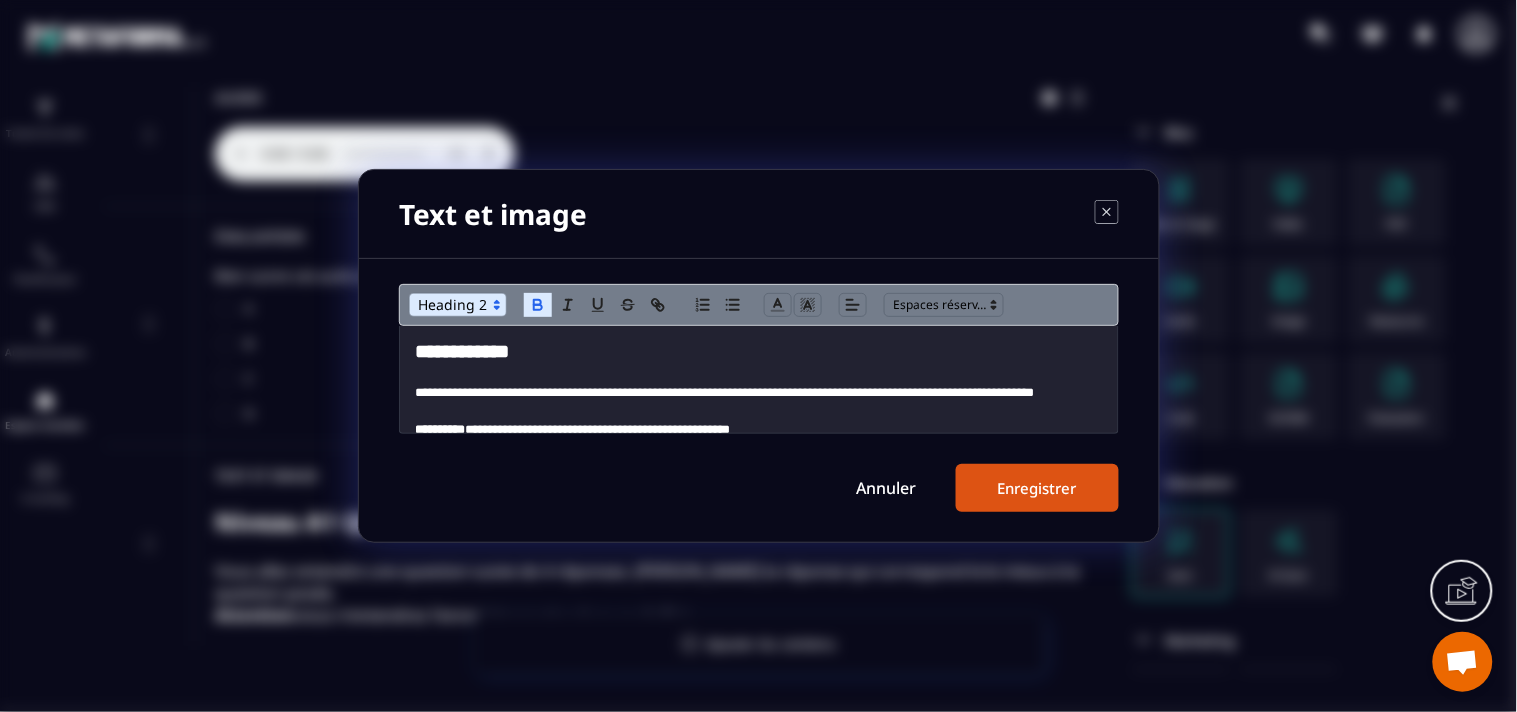 click on "Enregistrer" at bounding box center [1037, 488] 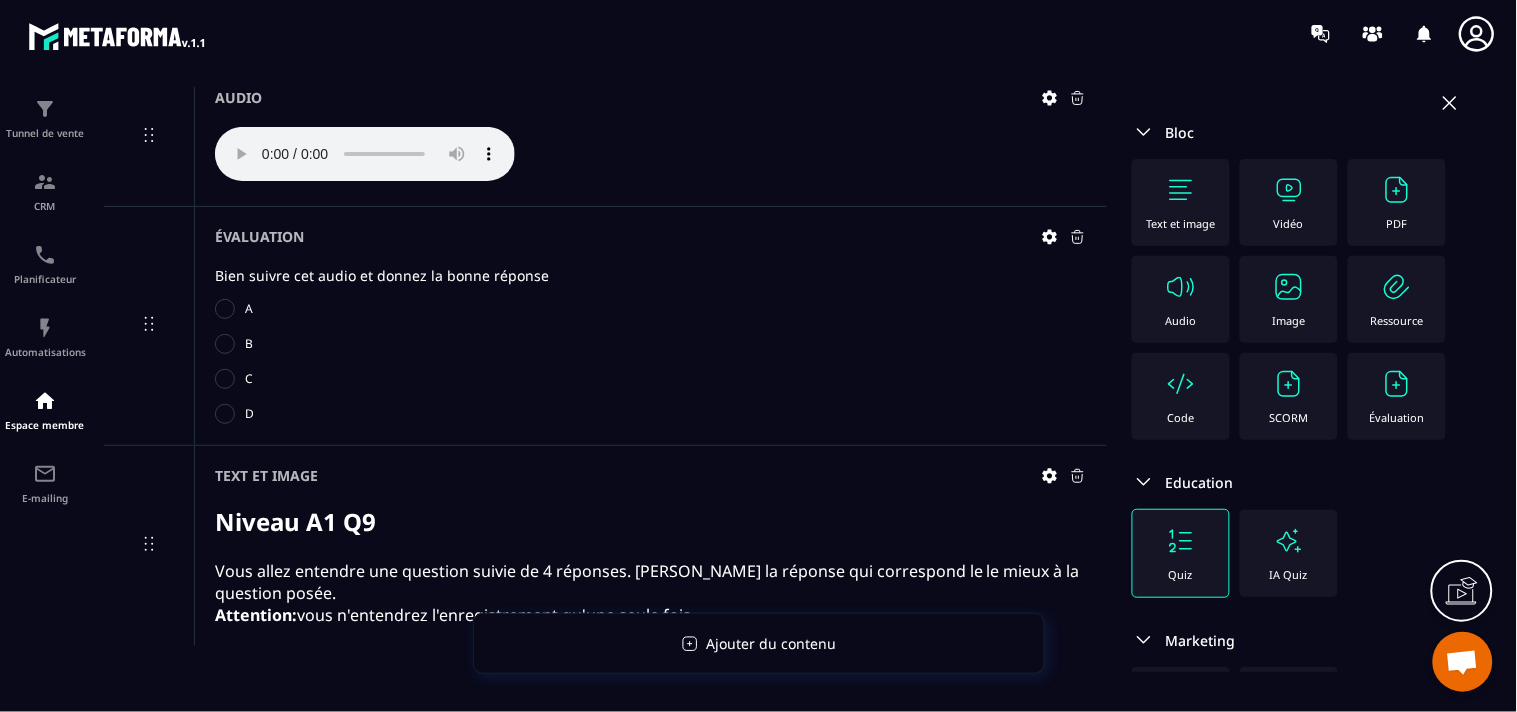 click on "Audio" at bounding box center (1181, 320) 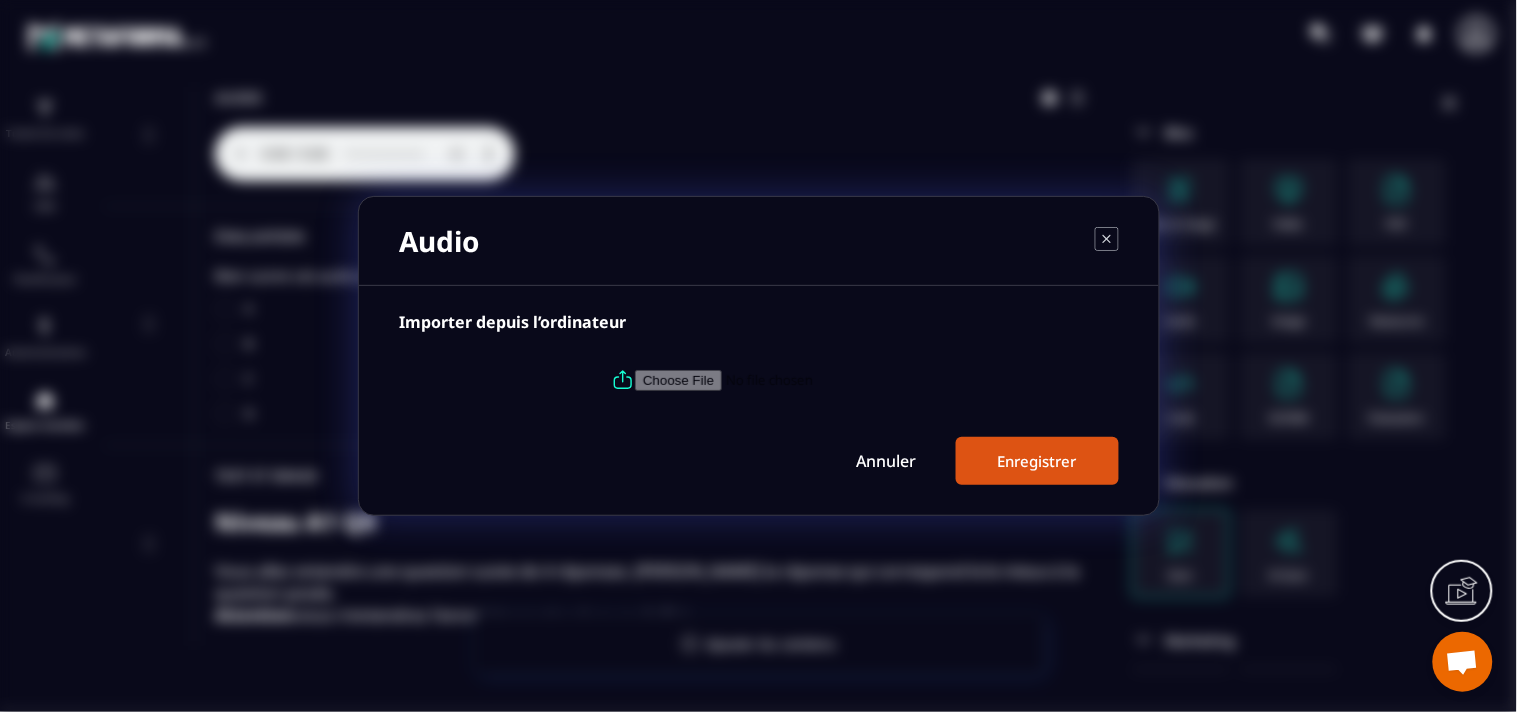 click at bounding box center (771, 380) 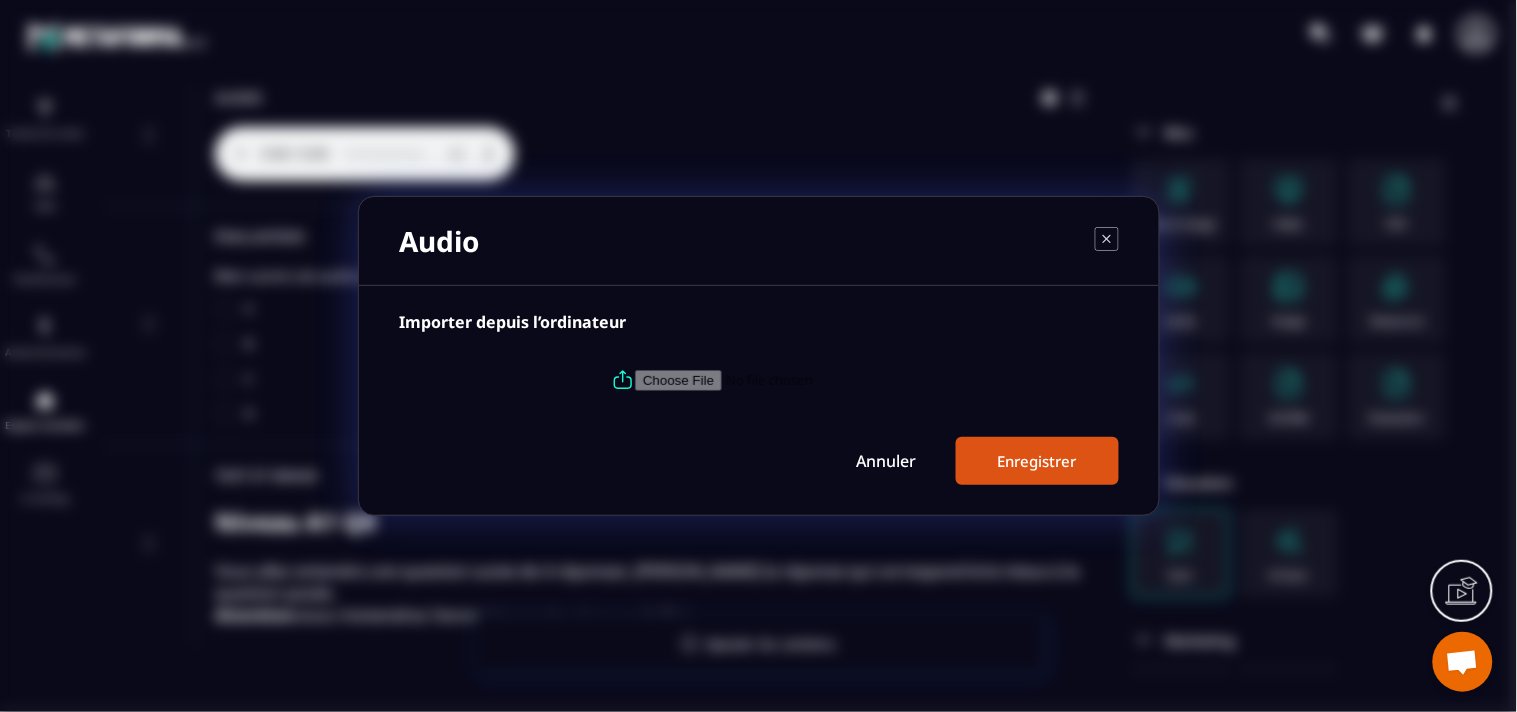 type on "**********" 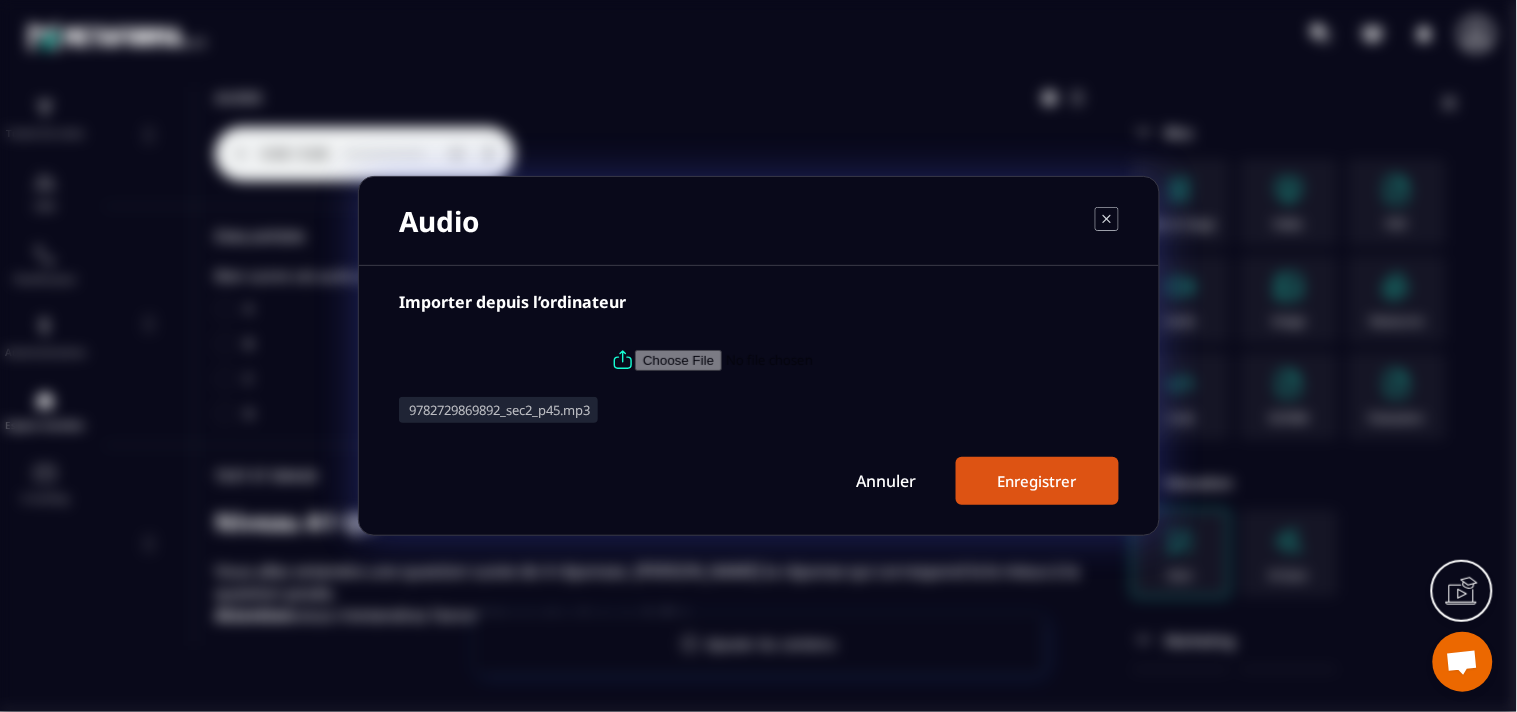click on "Enregistrer" at bounding box center [1037, 481] 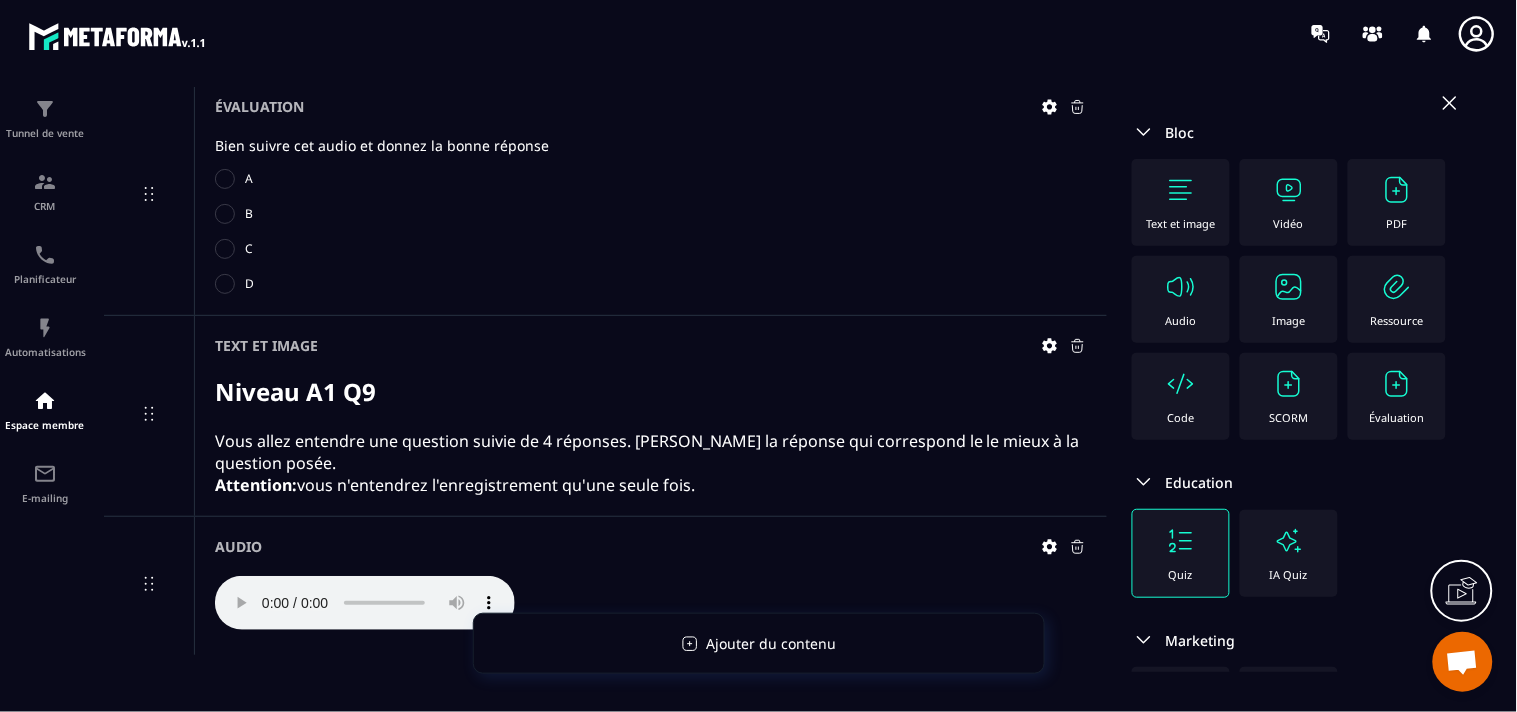 scroll, scrollTop: 5922, scrollLeft: 0, axis: vertical 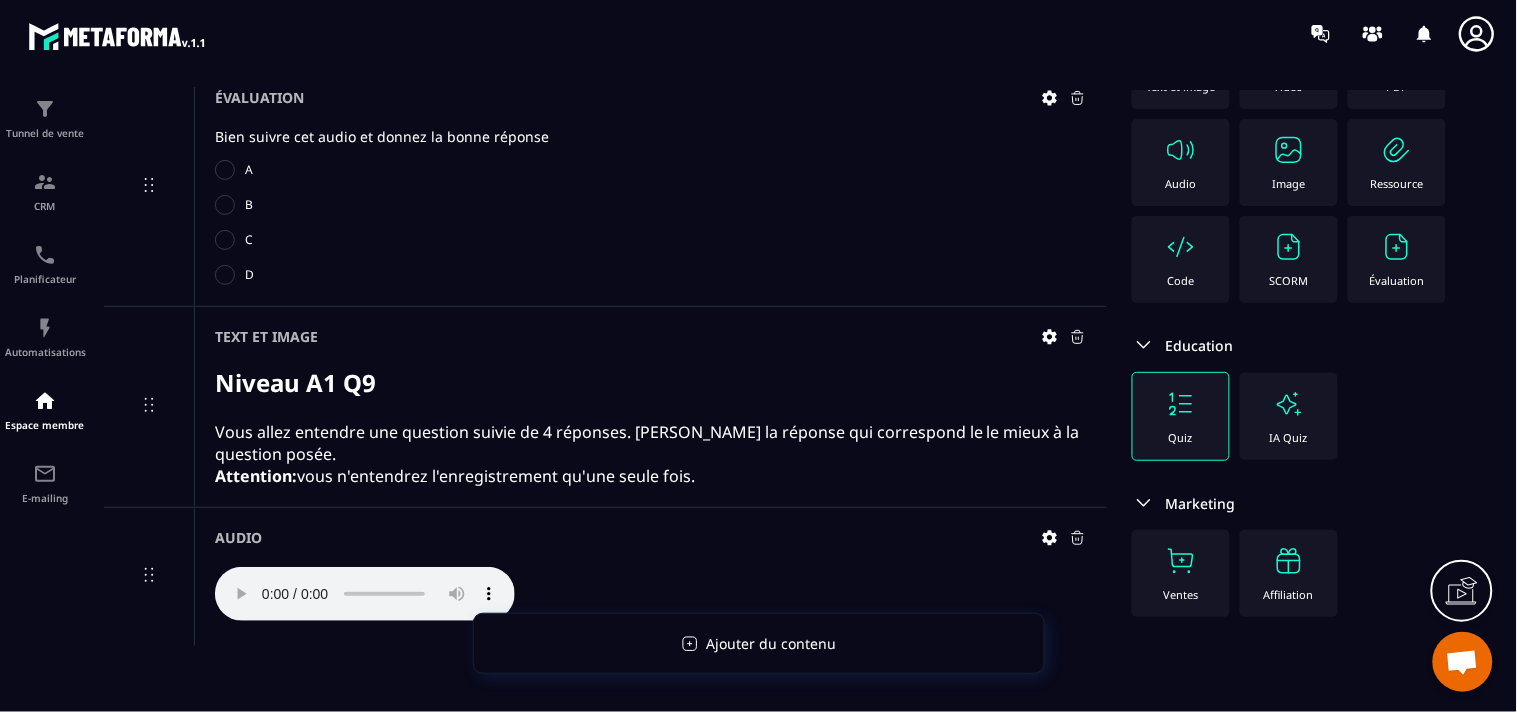 click on "Évaluation" at bounding box center [1397, 280] 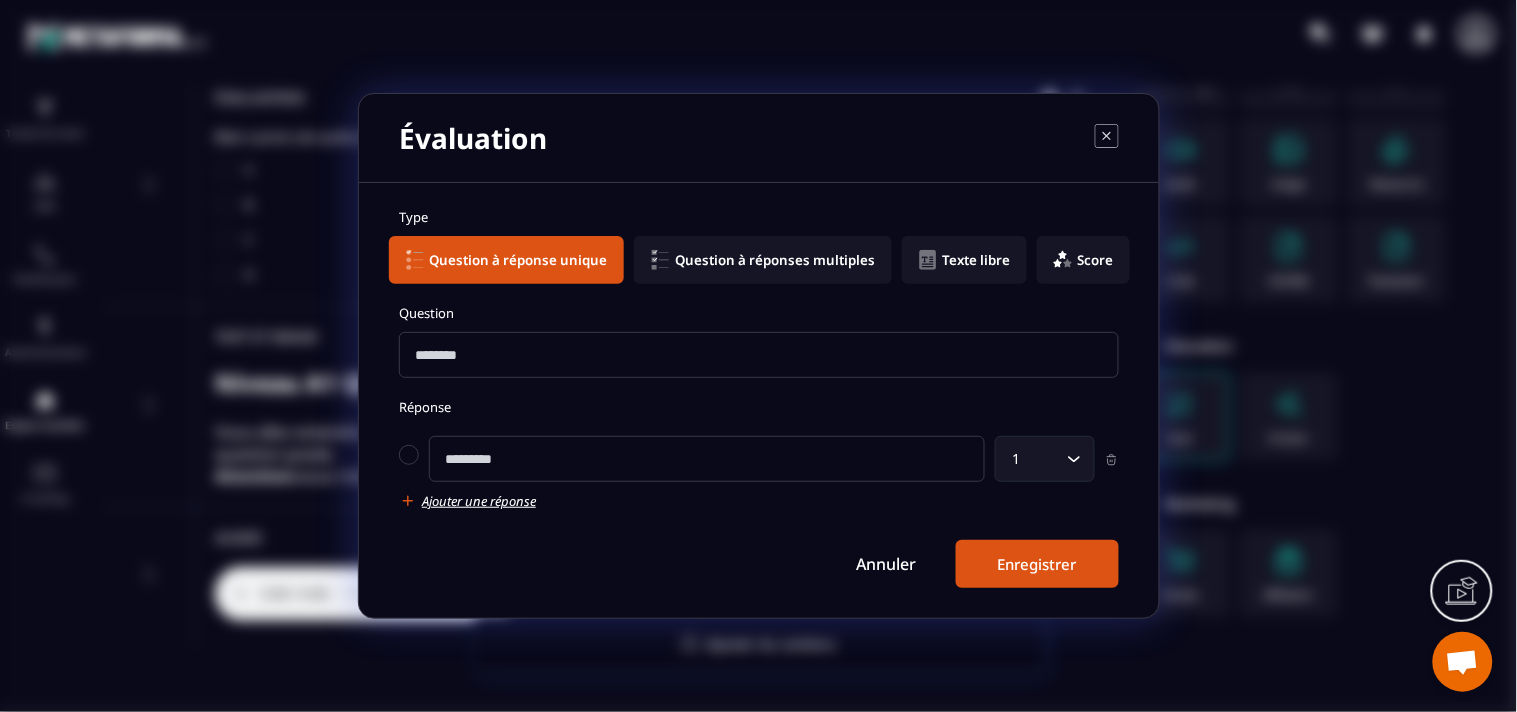 drag, startPoint x: 497, startPoint y: 357, endPoint x: 513, endPoint y: 357, distance: 16 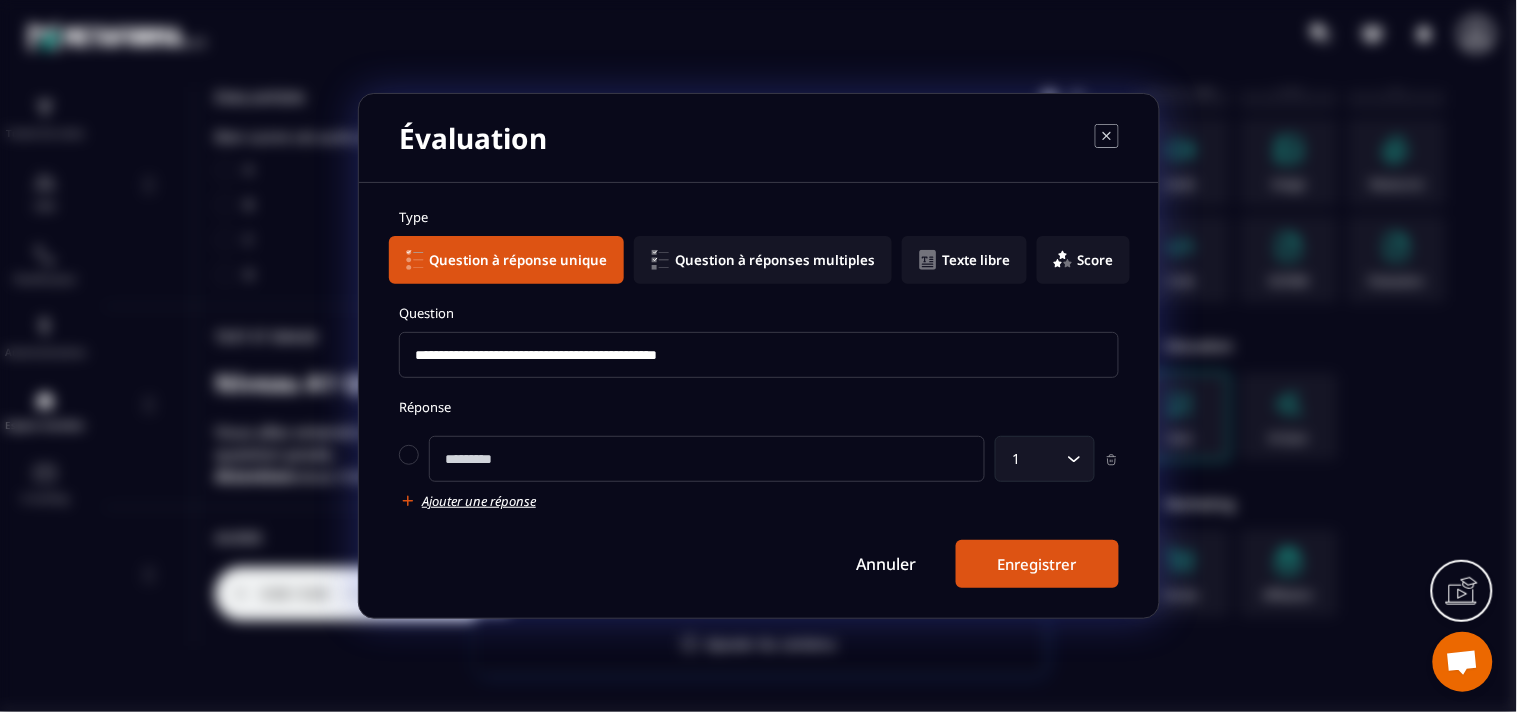 click at bounding box center [707, 459] 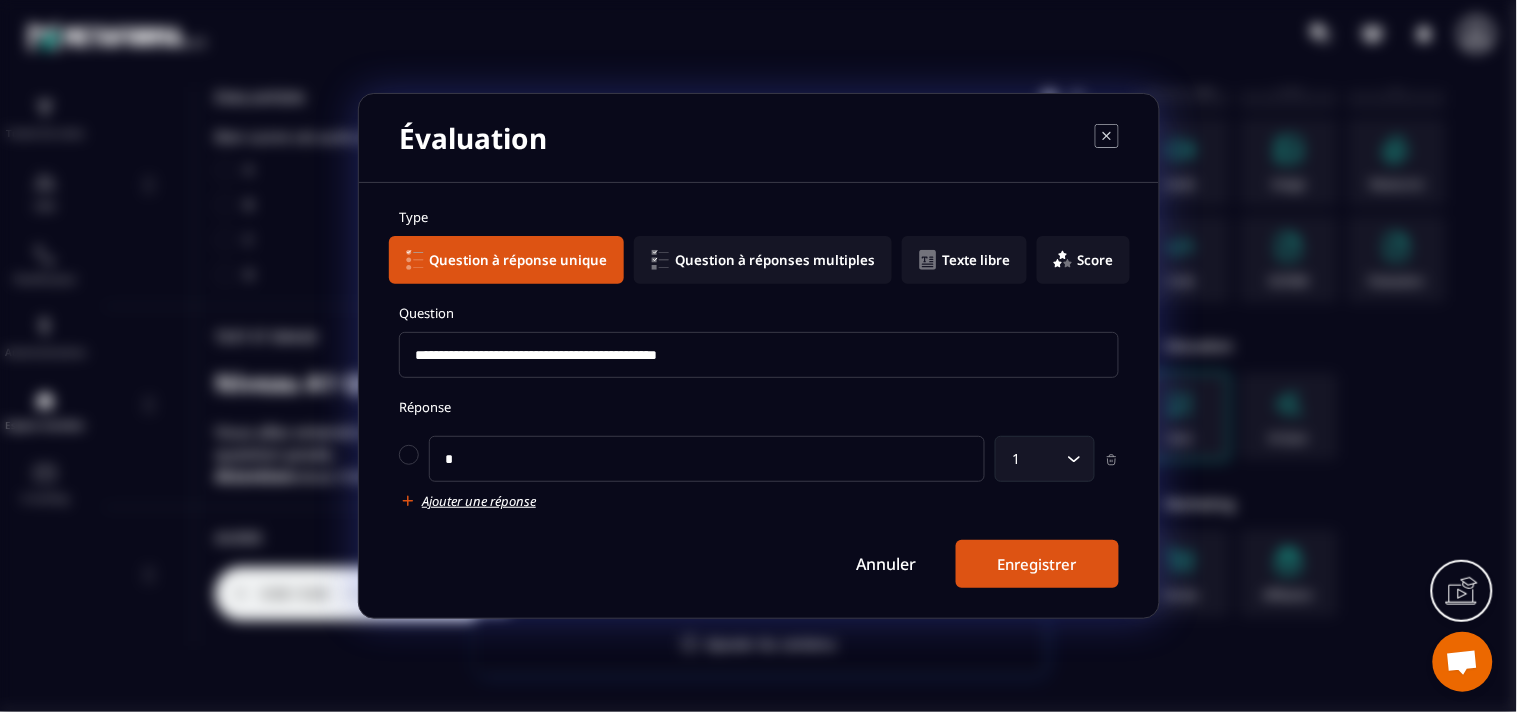 click on "Ajouter une réponse" at bounding box center [479, 501] 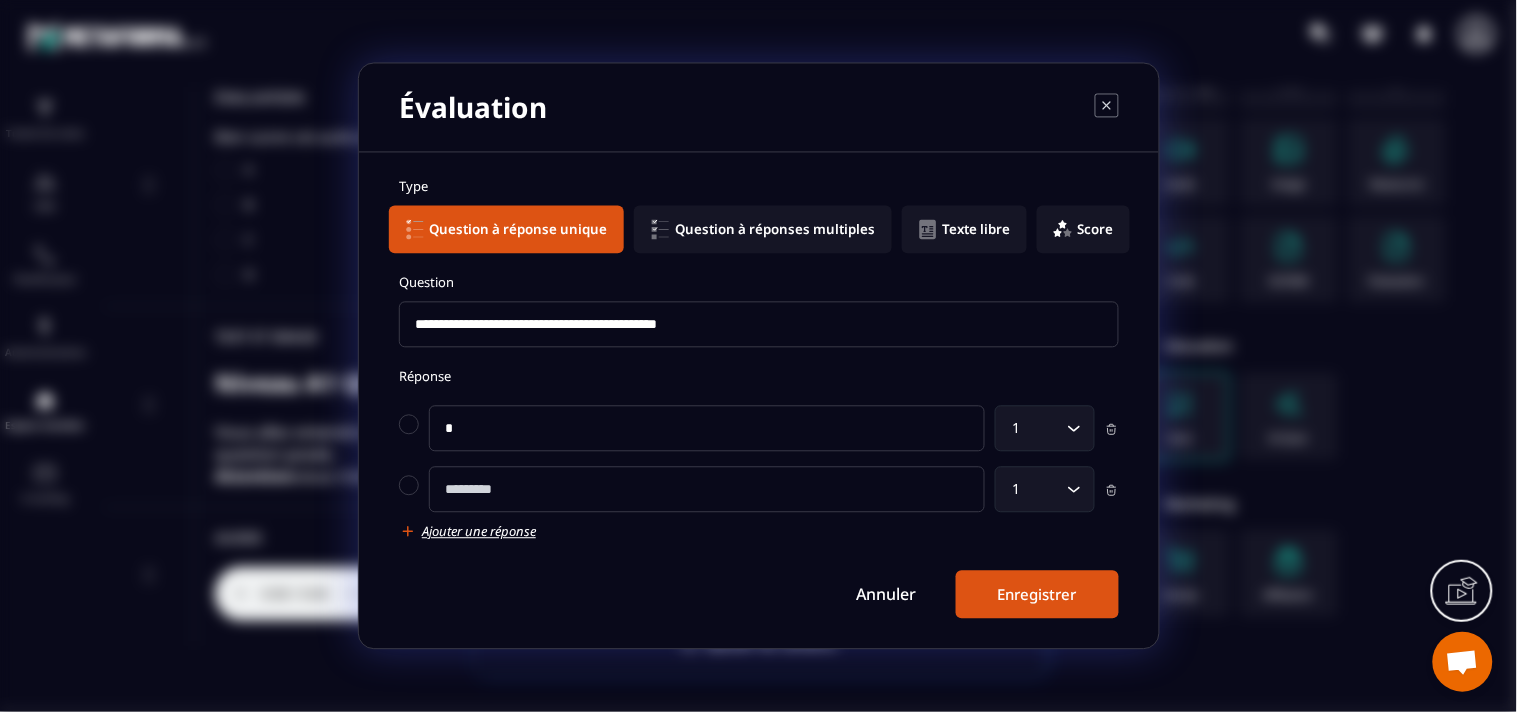 click at bounding box center [707, 490] 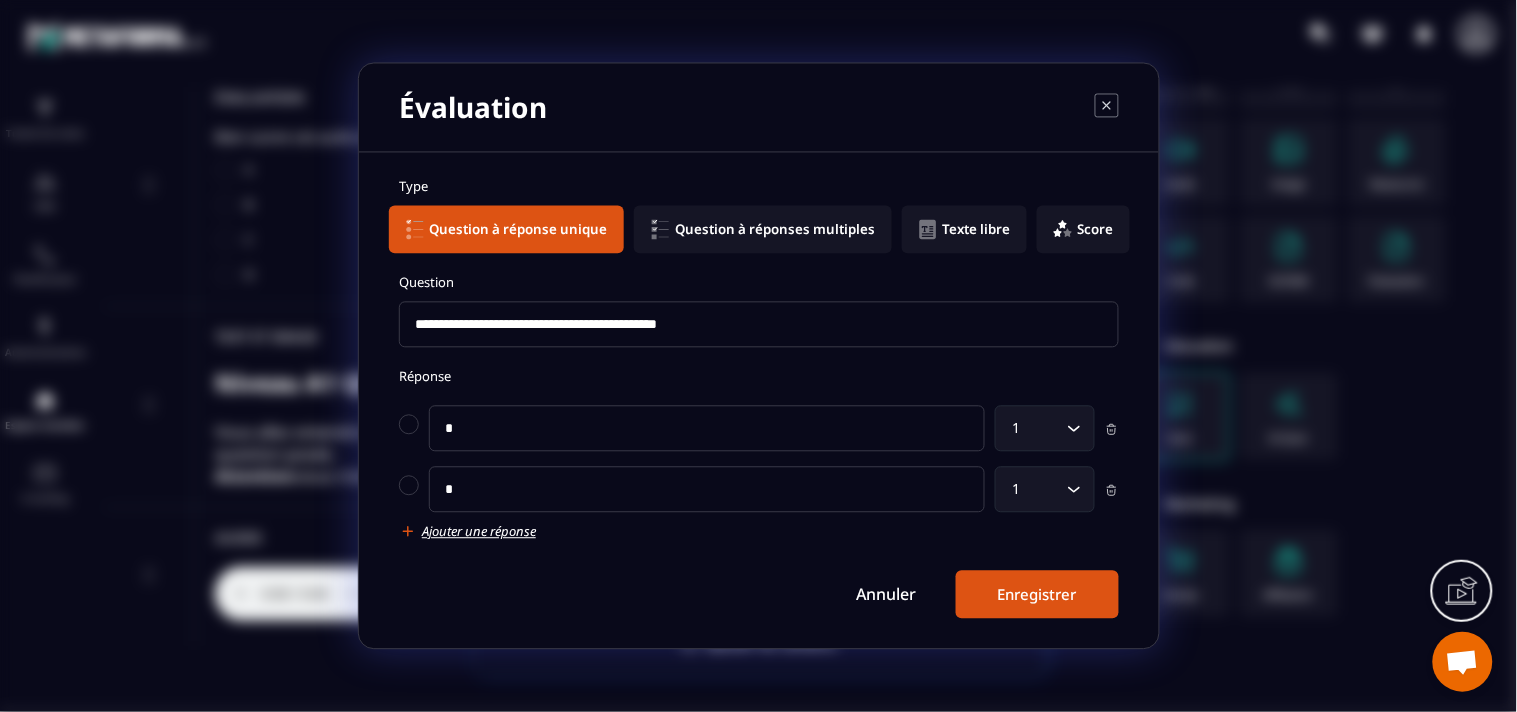 click on "Ajouter une réponse" at bounding box center (479, 532) 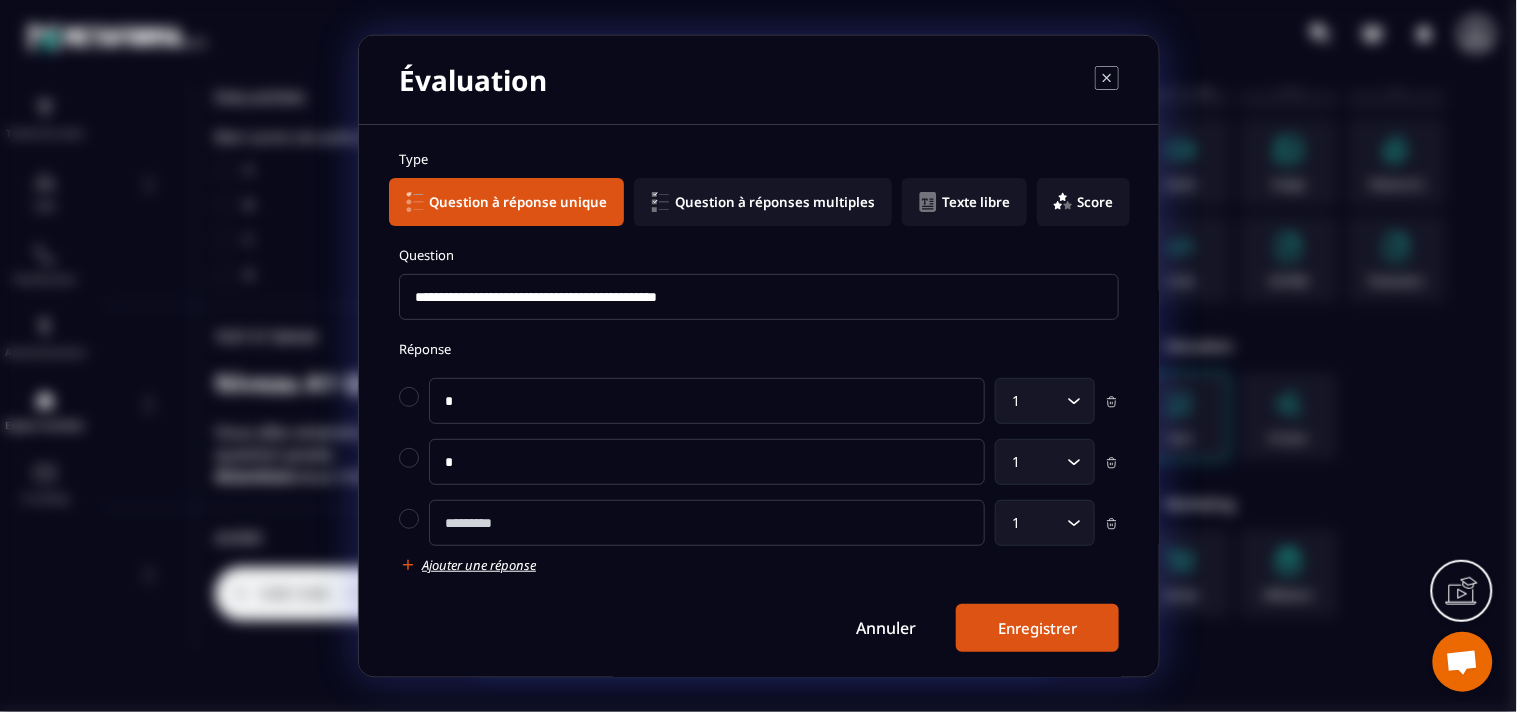 click at bounding box center (707, 523) 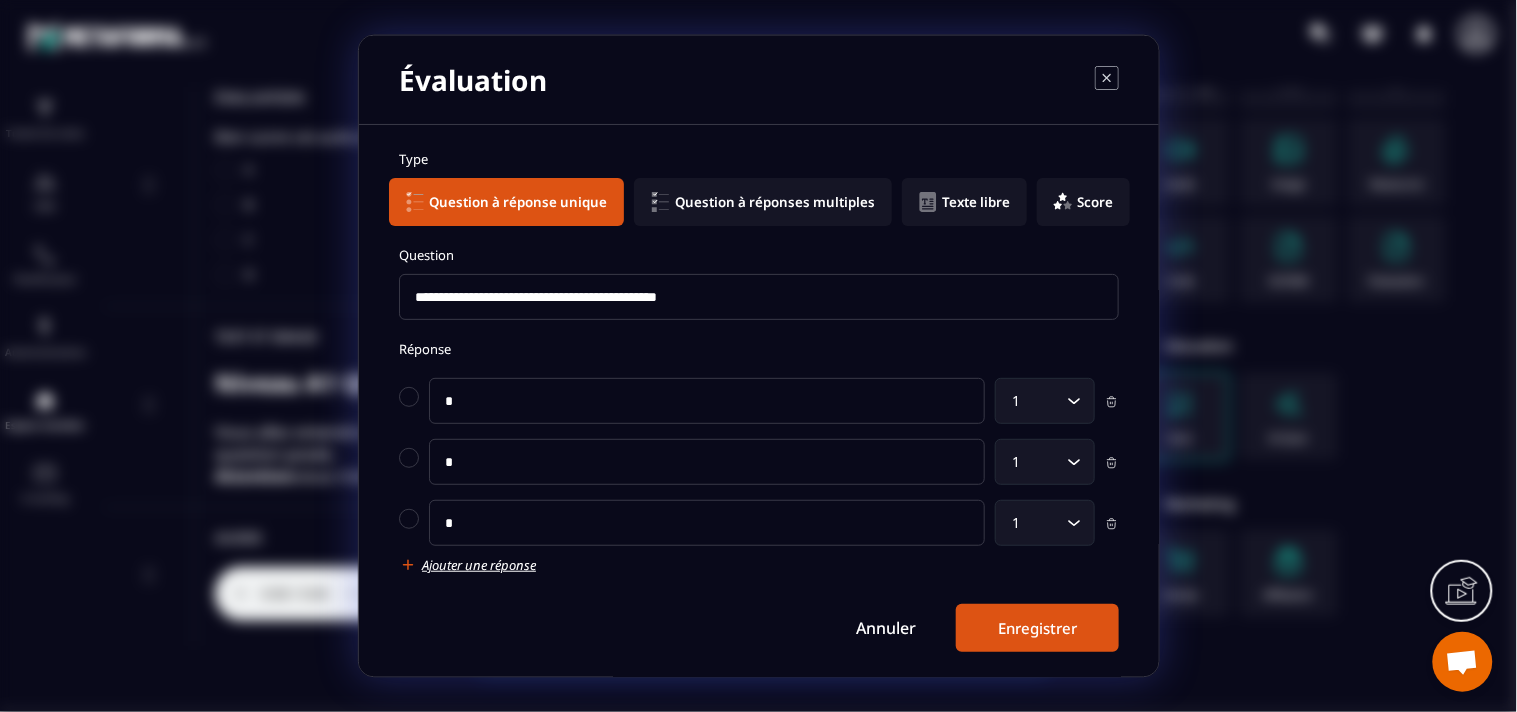 click on "Ajouter une réponse" at bounding box center (479, 565) 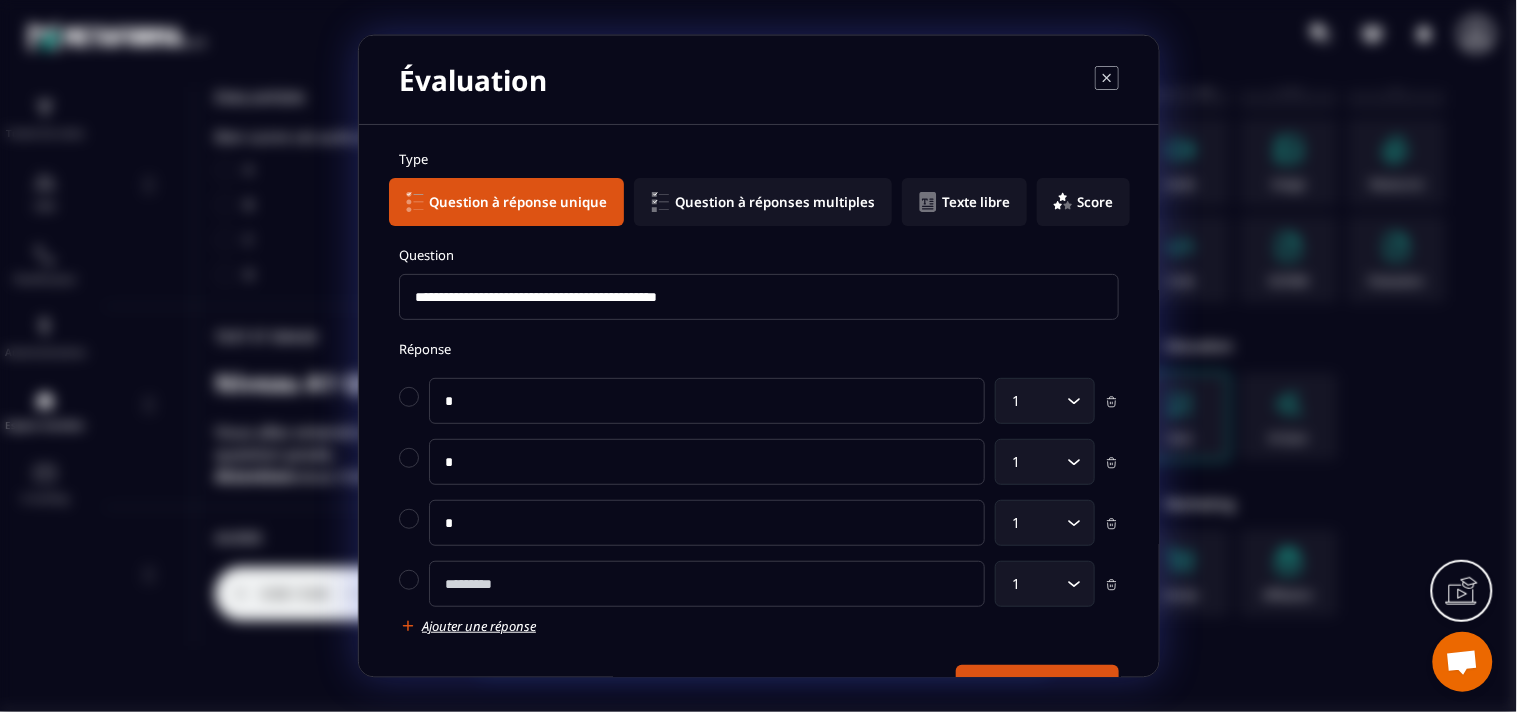 click at bounding box center [707, 584] 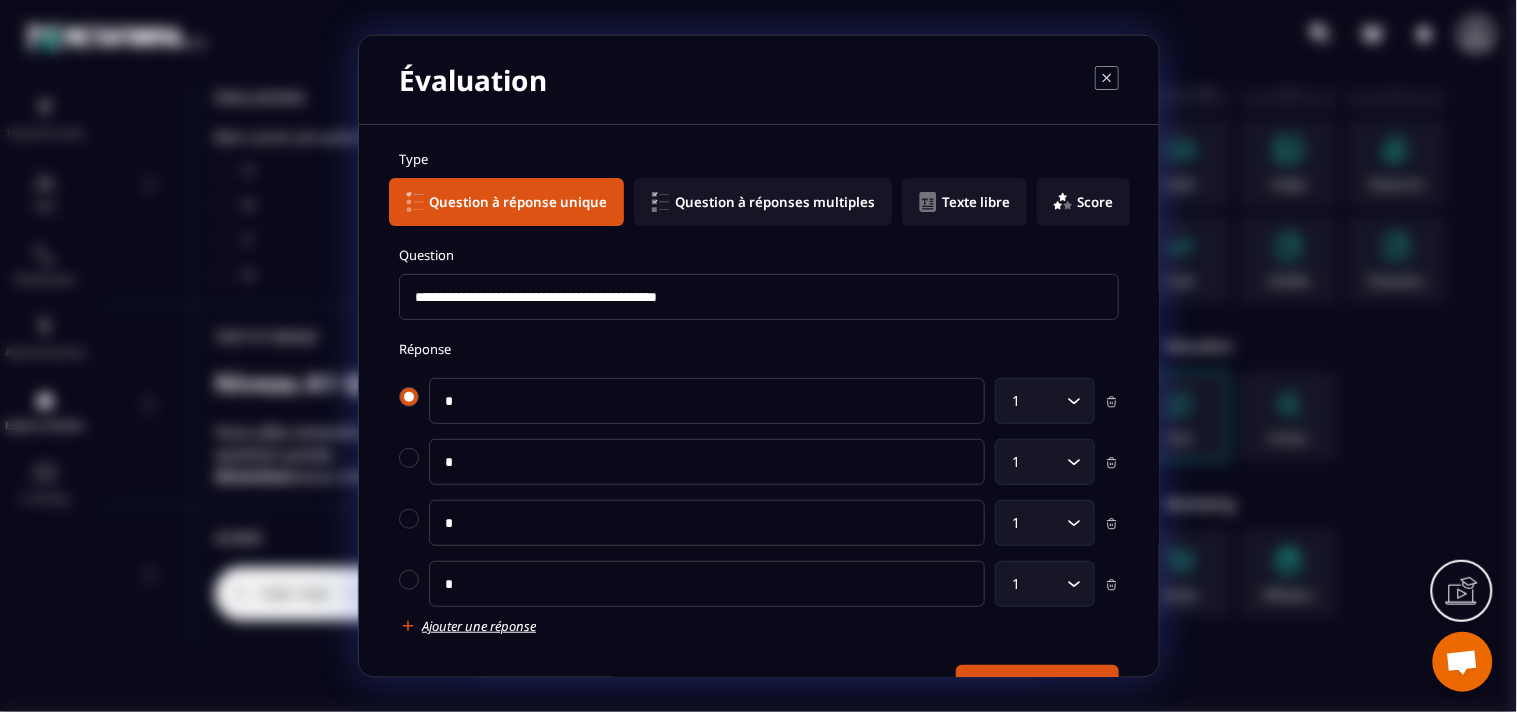 click at bounding box center (409, 397) 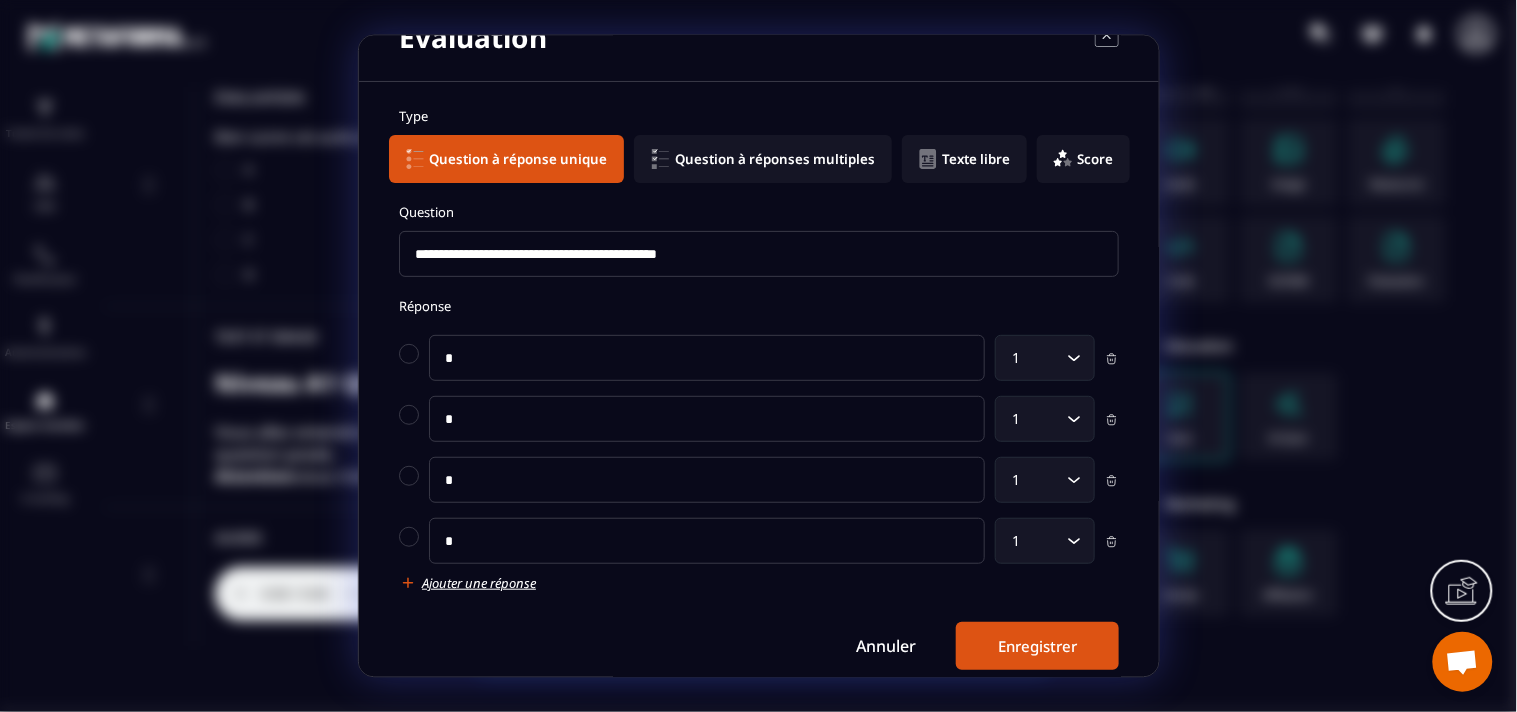 scroll, scrollTop: 66, scrollLeft: 0, axis: vertical 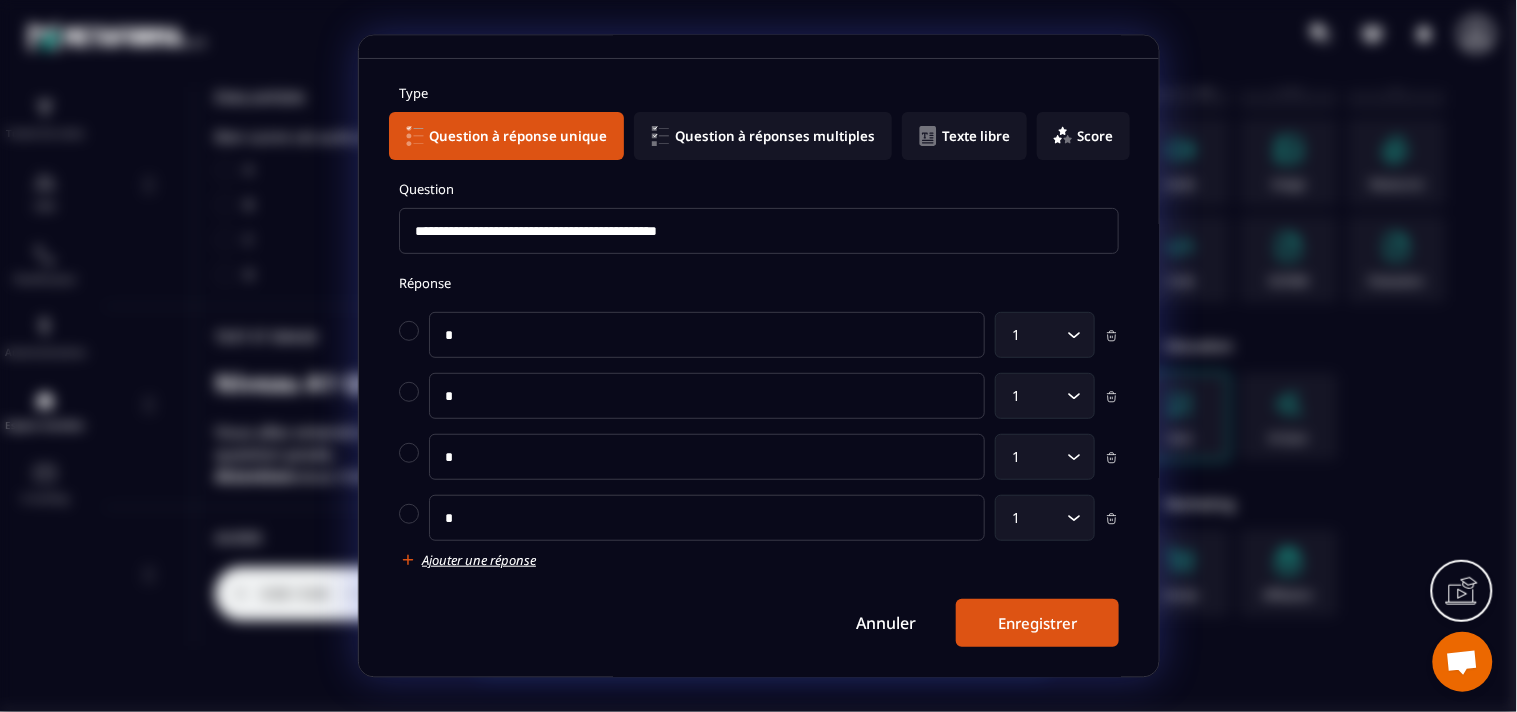 click on "Enregistrer" at bounding box center [1037, 623] 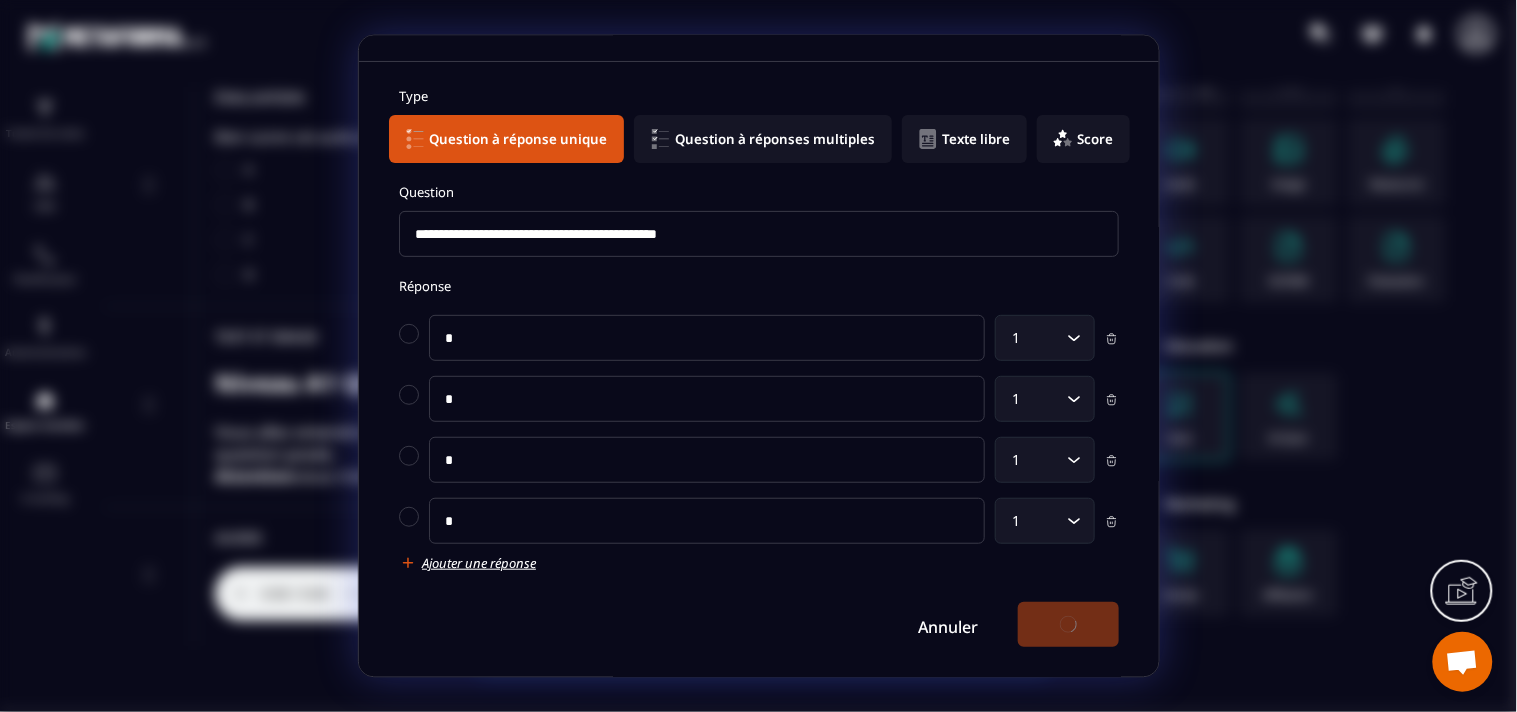 scroll, scrollTop: 66, scrollLeft: 0, axis: vertical 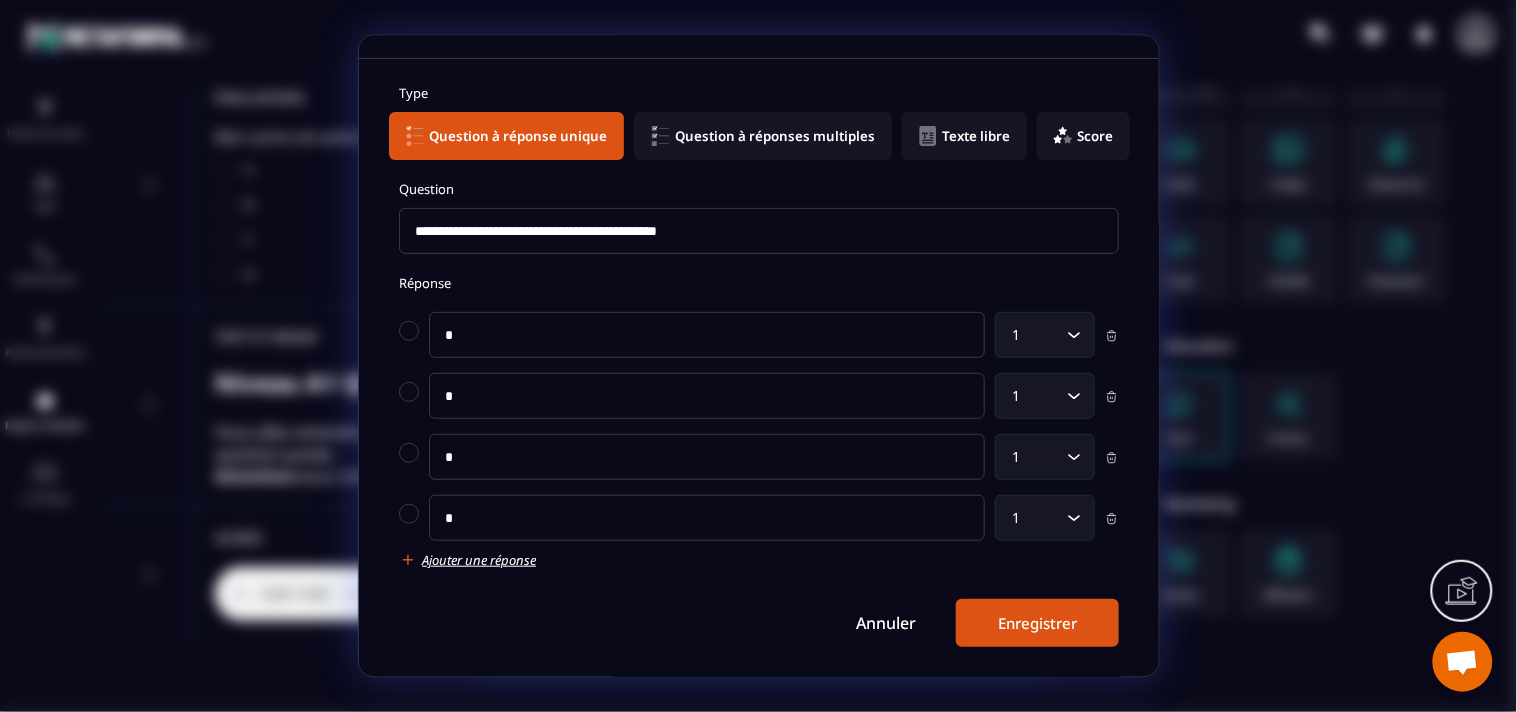 click on "Enregistrer" at bounding box center [1037, 623] 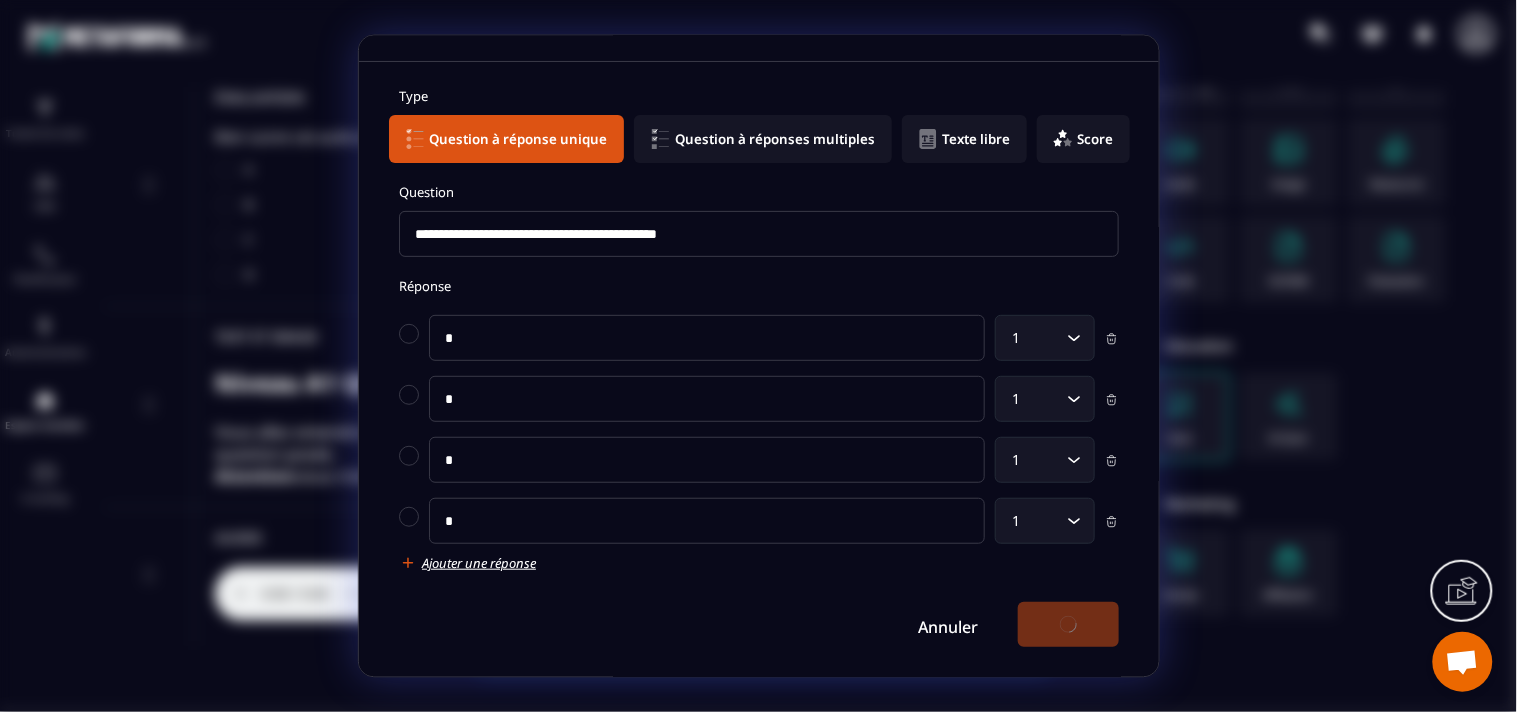 scroll, scrollTop: 66, scrollLeft: 0, axis: vertical 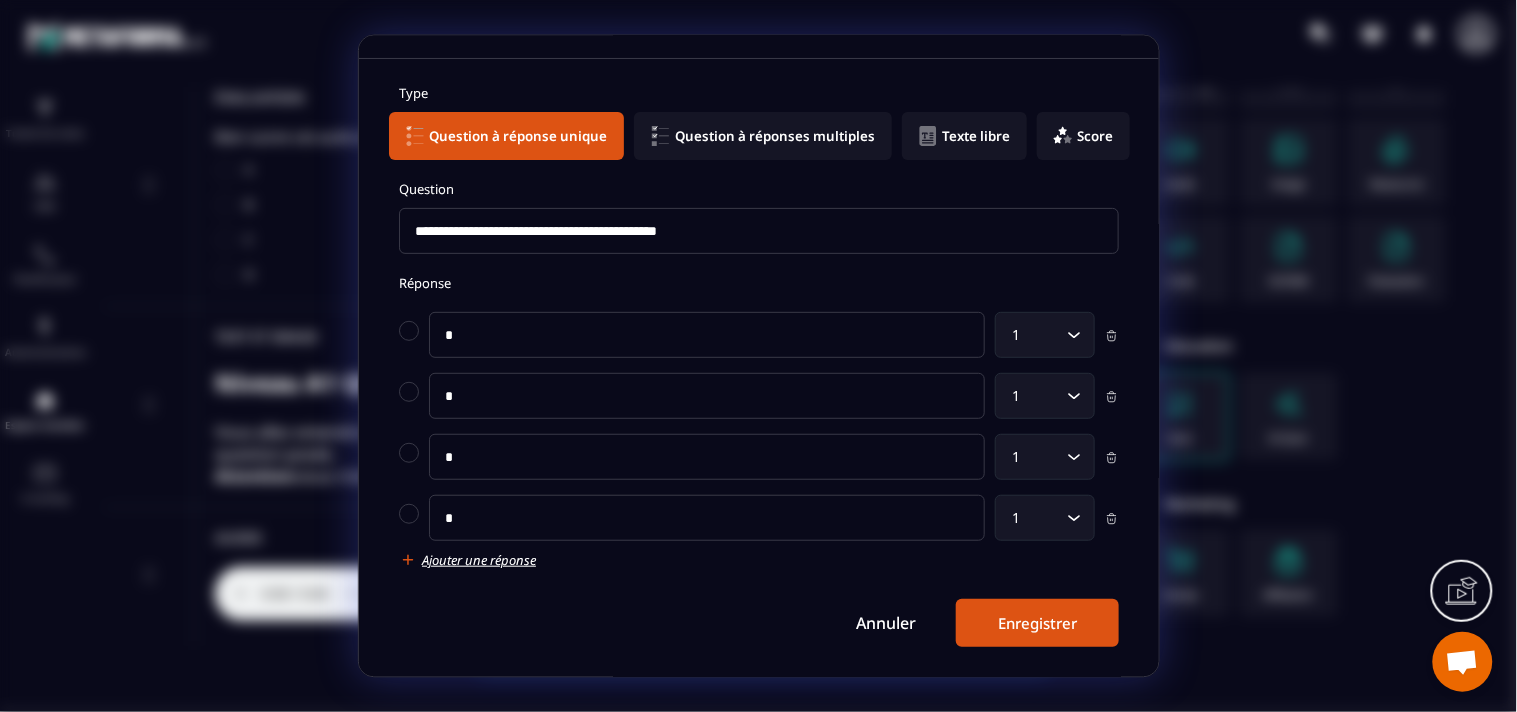 click on "Enregistrer" at bounding box center (1037, 623) 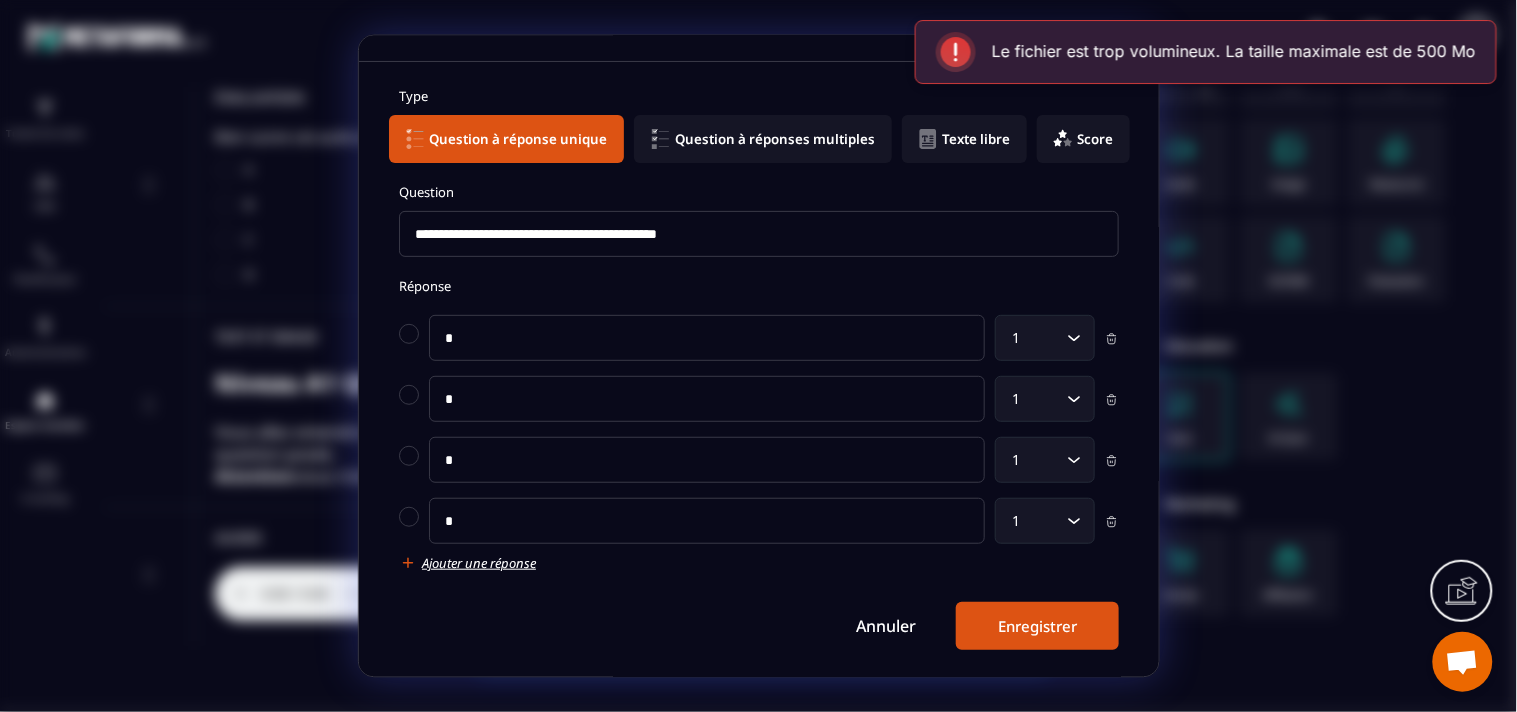 scroll, scrollTop: 66, scrollLeft: 0, axis: vertical 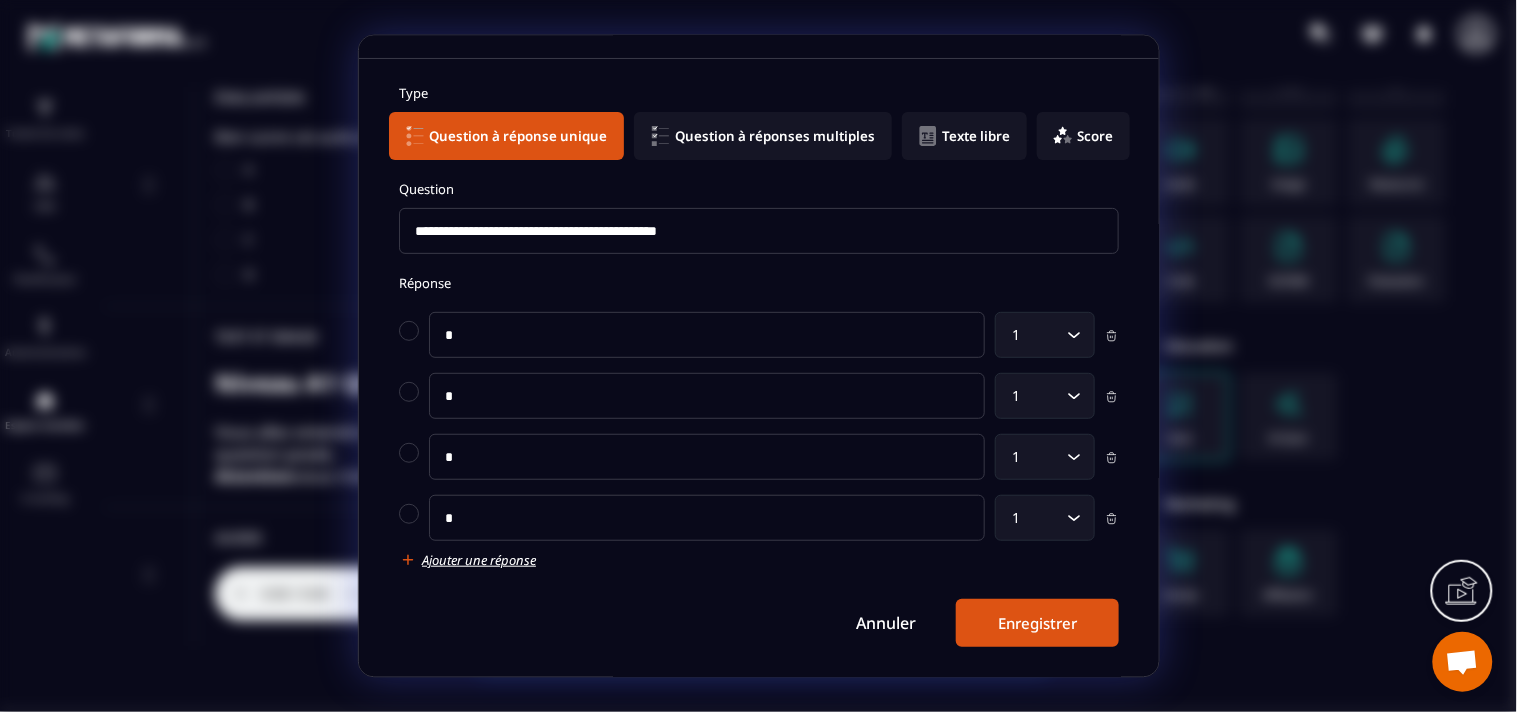 click on "Enregistrer" at bounding box center [1037, 623] 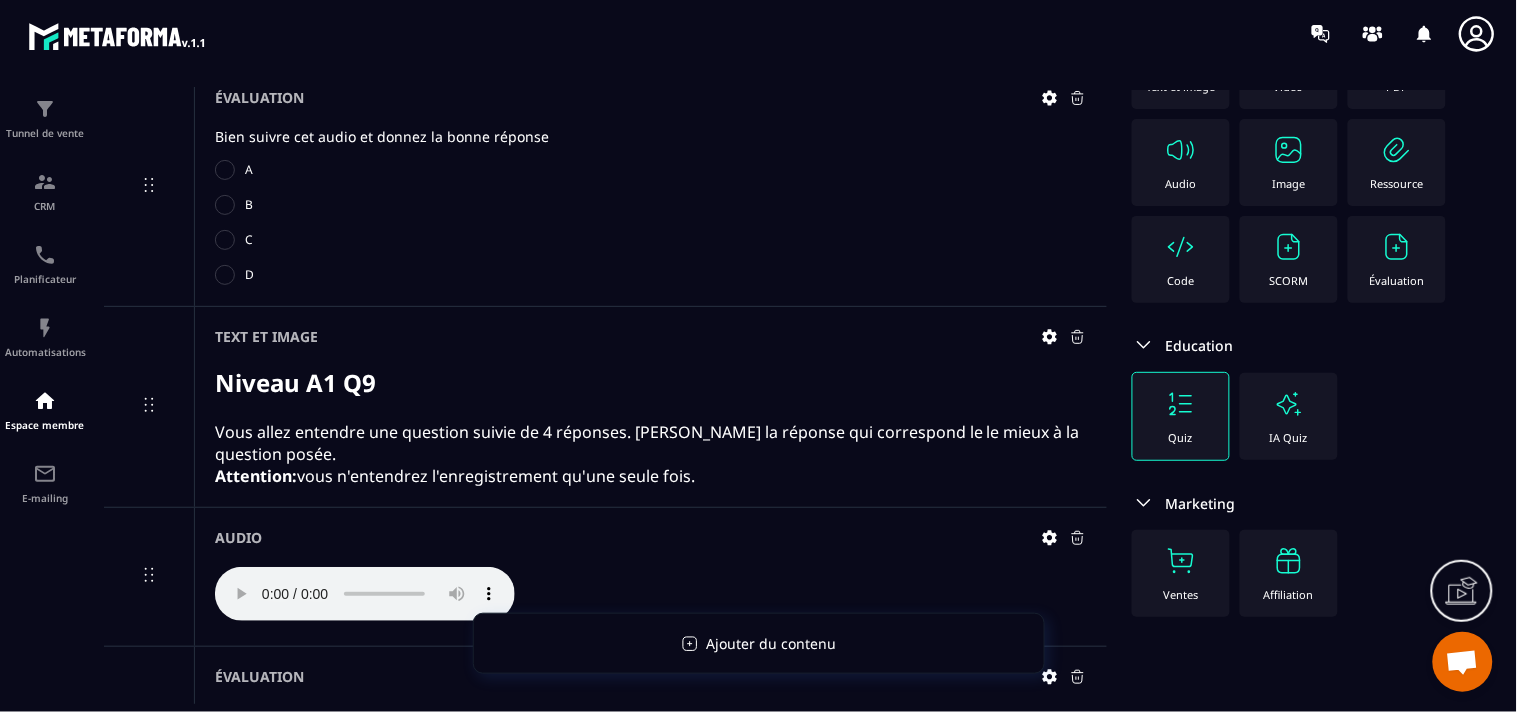 scroll, scrollTop: 66, scrollLeft: 0, axis: vertical 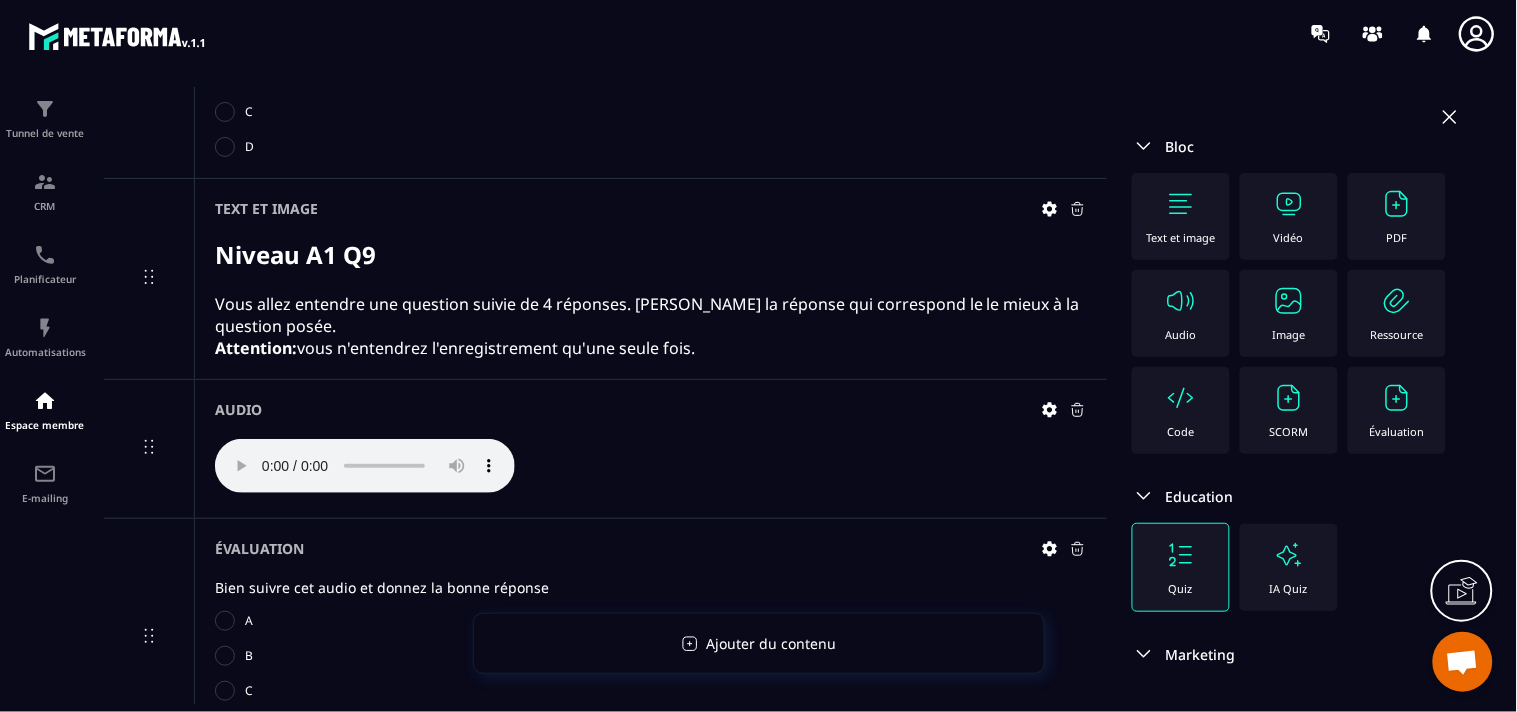 click on "Text et image" at bounding box center (1181, 237) 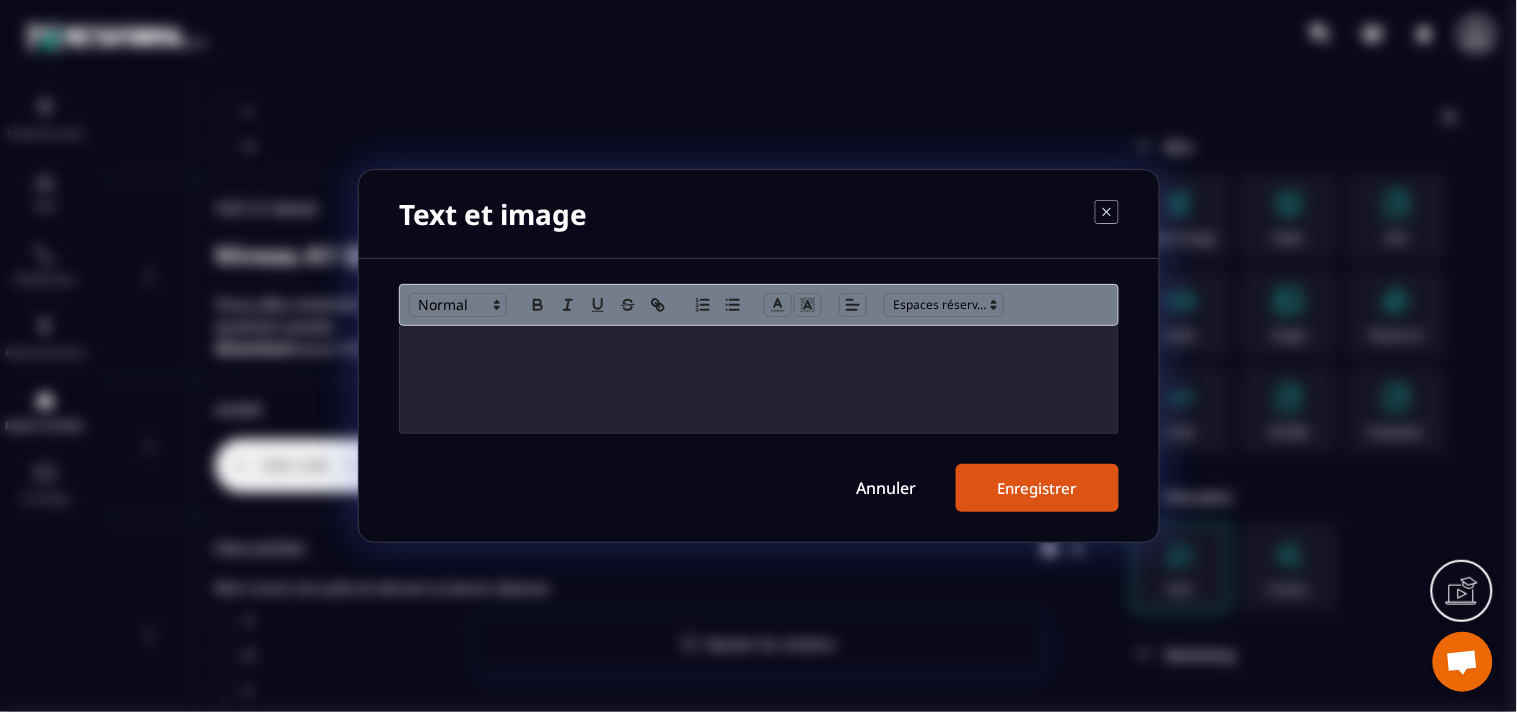 click at bounding box center (759, 379) 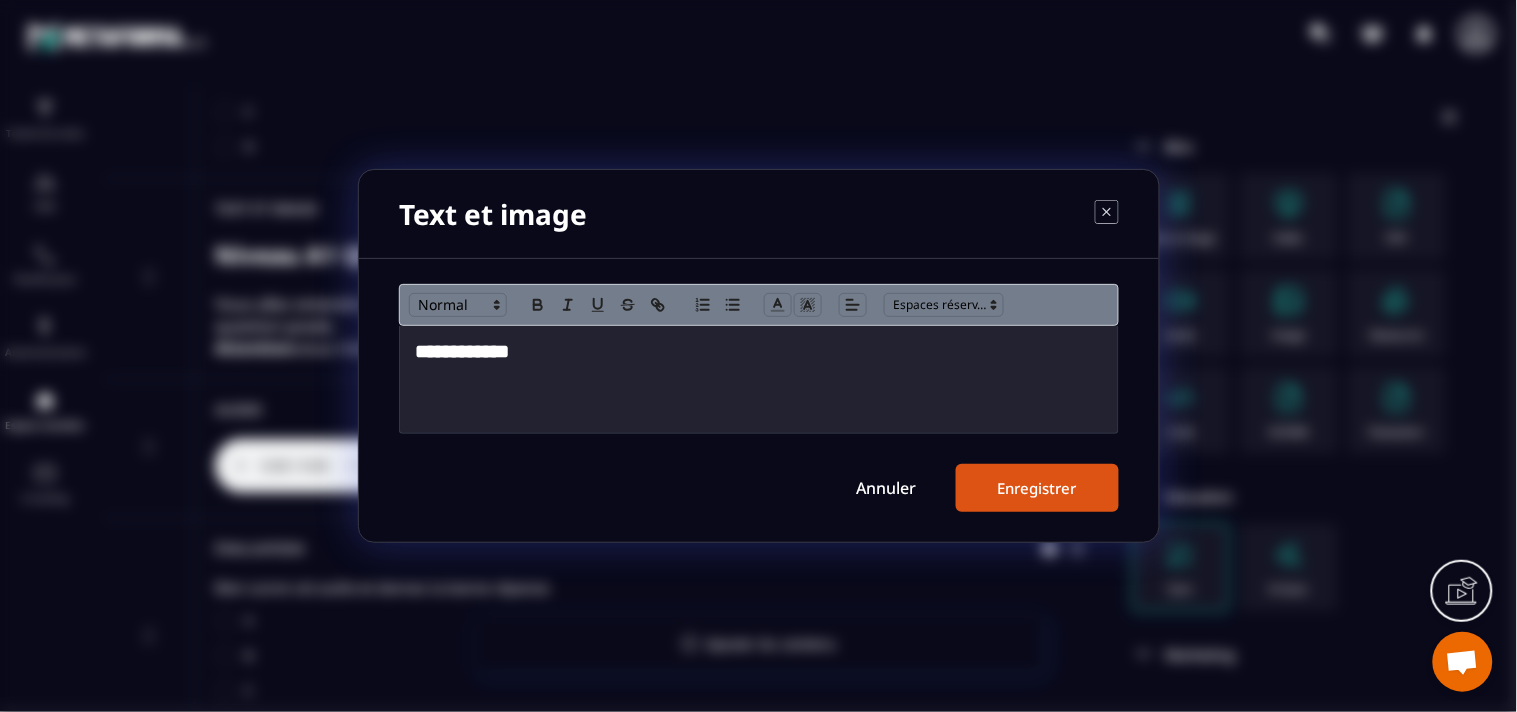 click at bounding box center [759, 375] 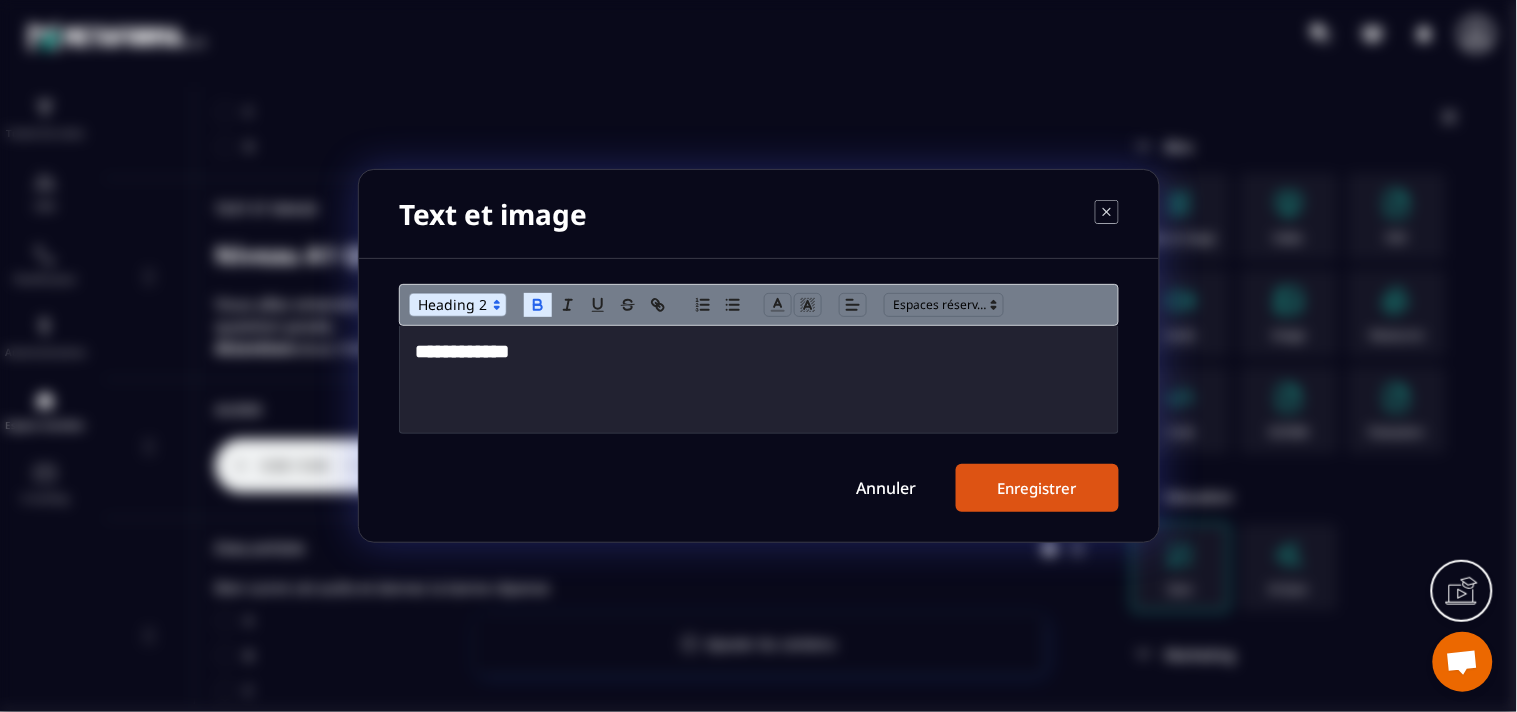 type 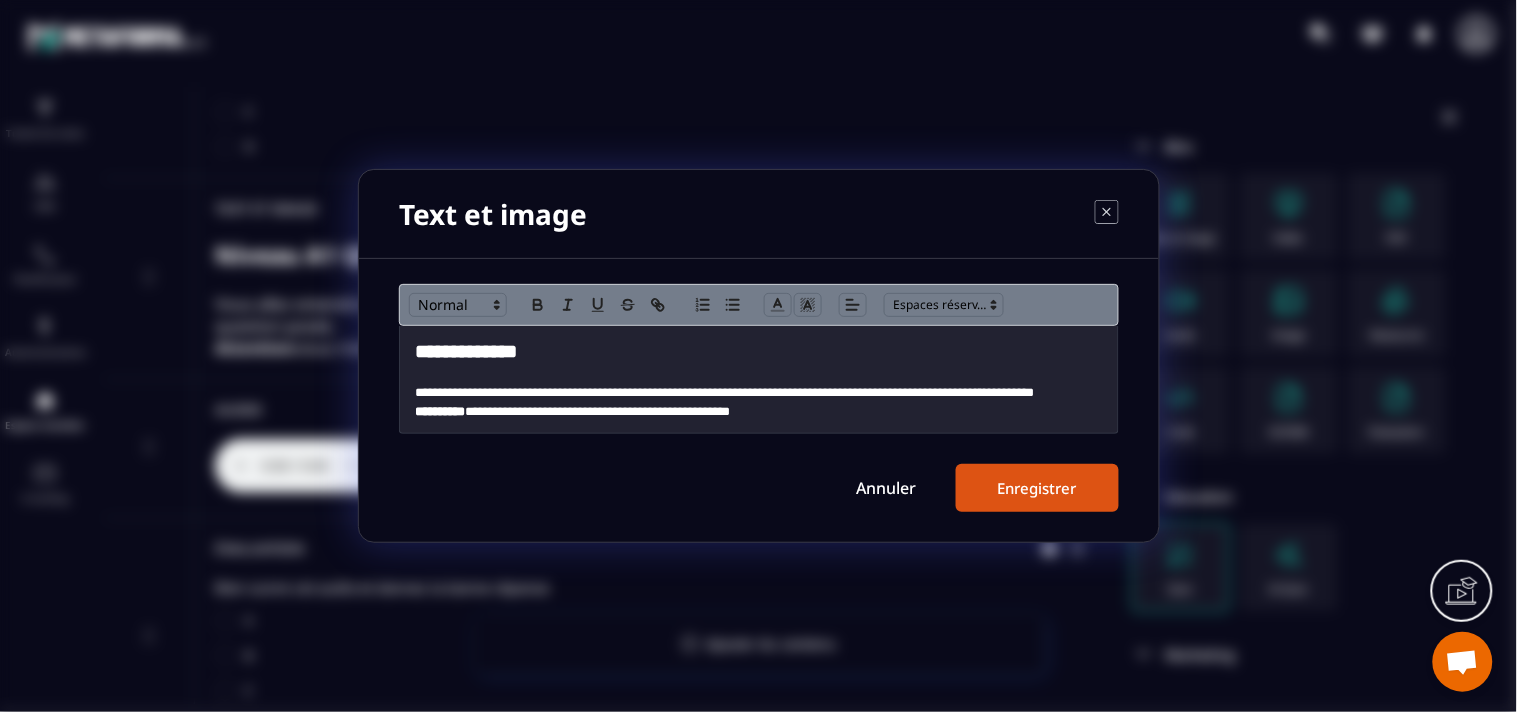 scroll, scrollTop: 0, scrollLeft: 0, axis: both 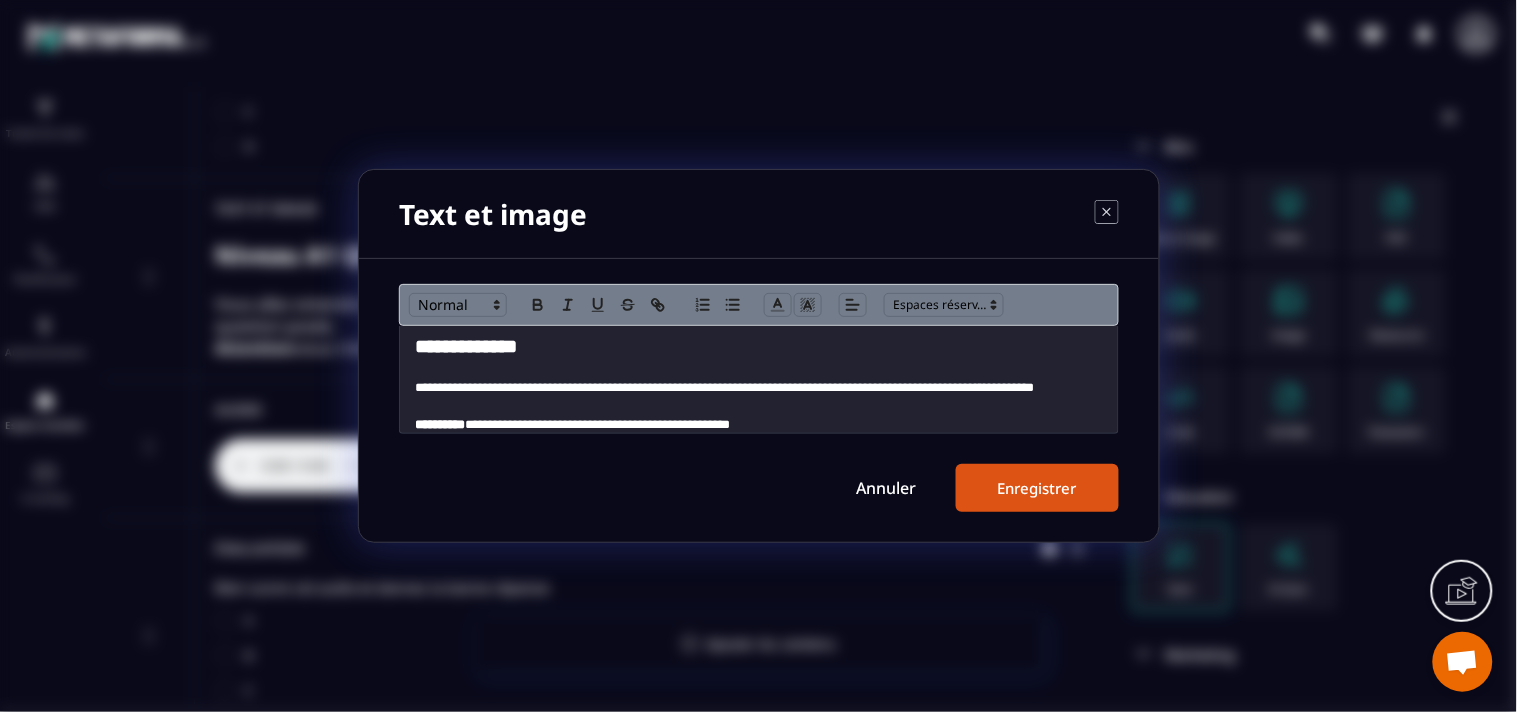click on "Enregistrer" at bounding box center (1037, 488) 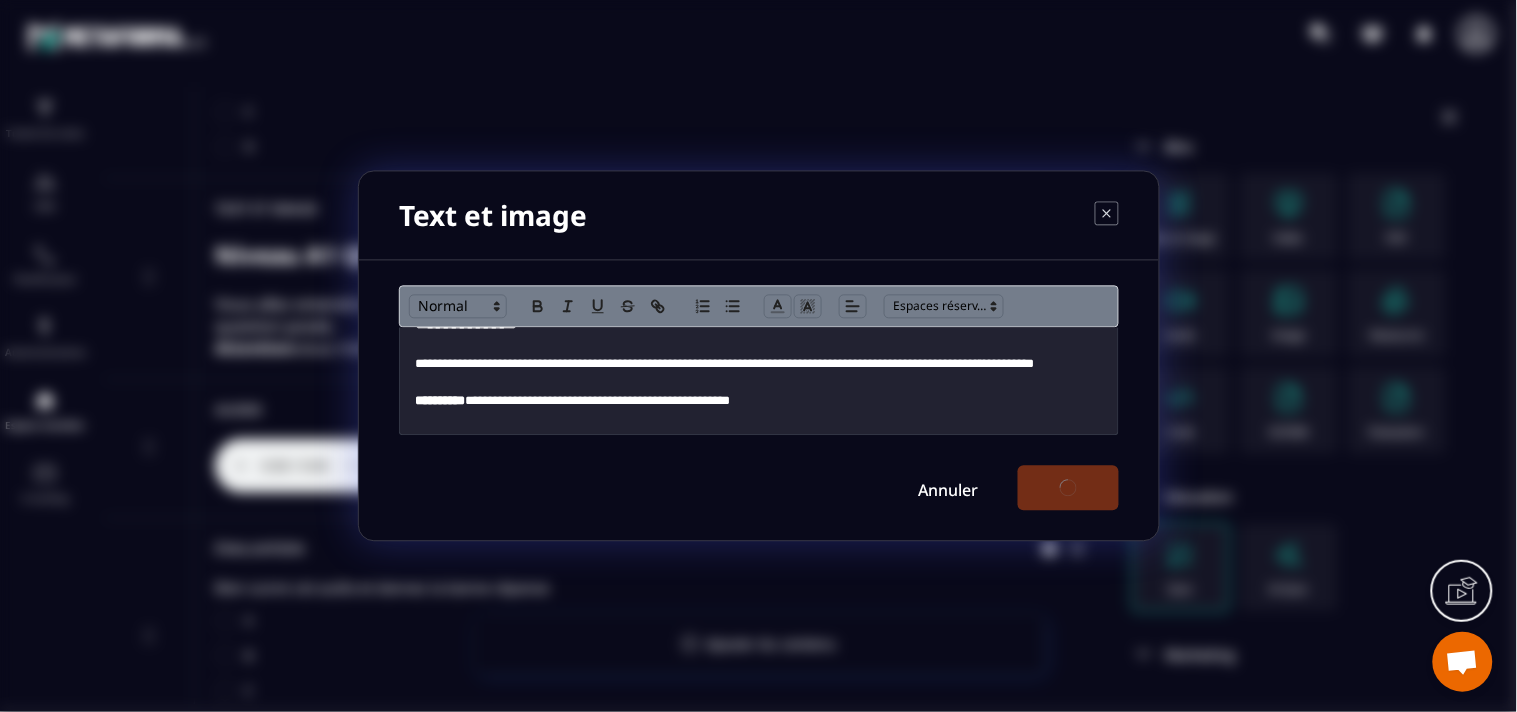 scroll, scrollTop: 36, scrollLeft: 0, axis: vertical 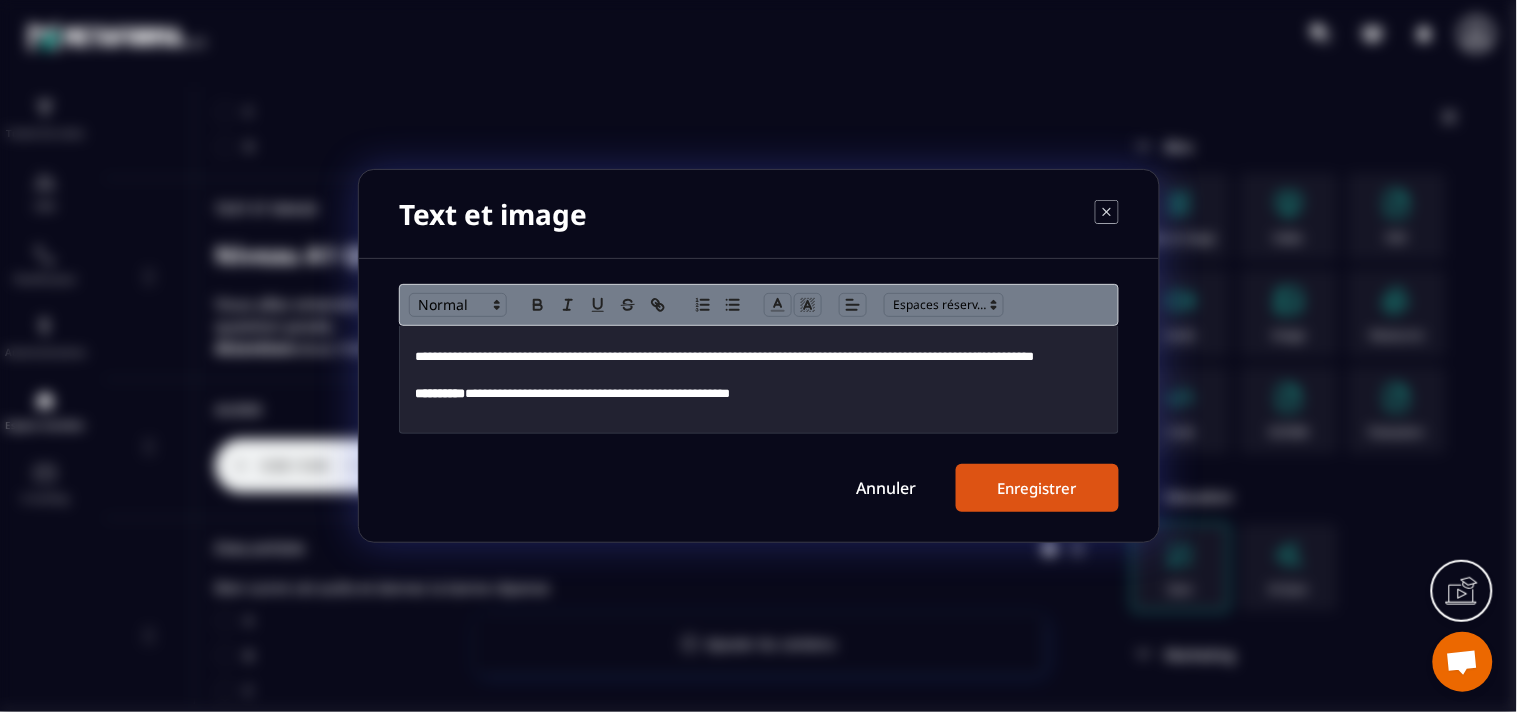 click on "**********" at bounding box center (759, 400) 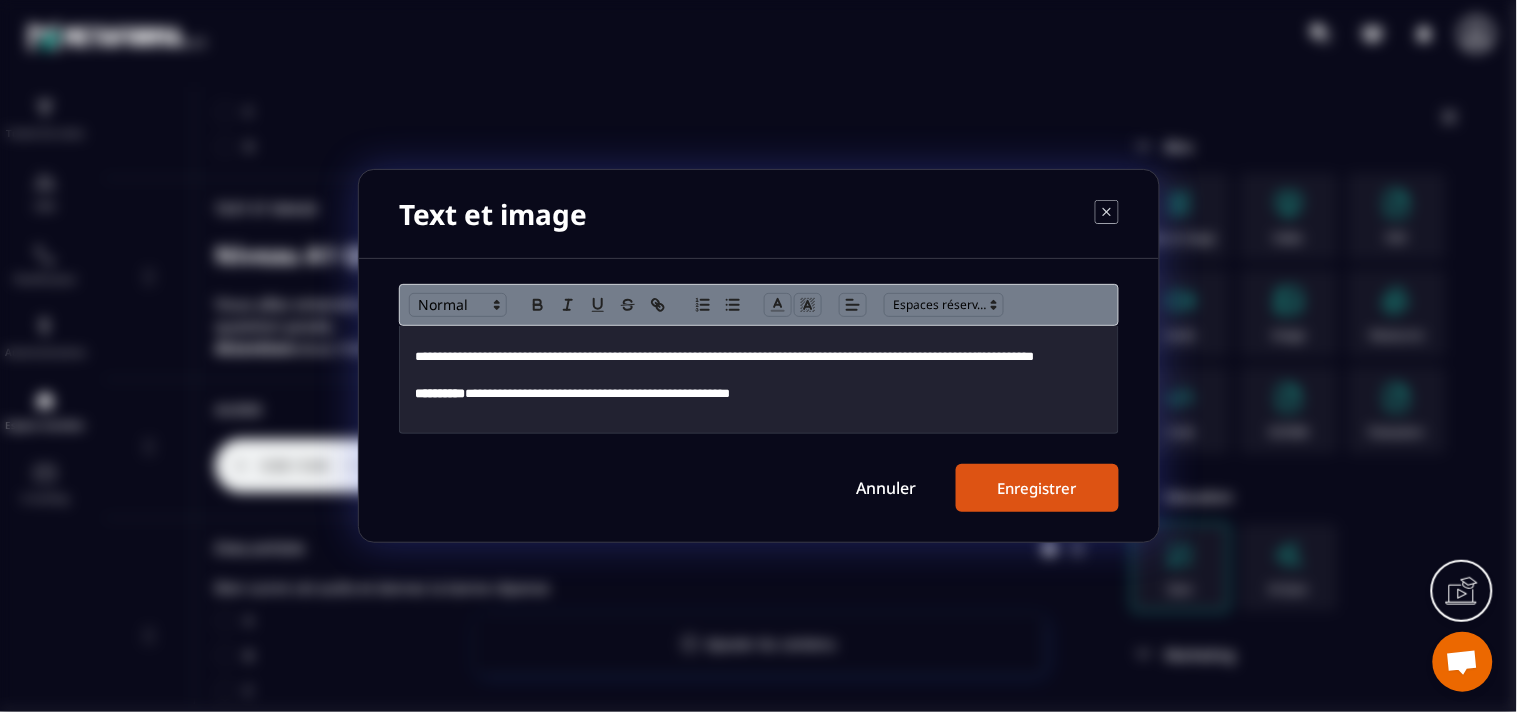 click on "Enregistrer" at bounding box center [1037, 488] 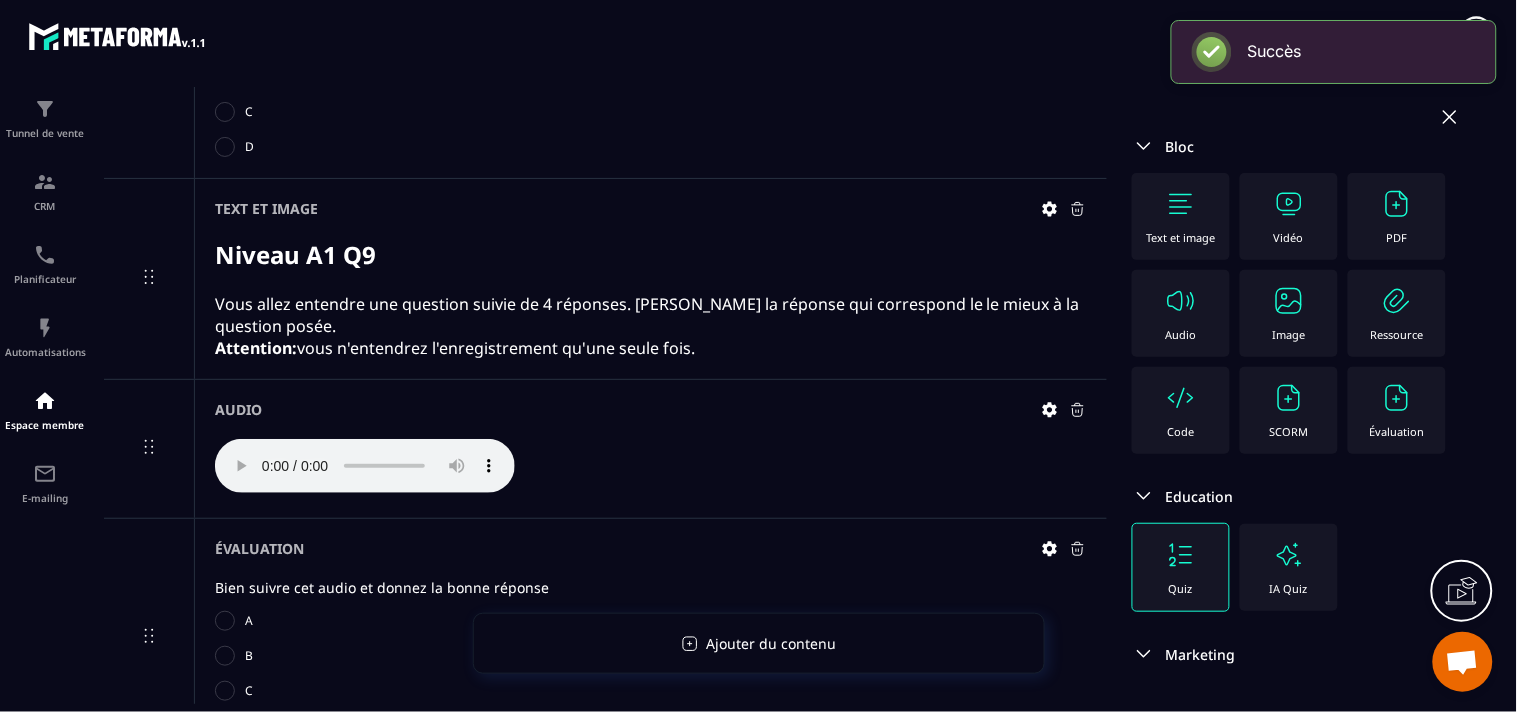 click at bounding box center (1181, 301) 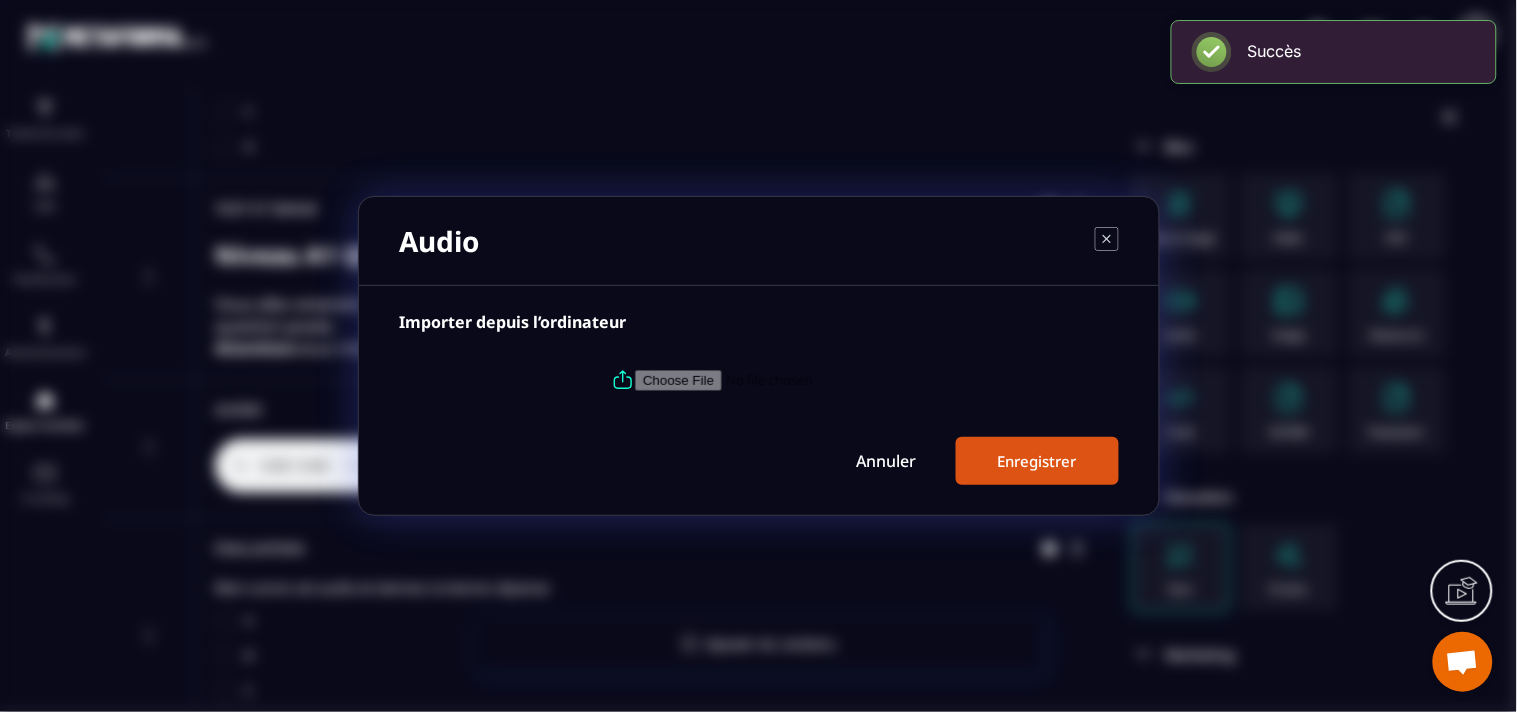 click at bounding box center (759, 380) 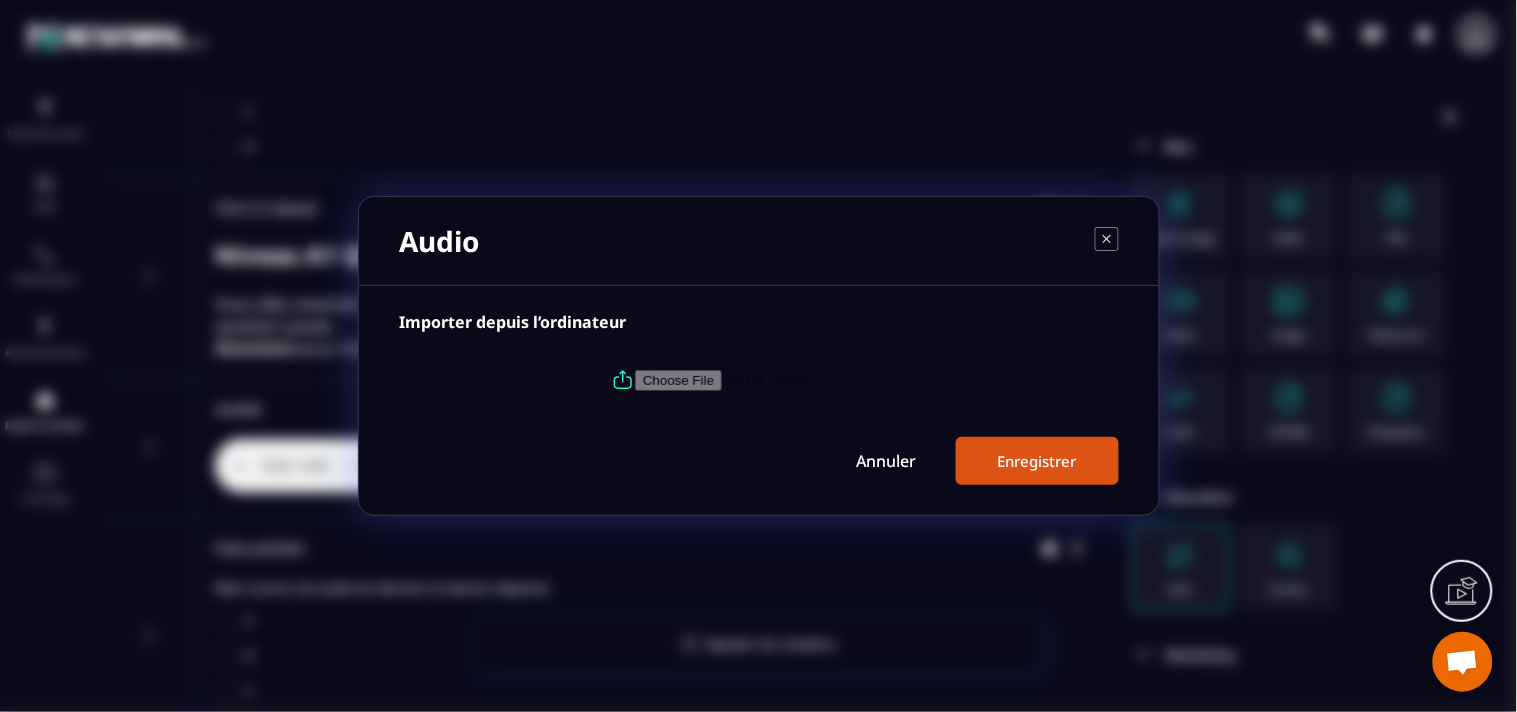 type on "**********" 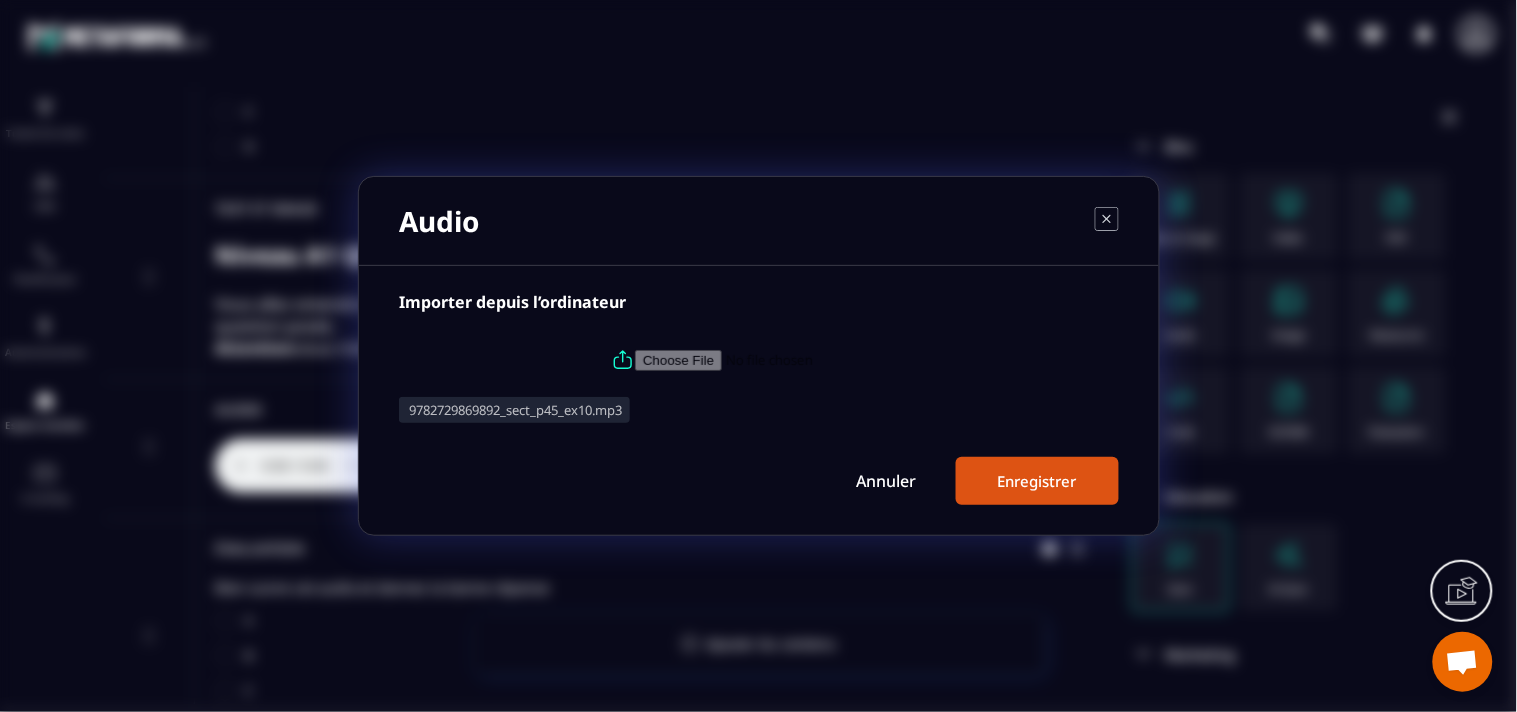 click on "Enregistrer" at bounding box center [1037, 481] 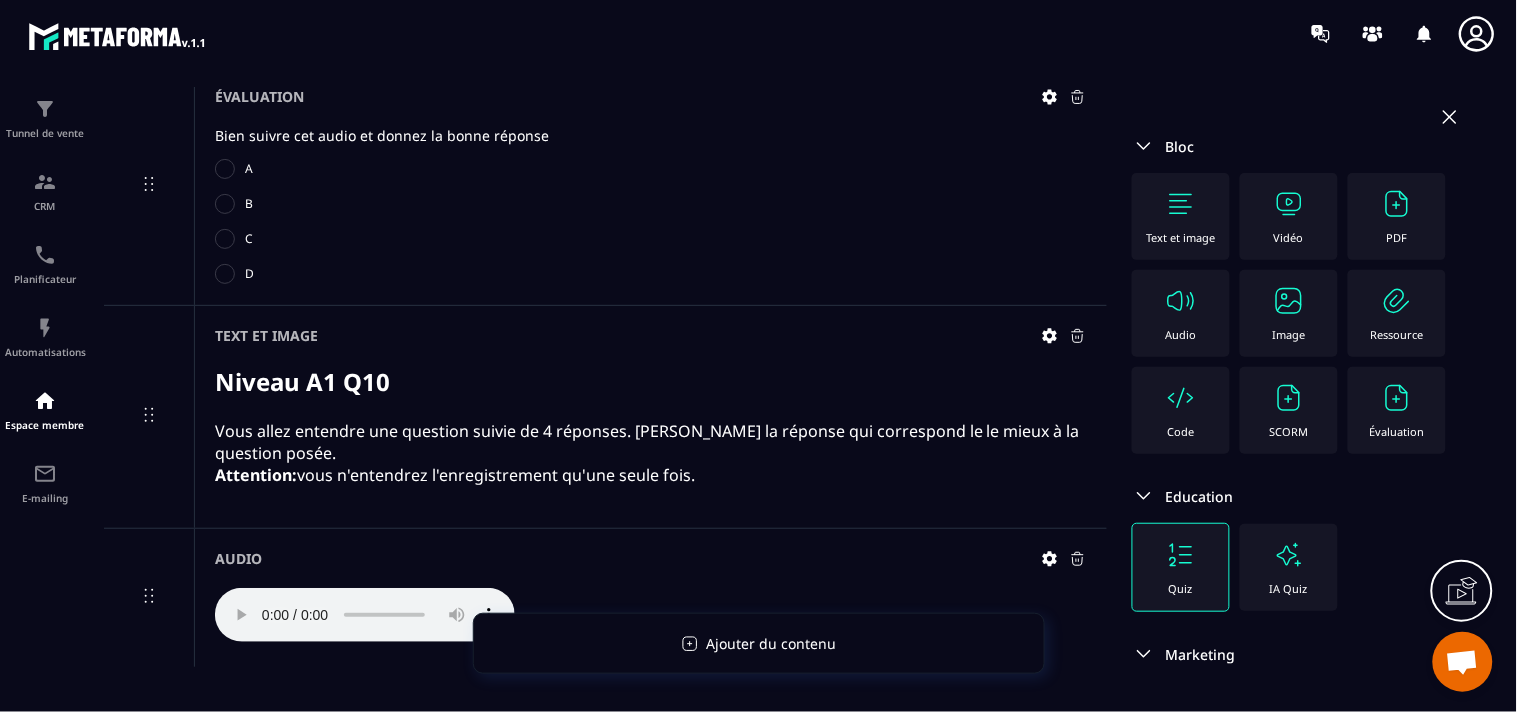 scroll, scrollTop: 6516, scrollLeft: 0, axis: vertical 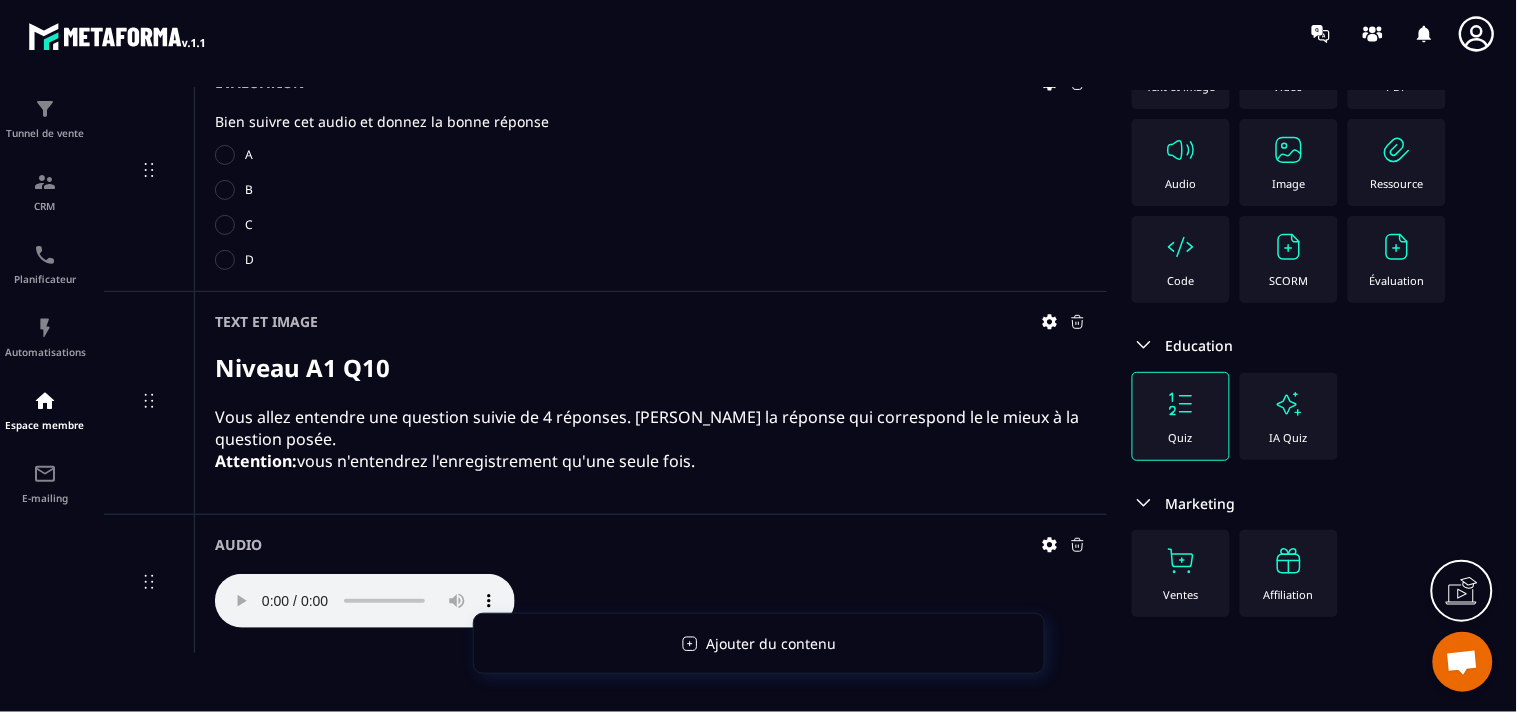 click at bounding box center [1397, 247] 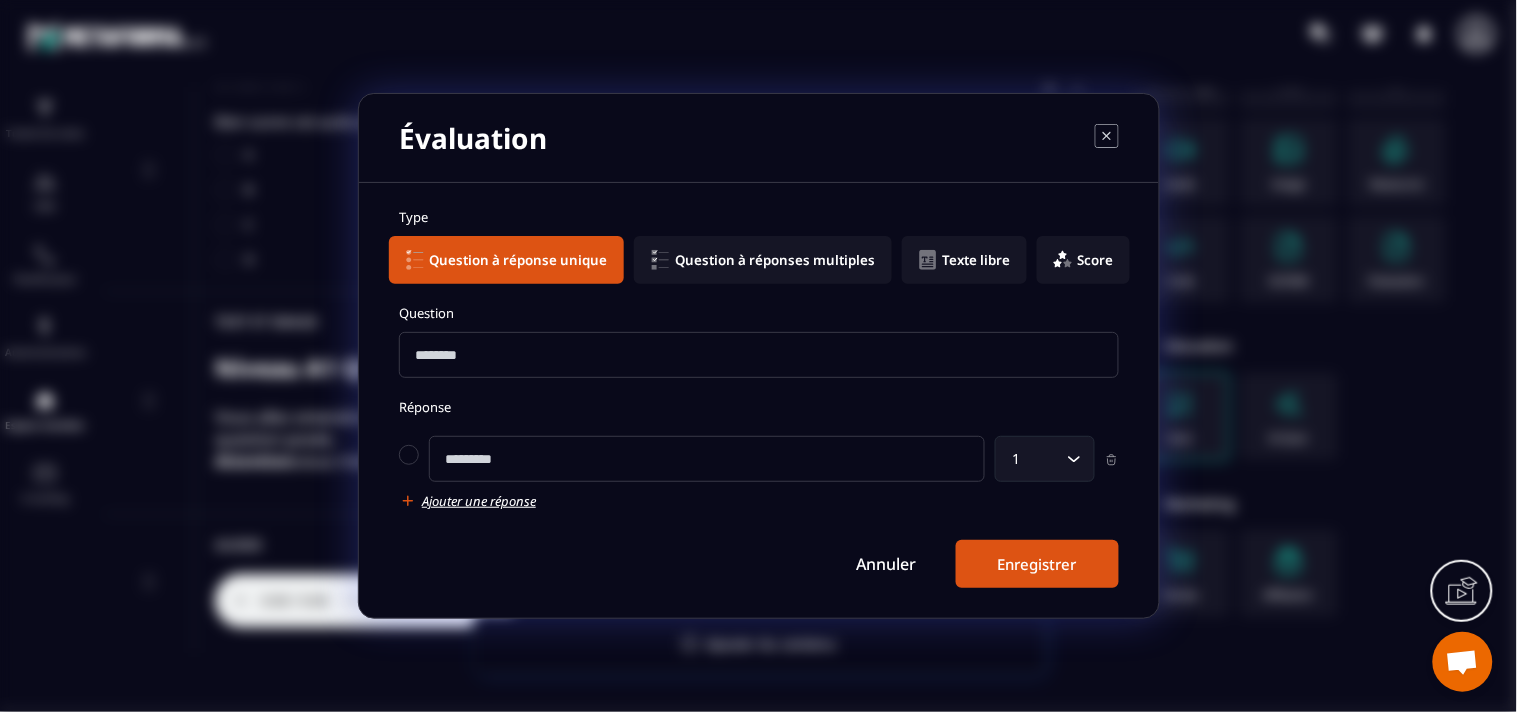 click at bounding box center (759, 355) 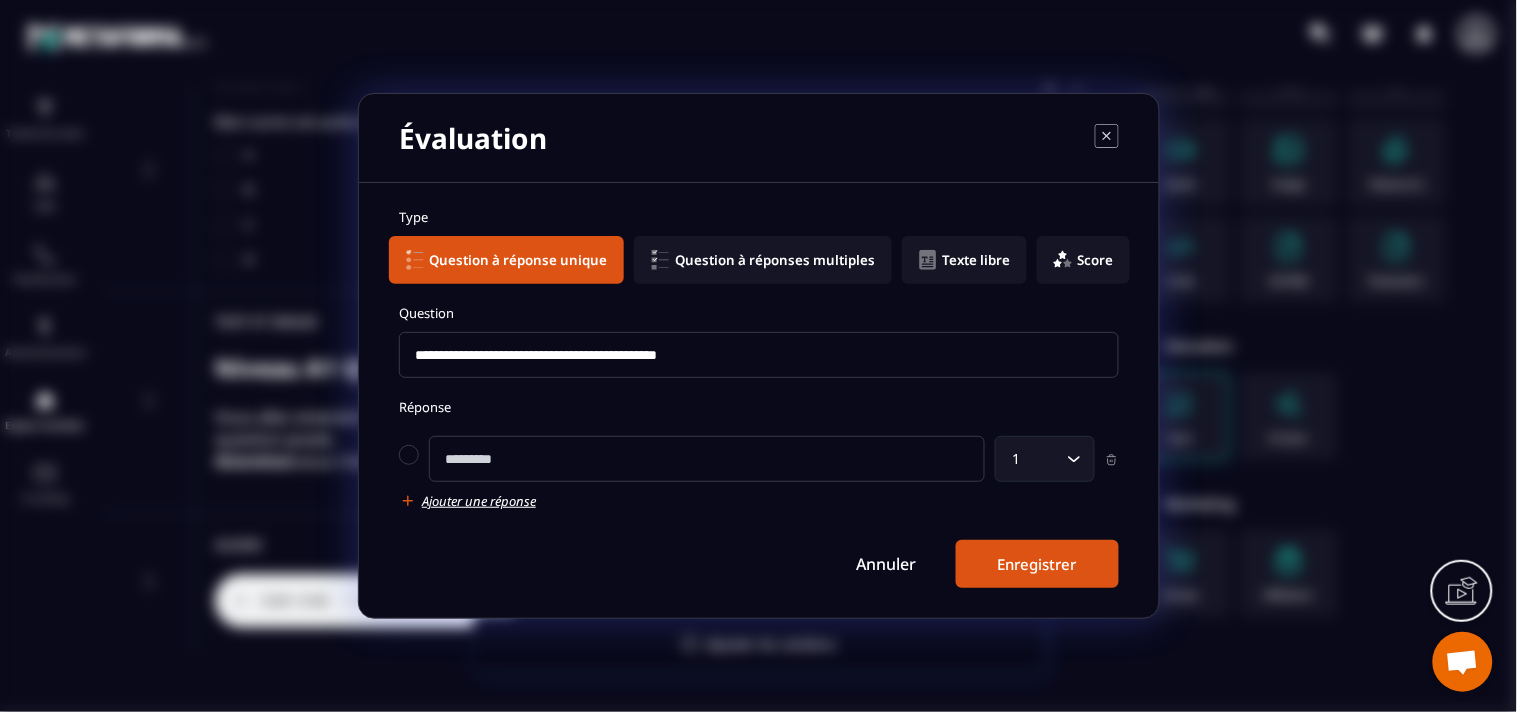click at bounding box center (707, 459) 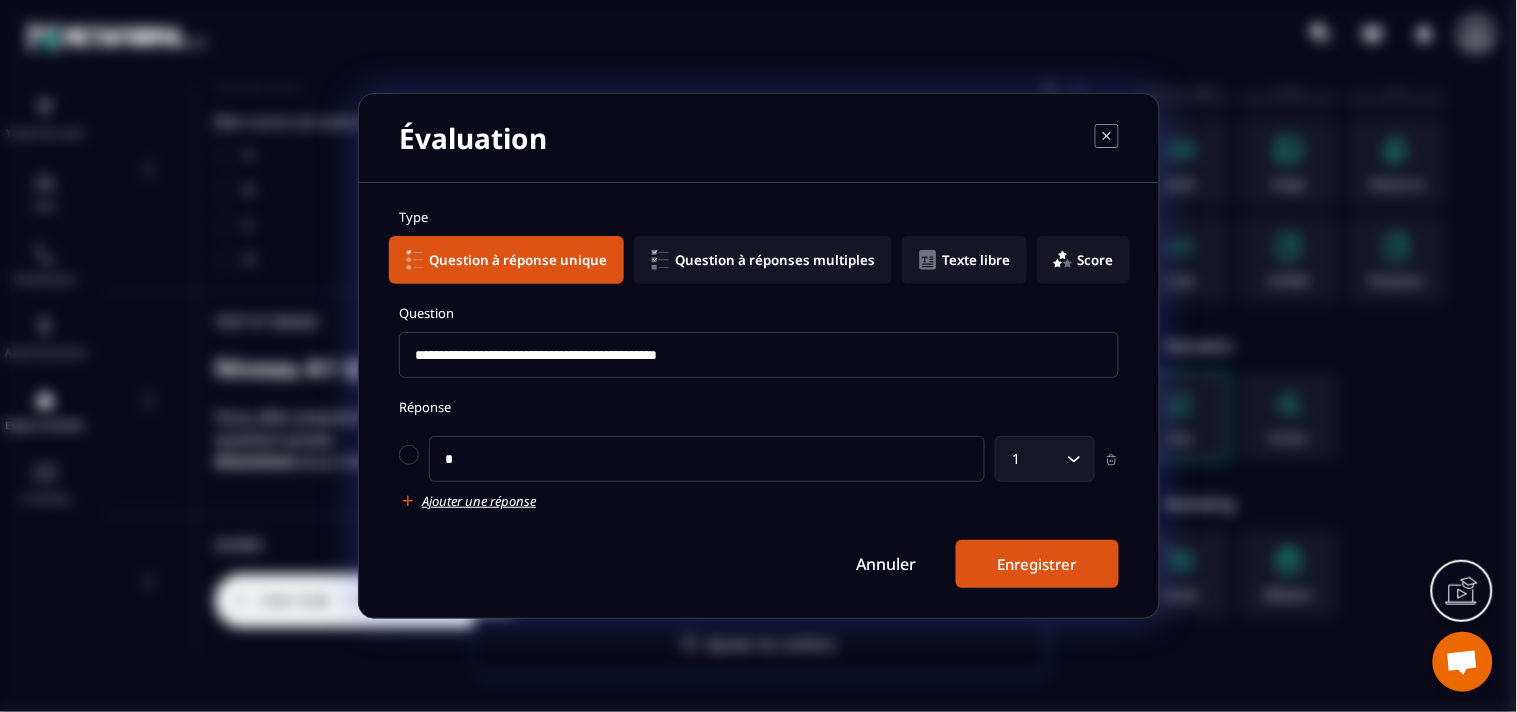 click on "Ajouter une réponse" at bounding box center (479, 501) 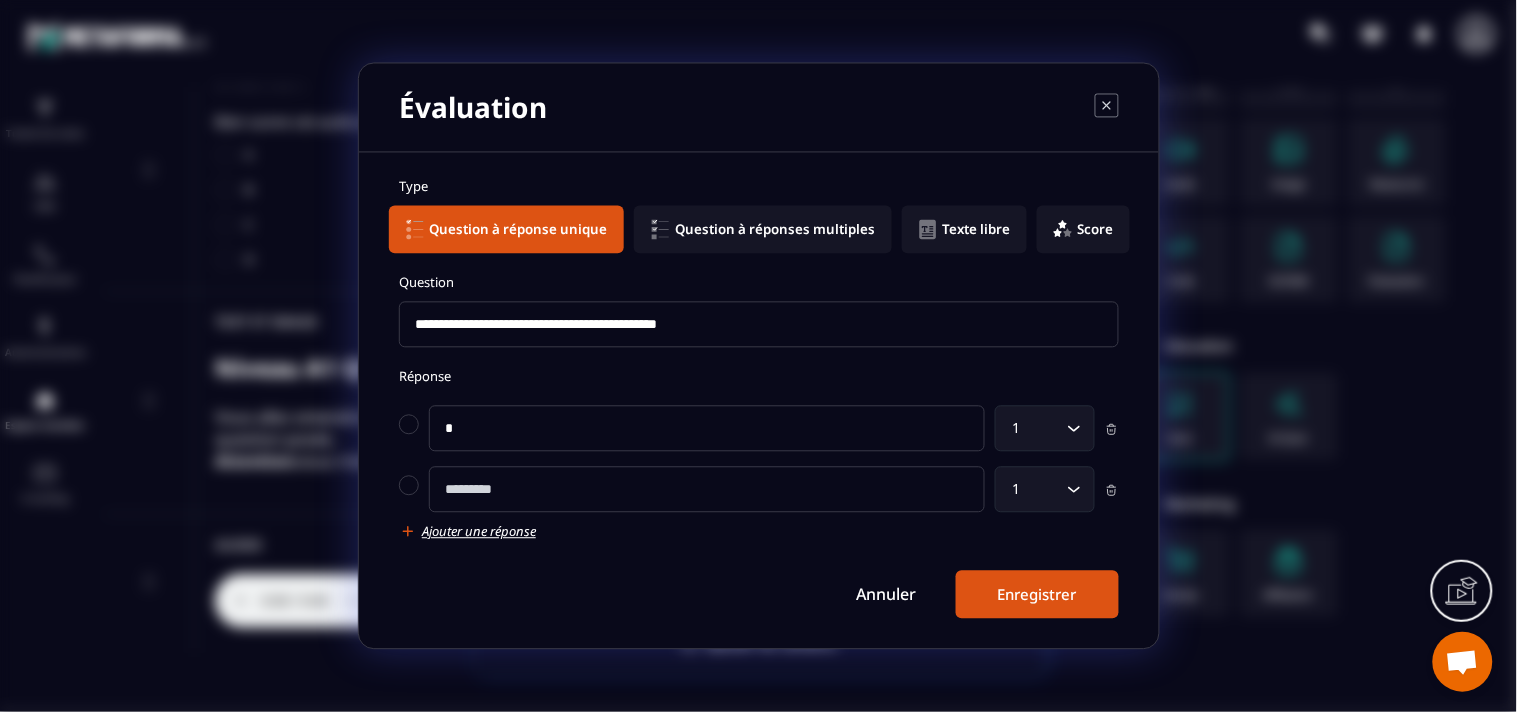click at bounding box center (707, 490) 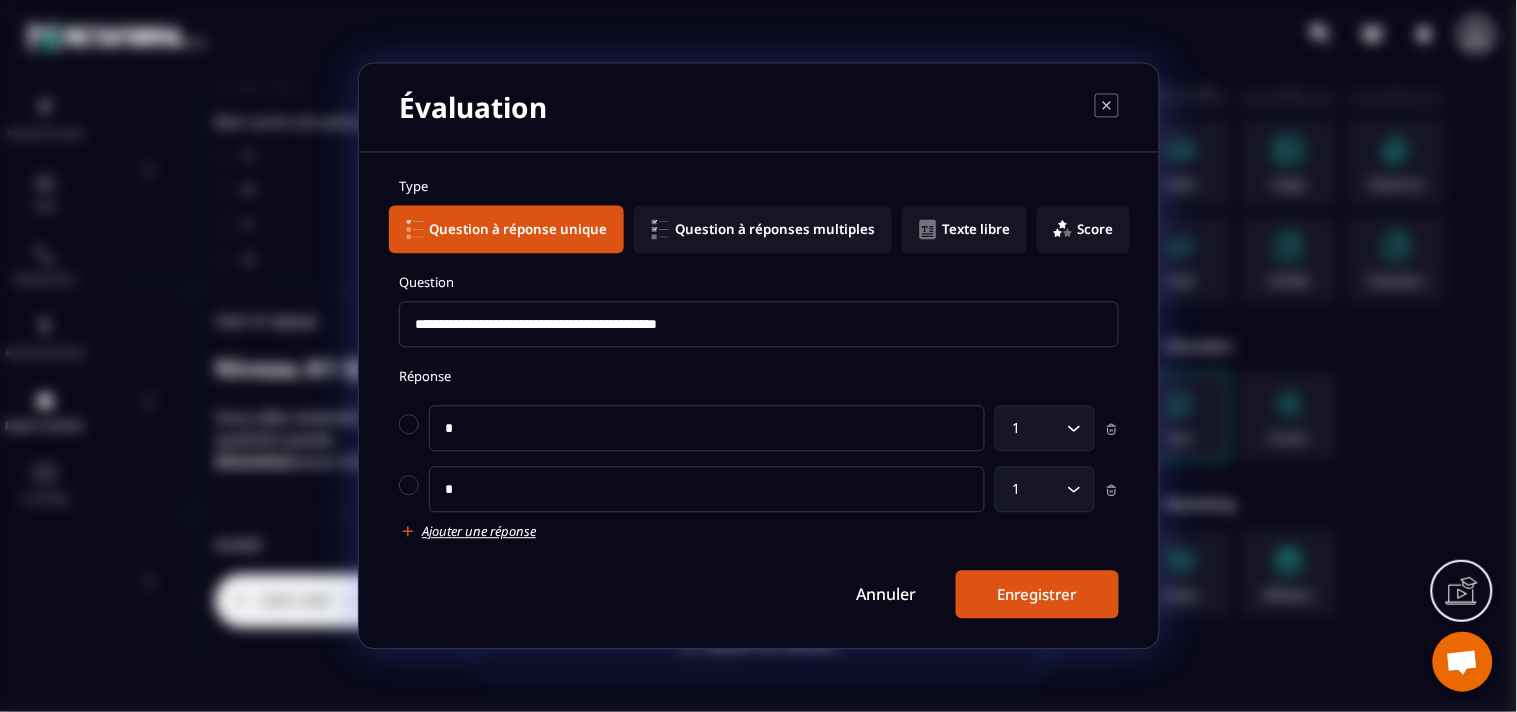 click on "Ajouter une réponse" at bounding box center (479, 532) 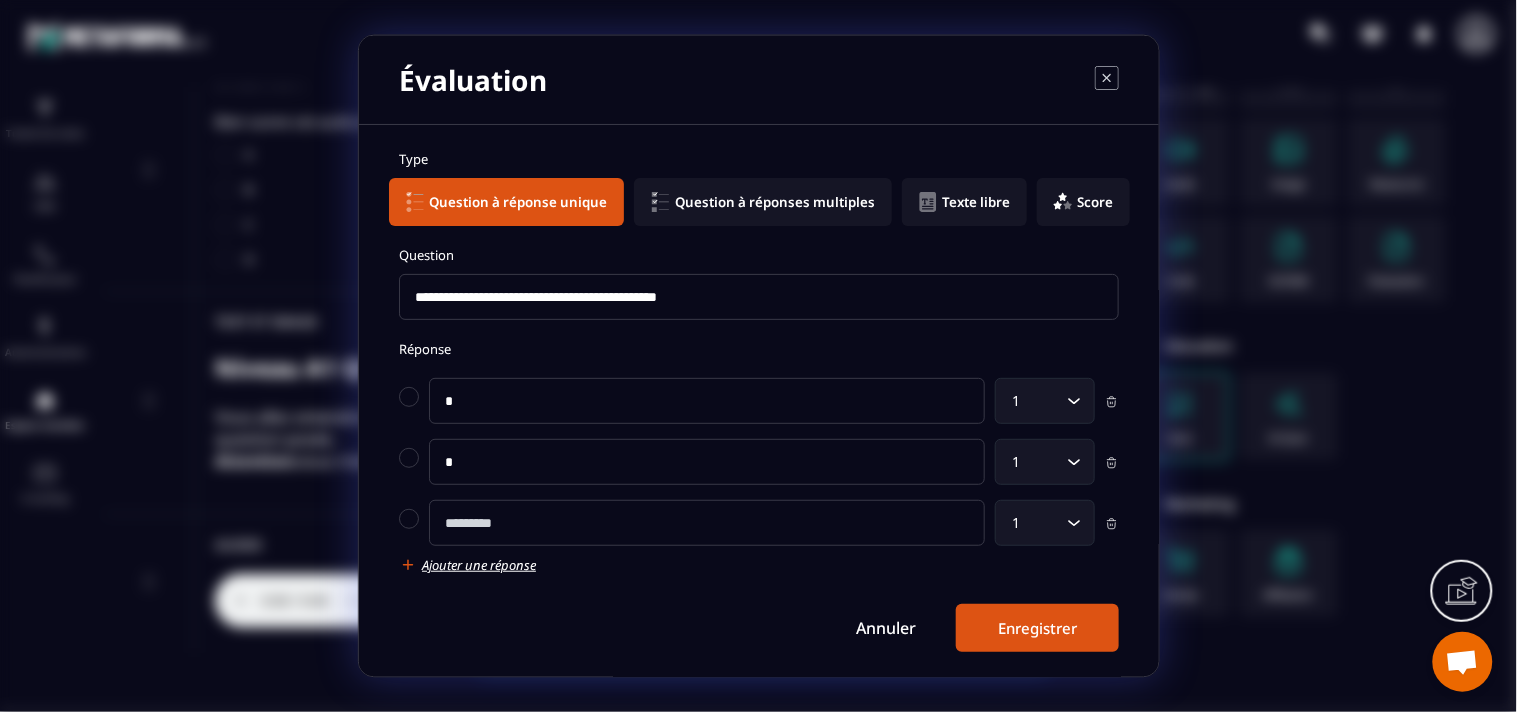 click at bounding box center [707, 523] 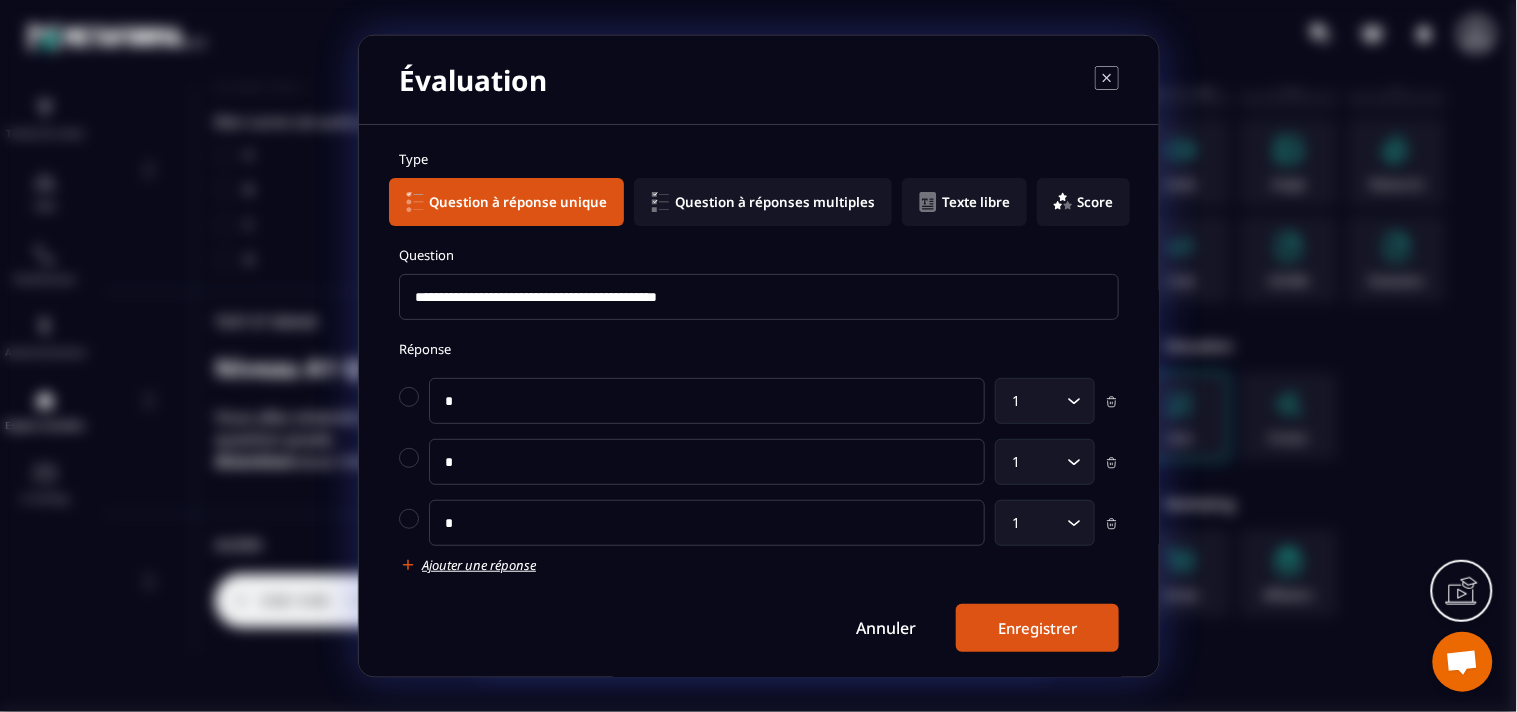 click on "Ajouter une réponse" at bounding box center (479, 565) 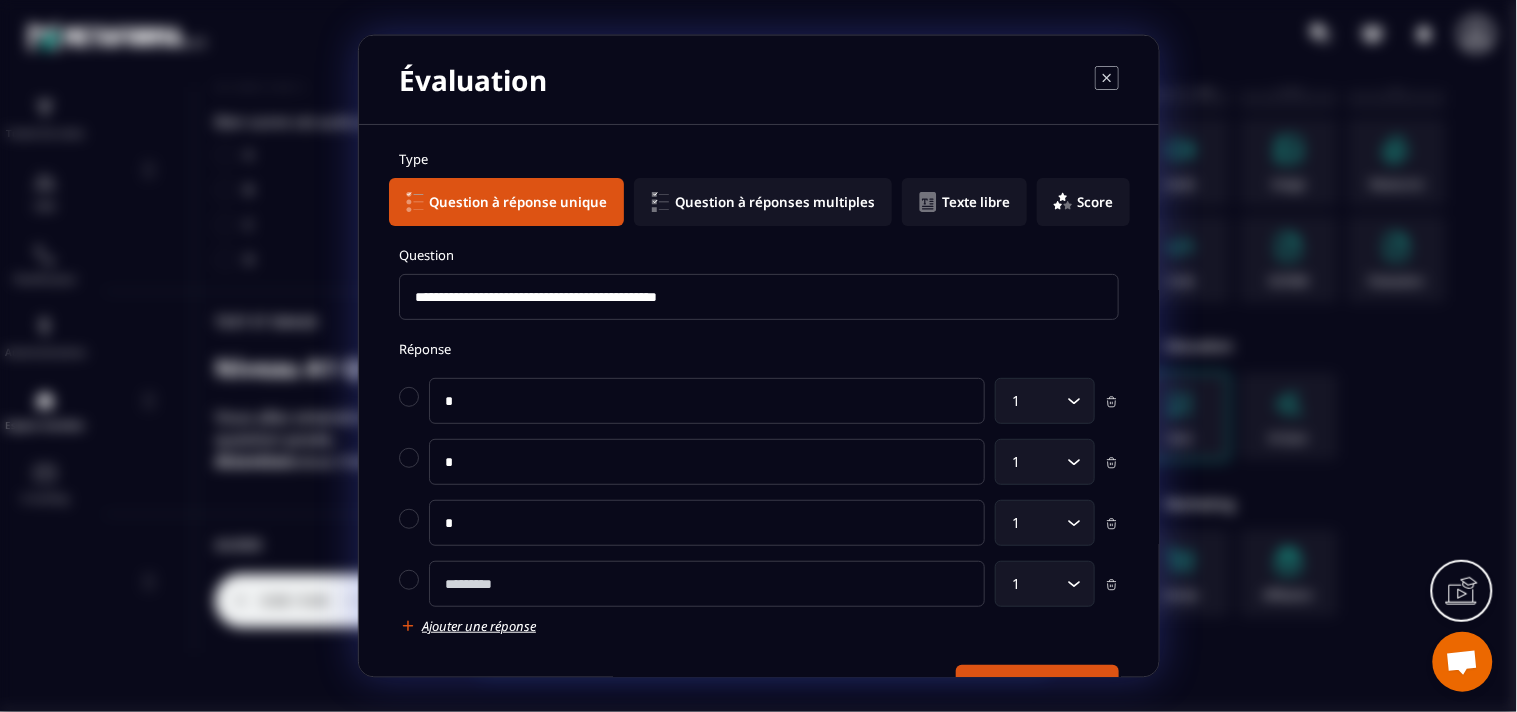 click on "* 1 Loading... * 1 Loading... * 1 Loading... 1 Loading..." 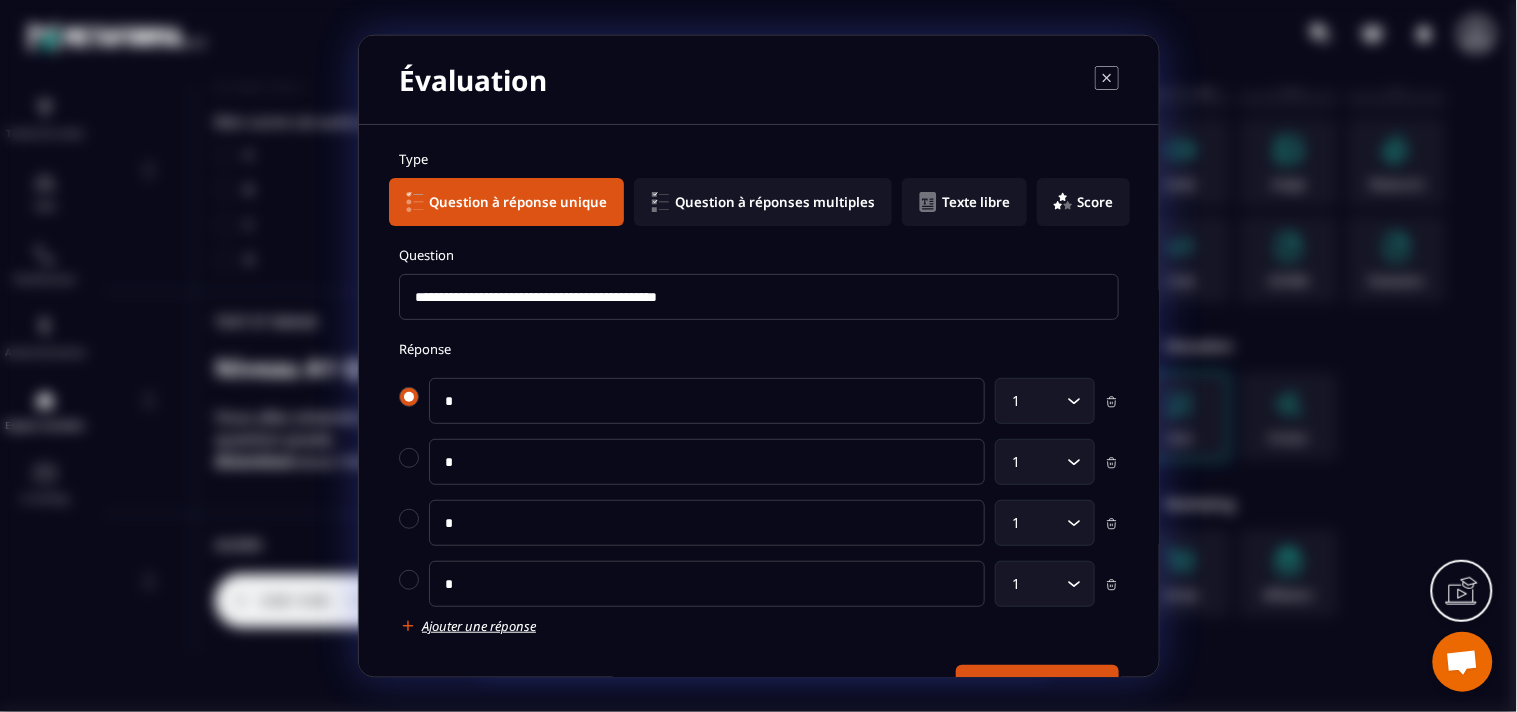 click at bounding box center [409, 397] 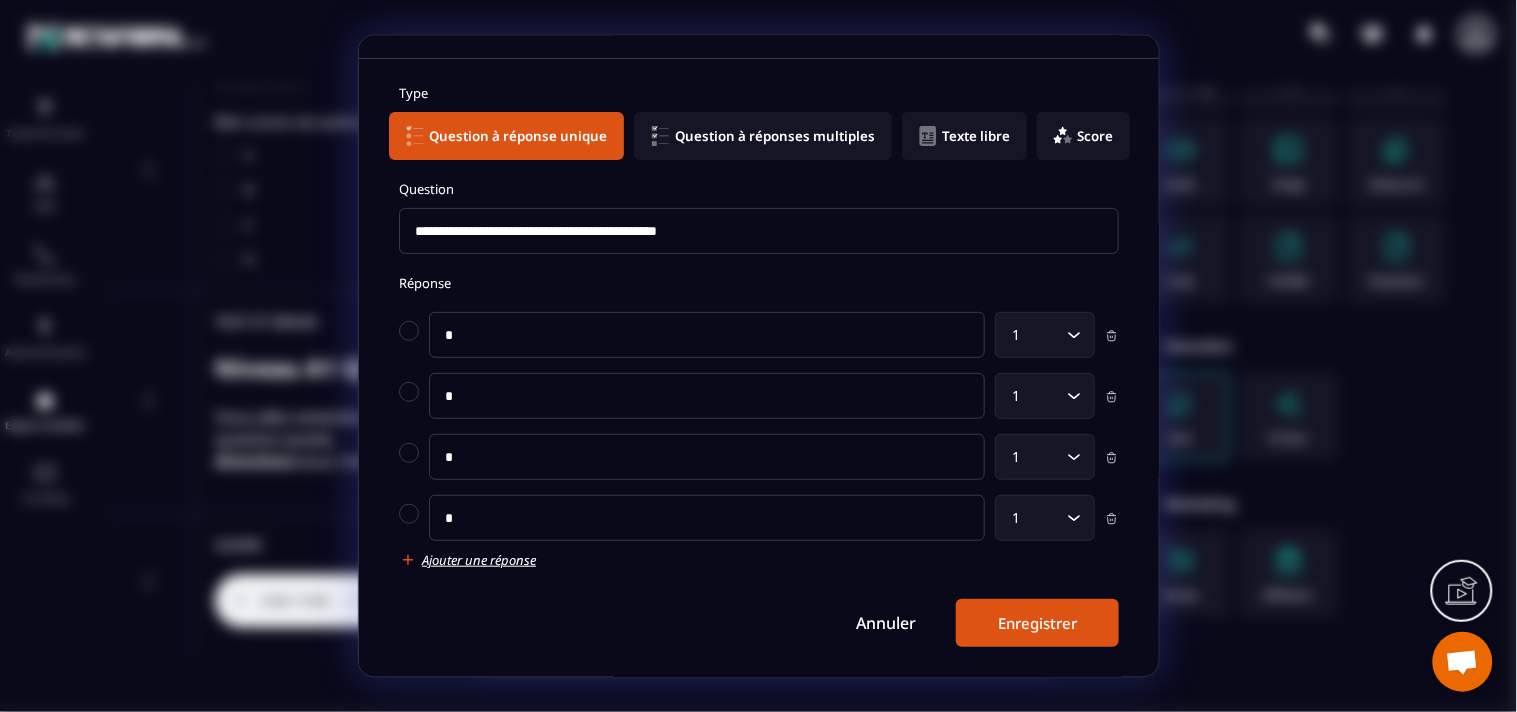 click on "Enregistrer" at bounding box center (1037, 623) 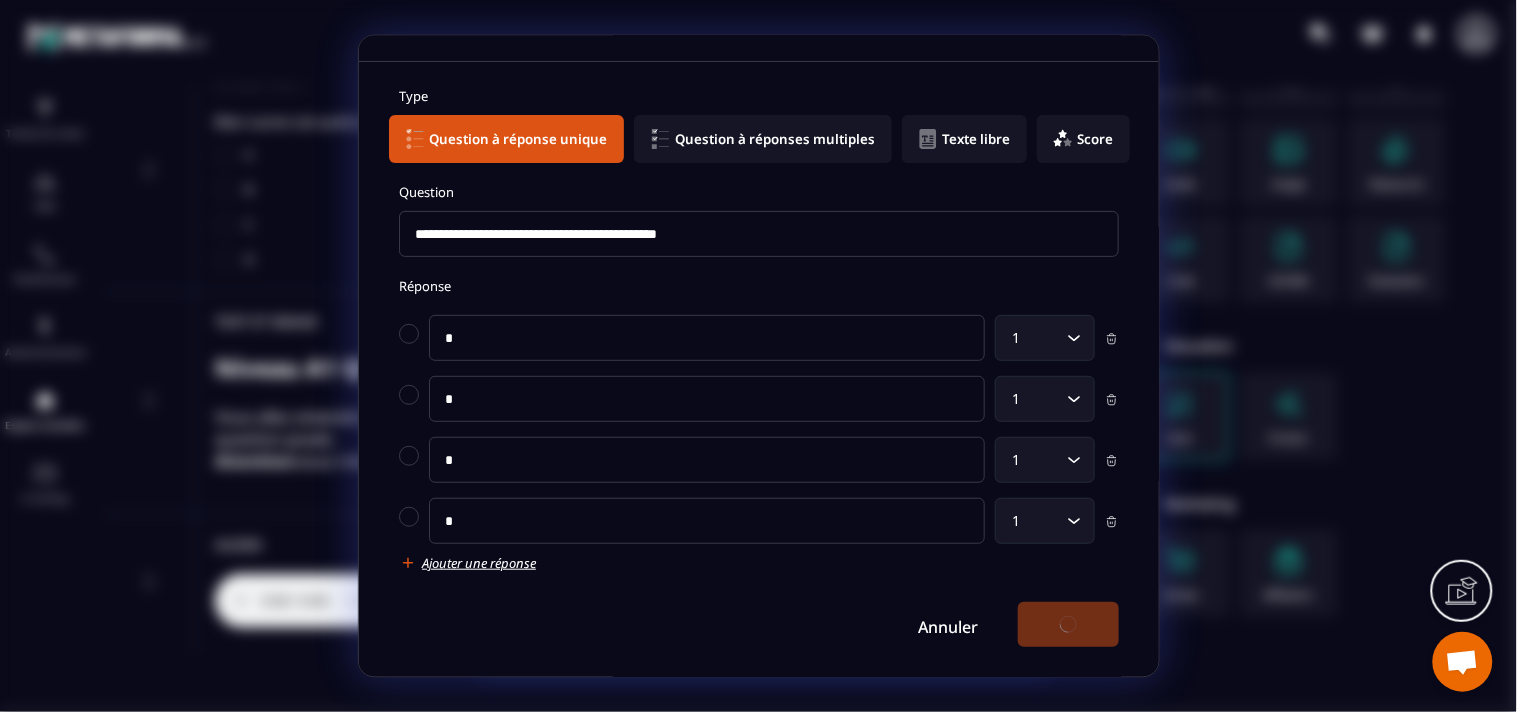 scroll, scrollTop: 63, scrollLeft: 0, axis: vertical 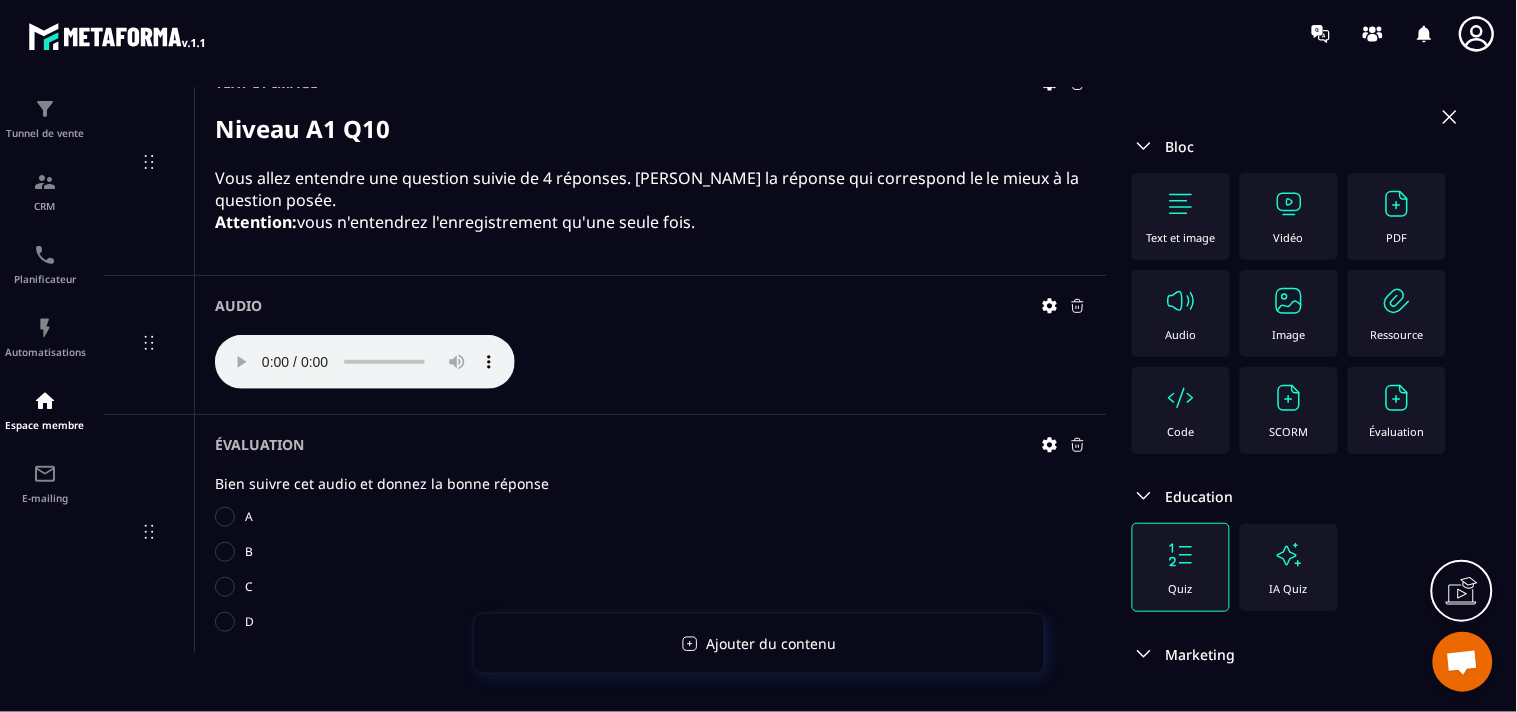 click on "Text et image" at bounding box center [1181, 216] 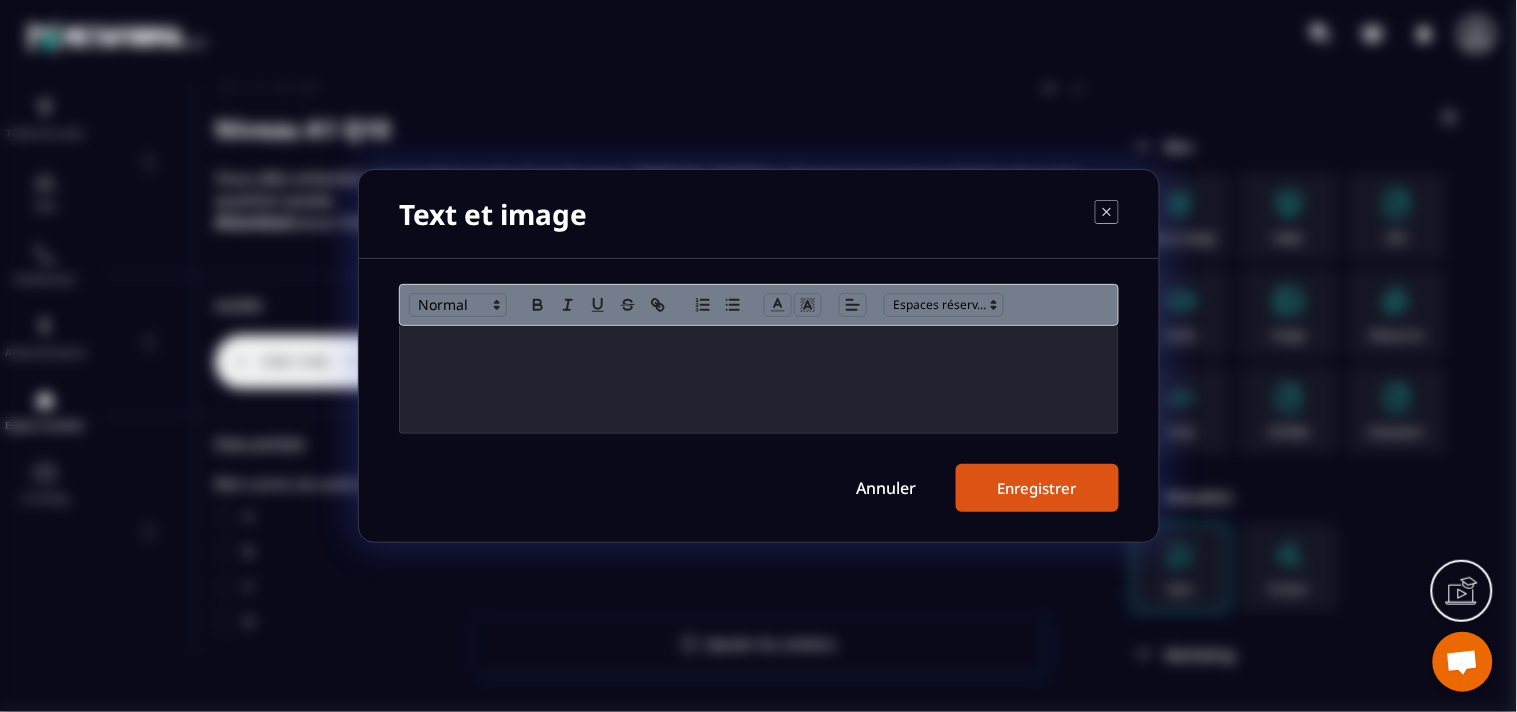 click at bounding box center [759, 379] 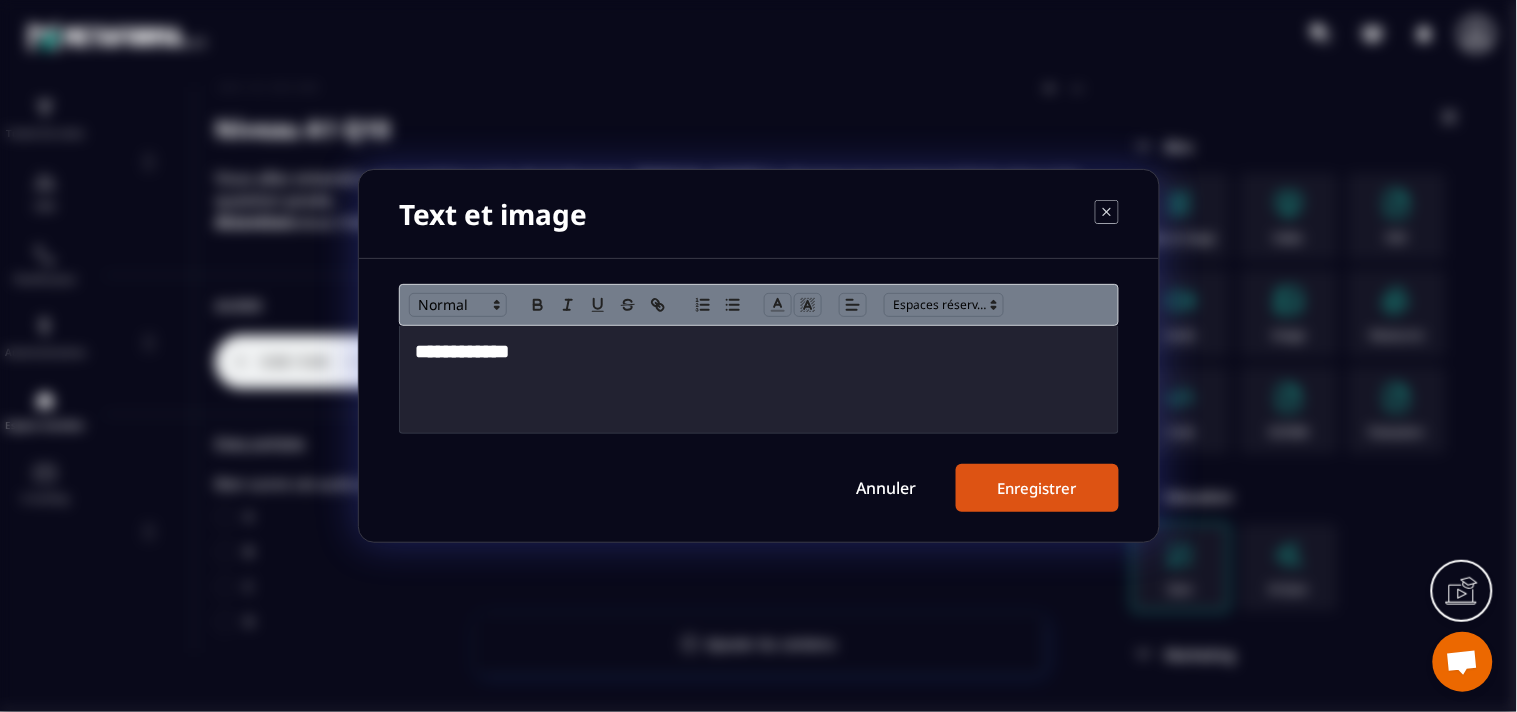 click on "**********" at bounding box center [462, 351] 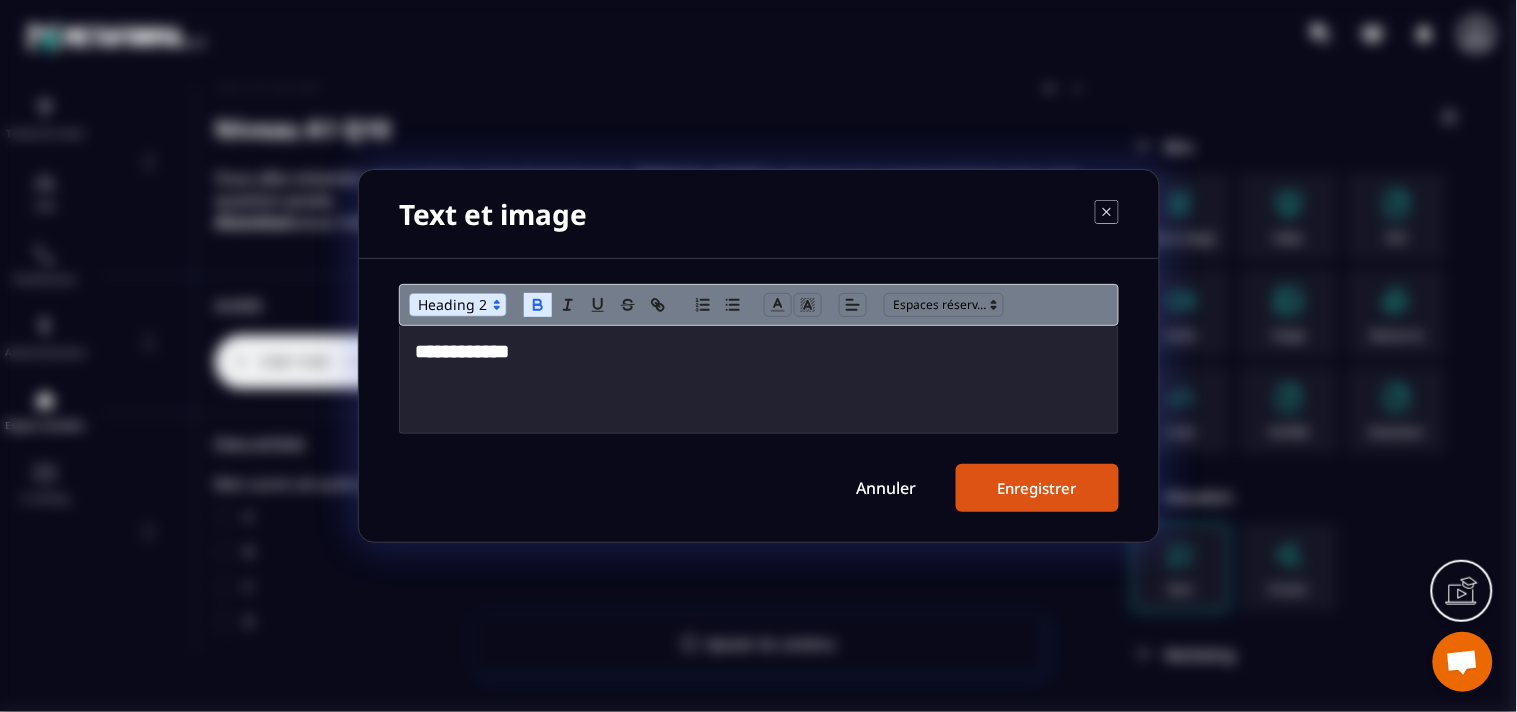 type 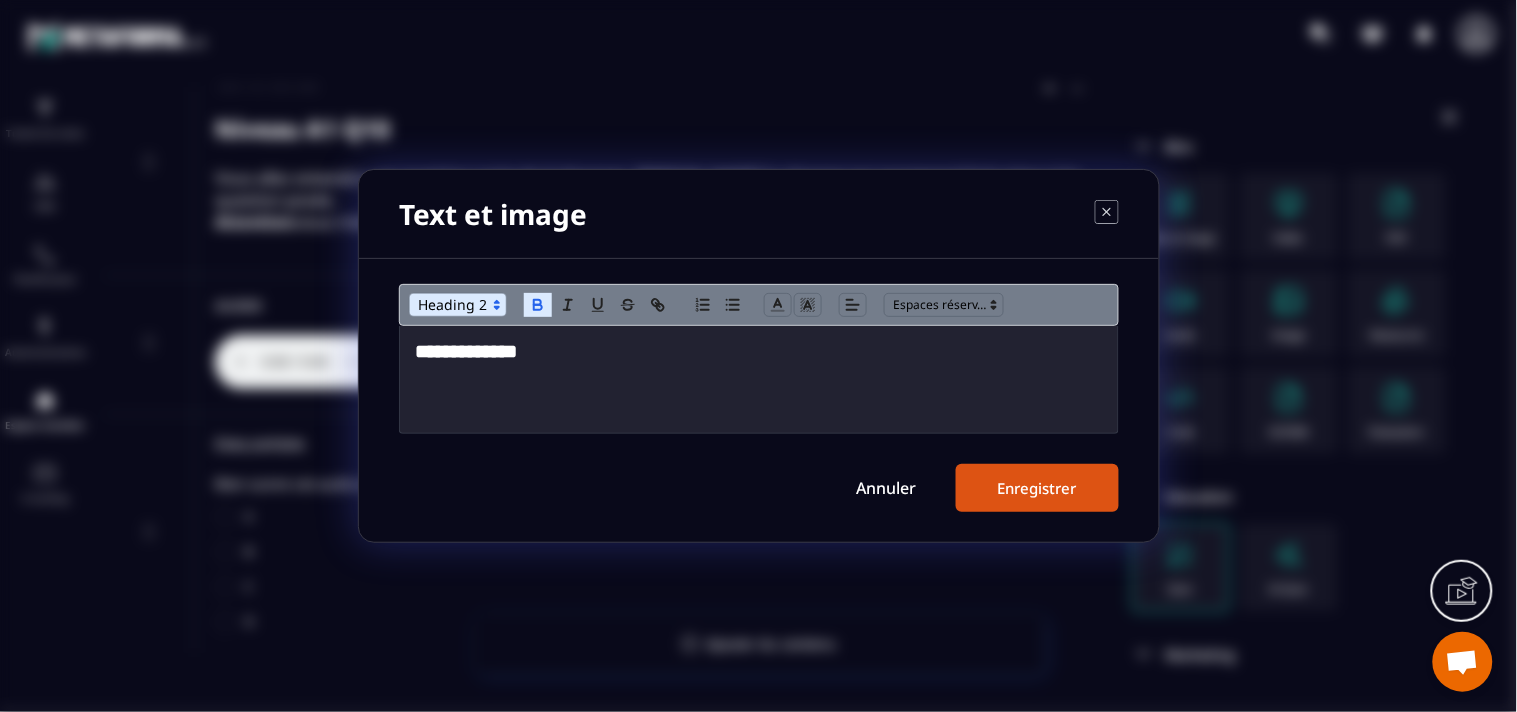 click on "Enregistrer" at bounding box center (1037, 488) 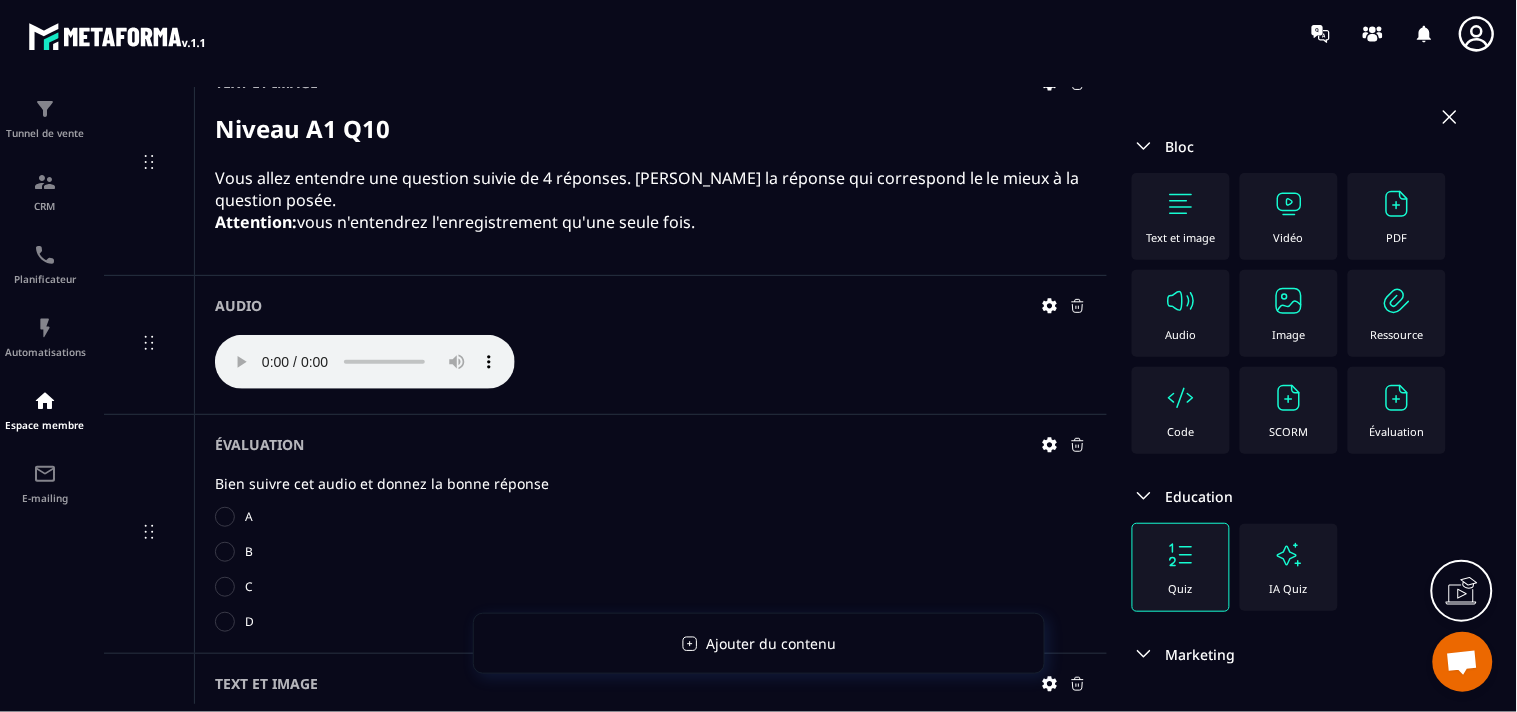scroll, scrollTop: 6888, scrollLeft: 0, axis: vertical 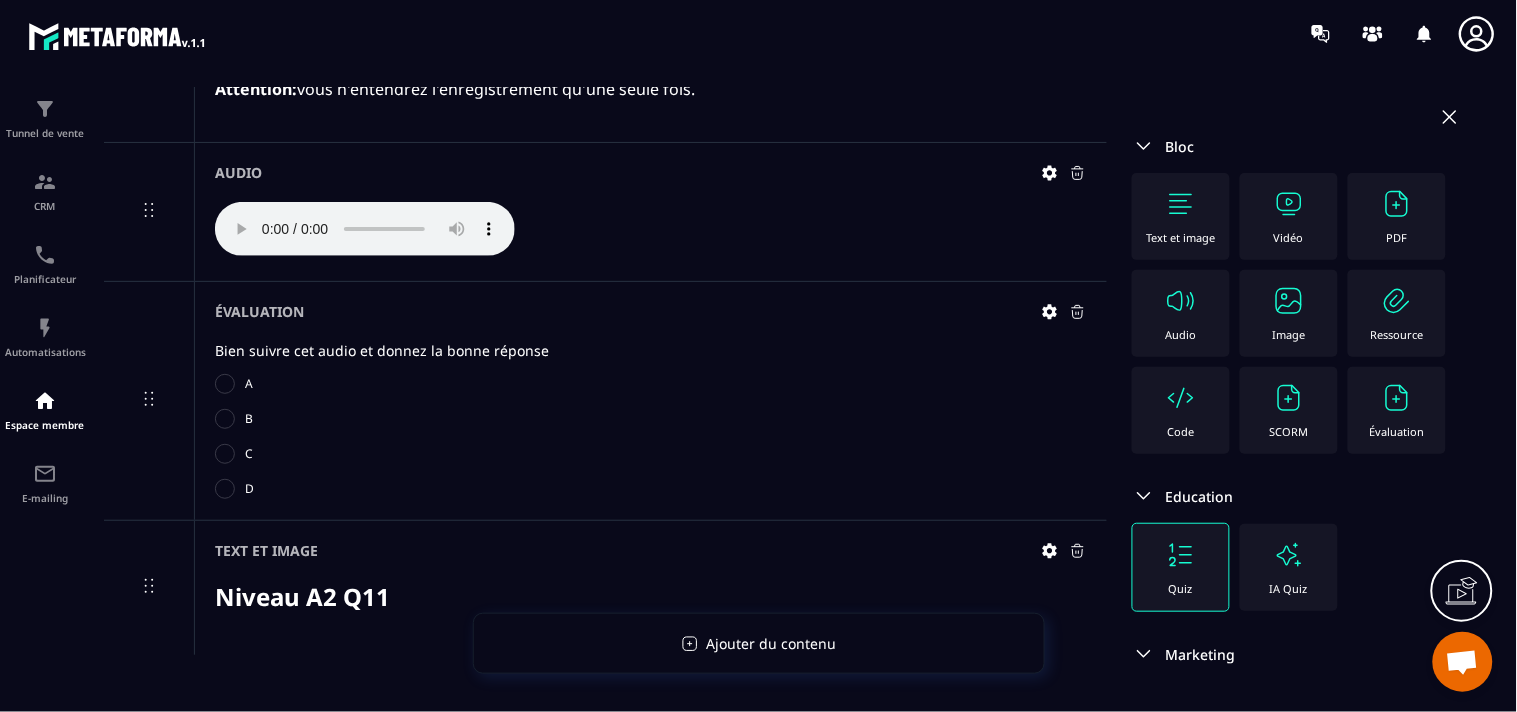 click at bounding box center [1064, 551] 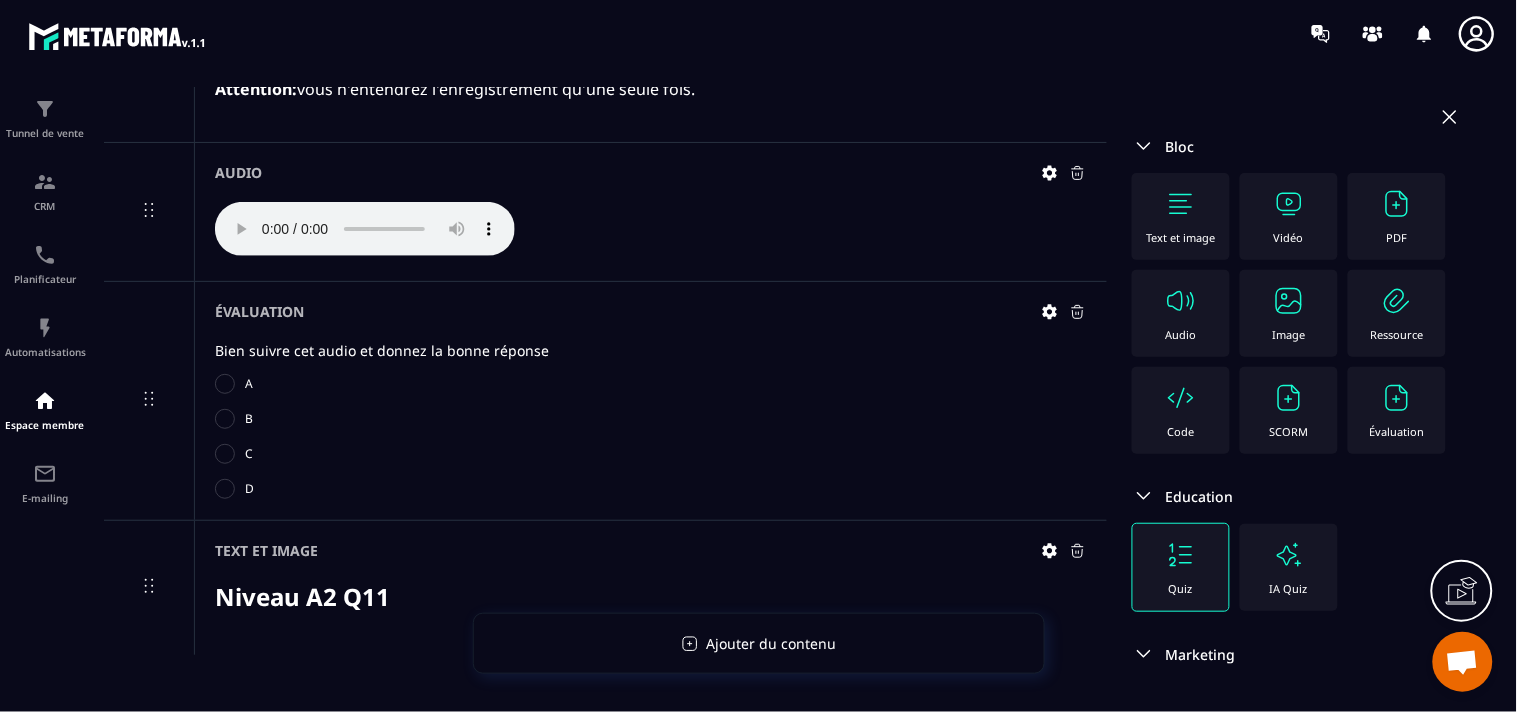 click 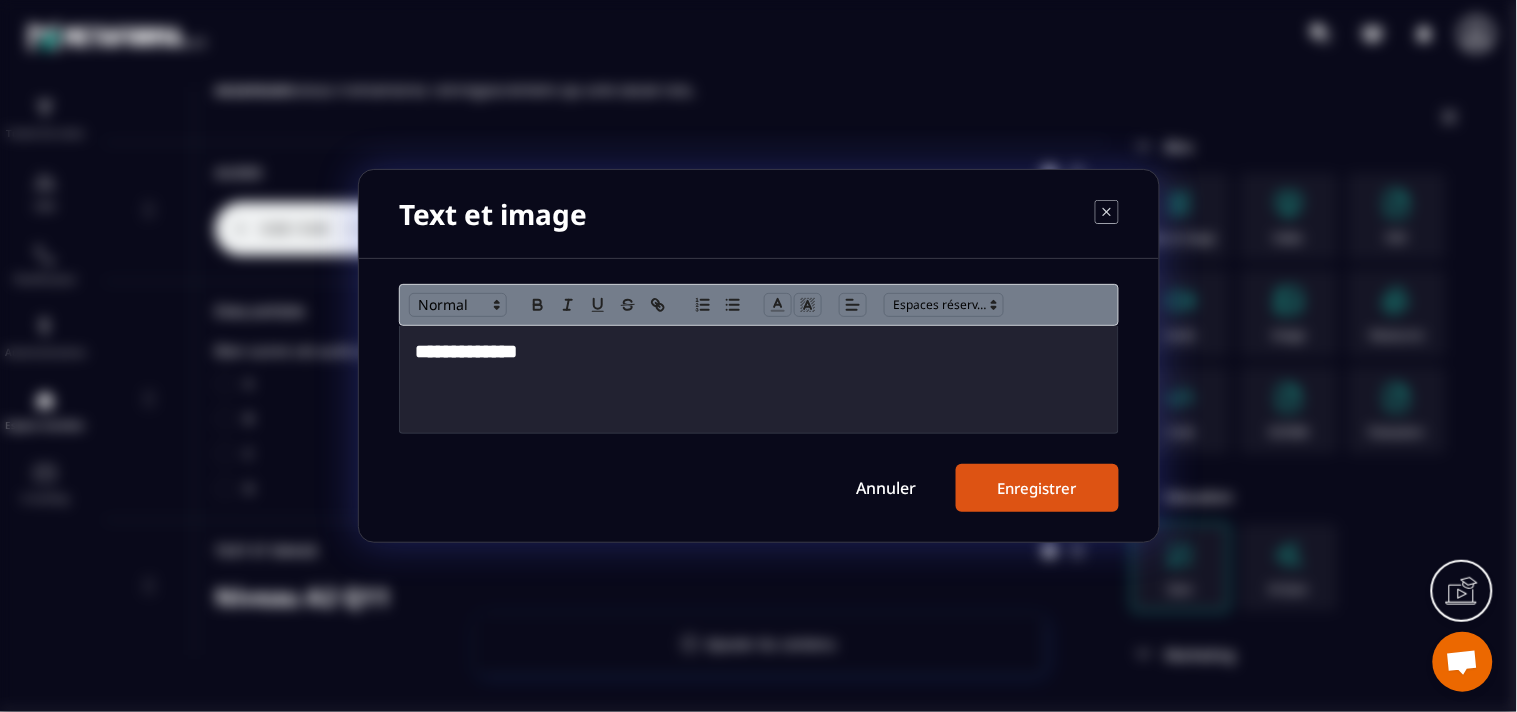 click on "**********" at bounding box center [759, 379] 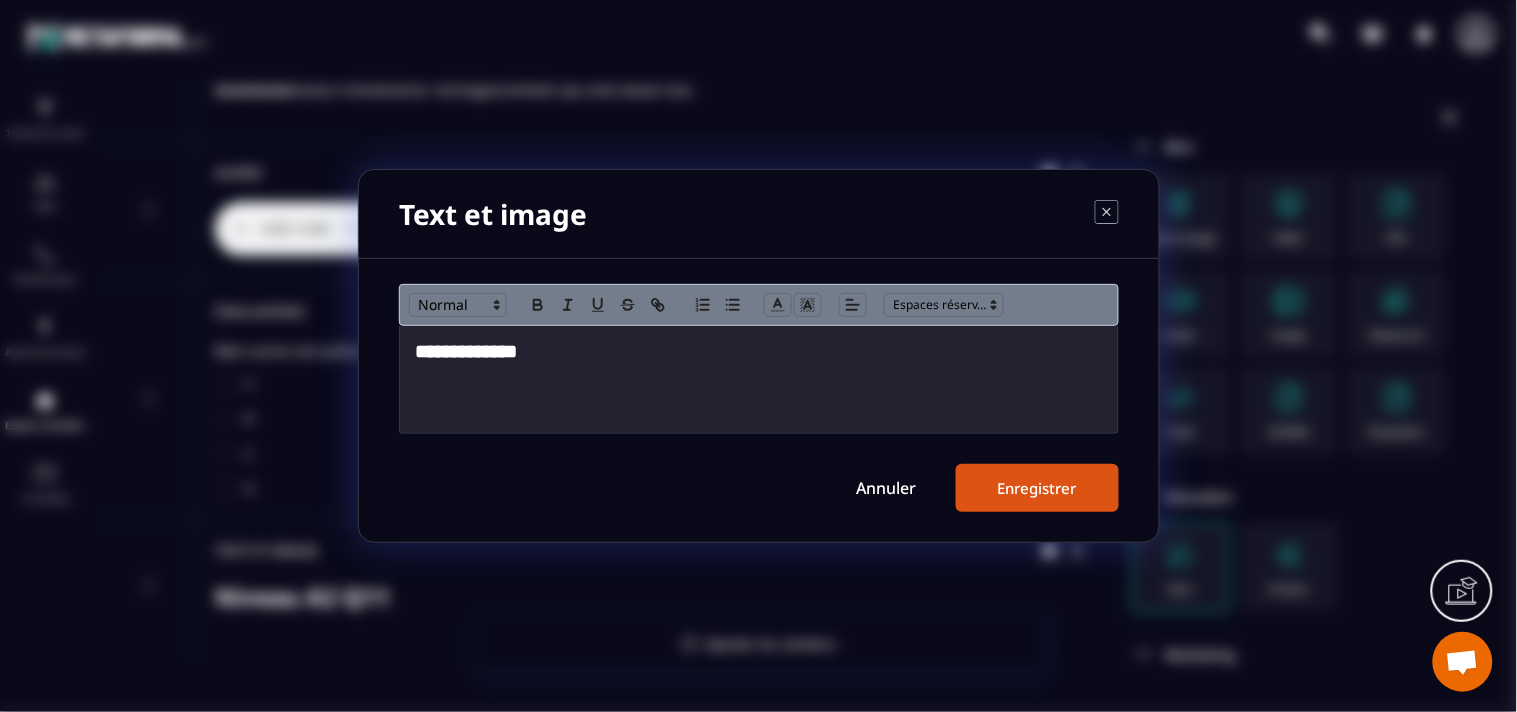 scroll, scrollTop: 0, scrollLeft: 0, axis: both 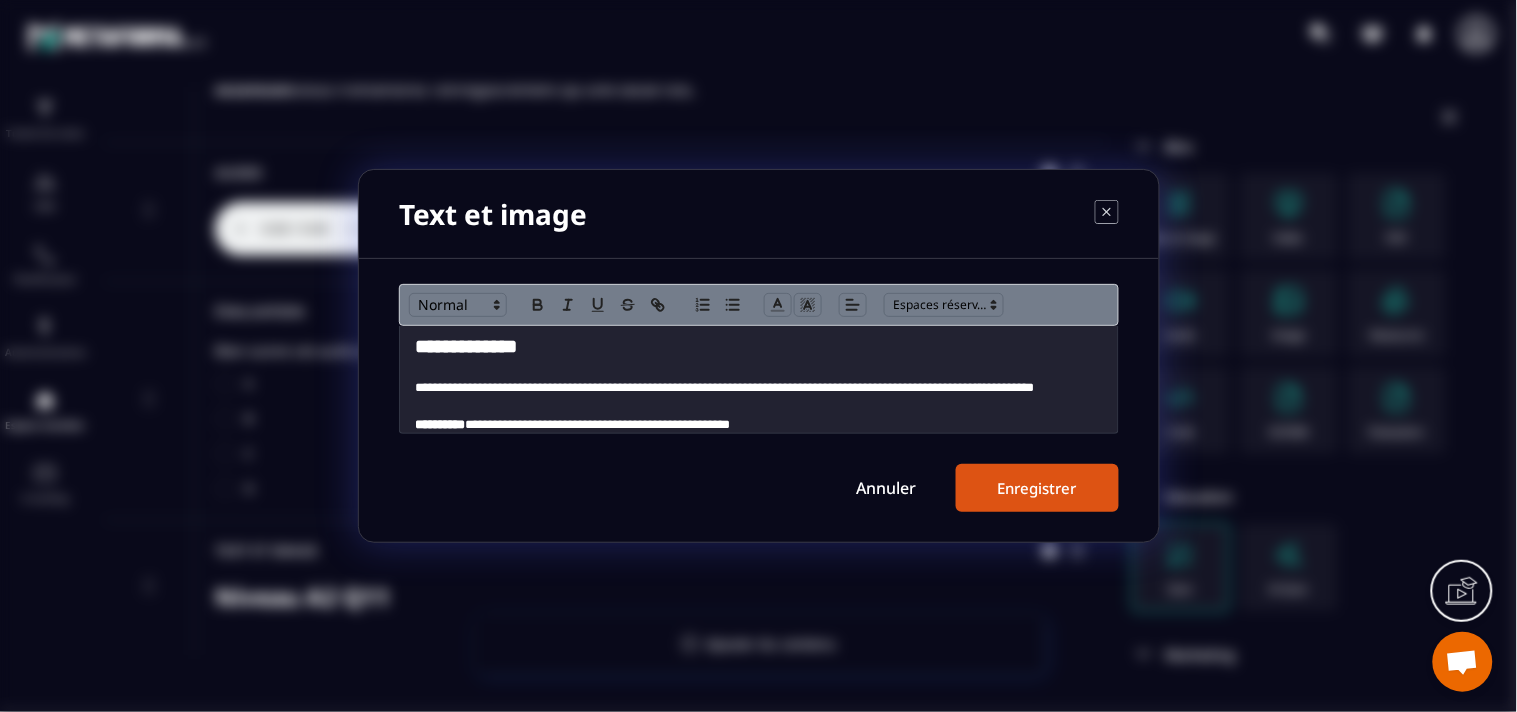 click on "Enregistrer" at bounding box center (1037, 488) 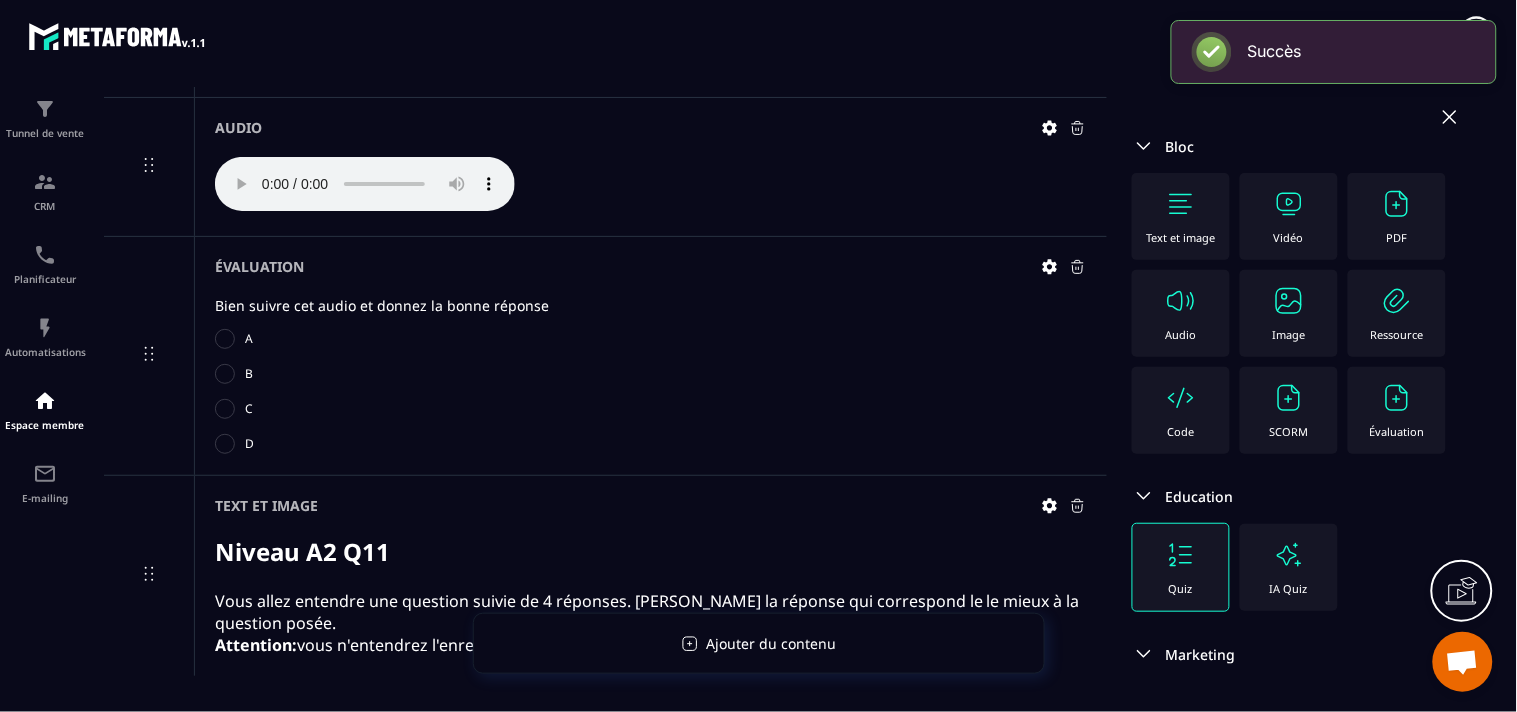 scroll, scrollTop: 6952, scrollLeft: 0, axis: vertical 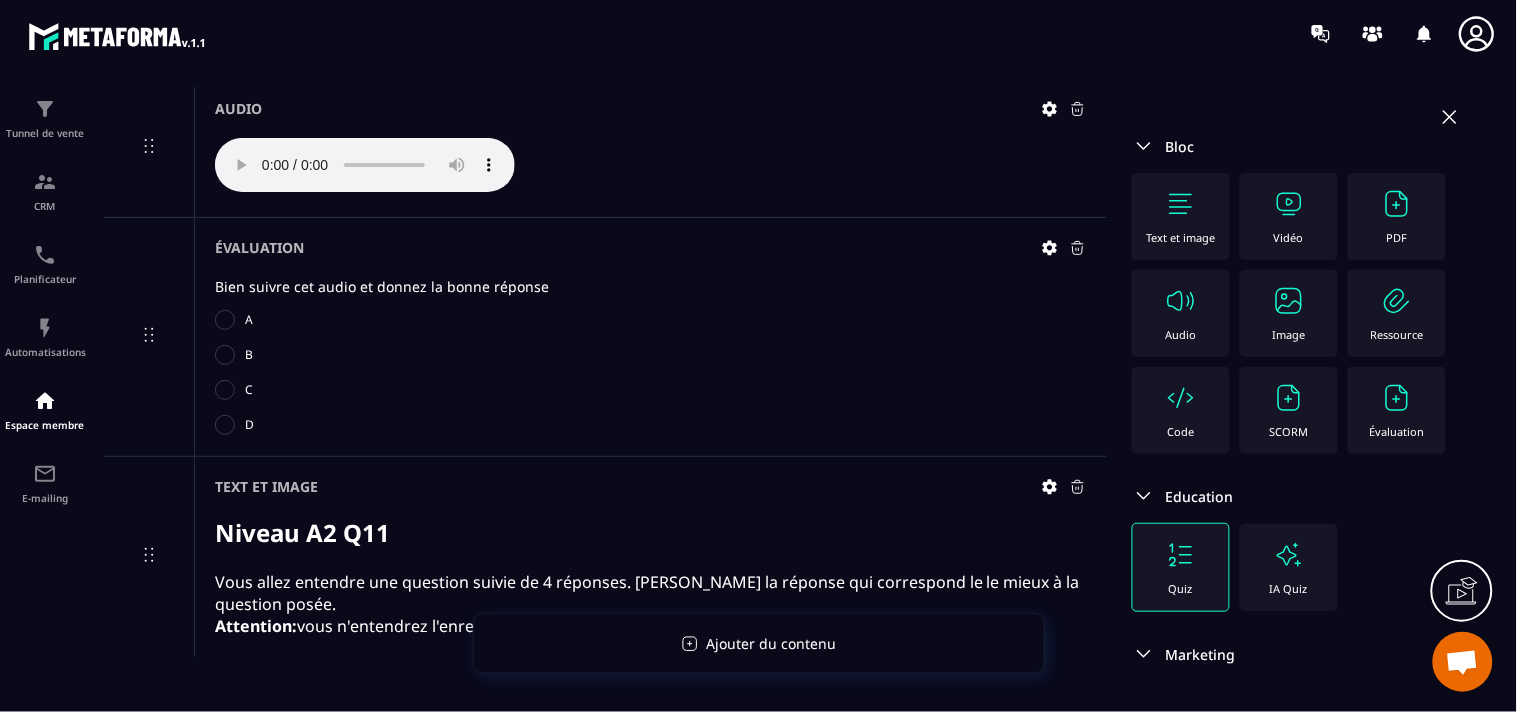 click at bounding box center (1181, 301) 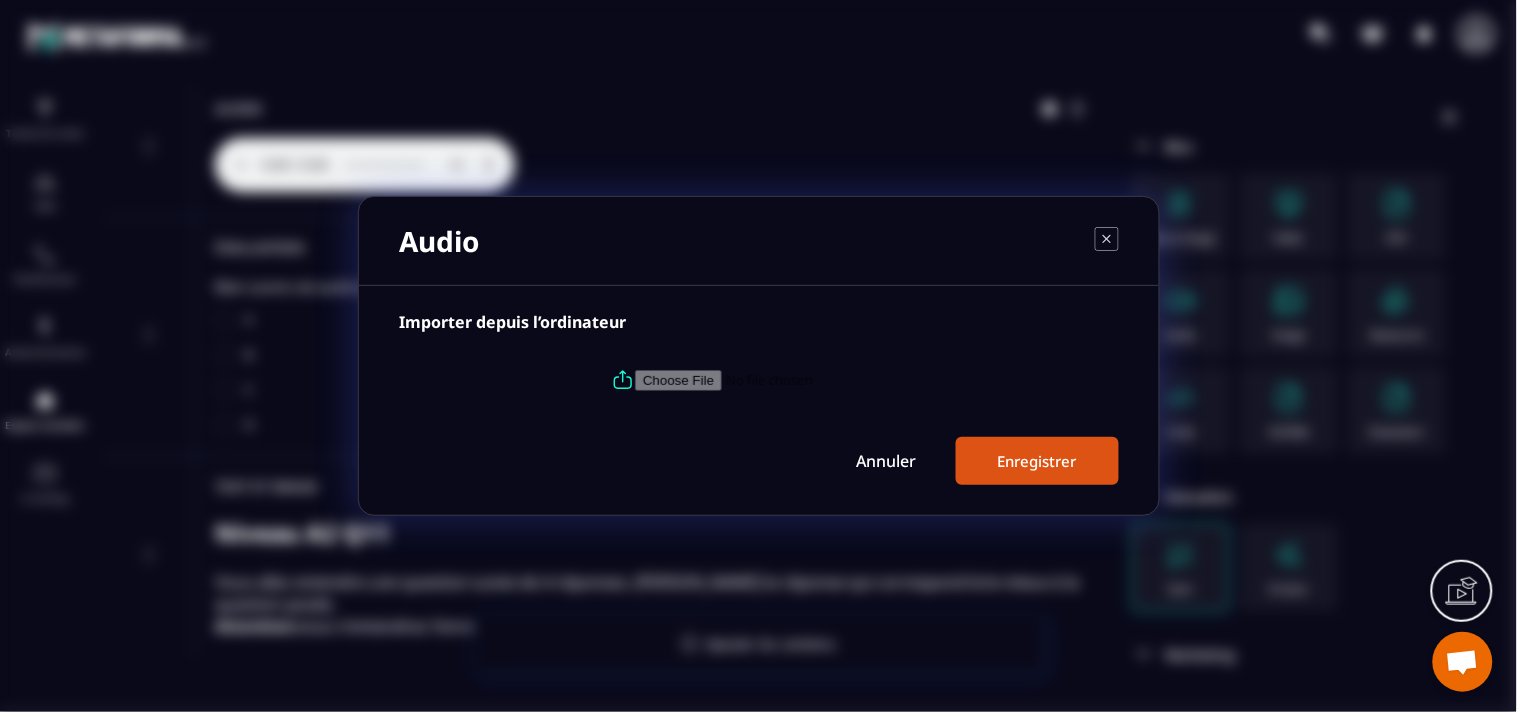 click at bounding box center [771, 380] 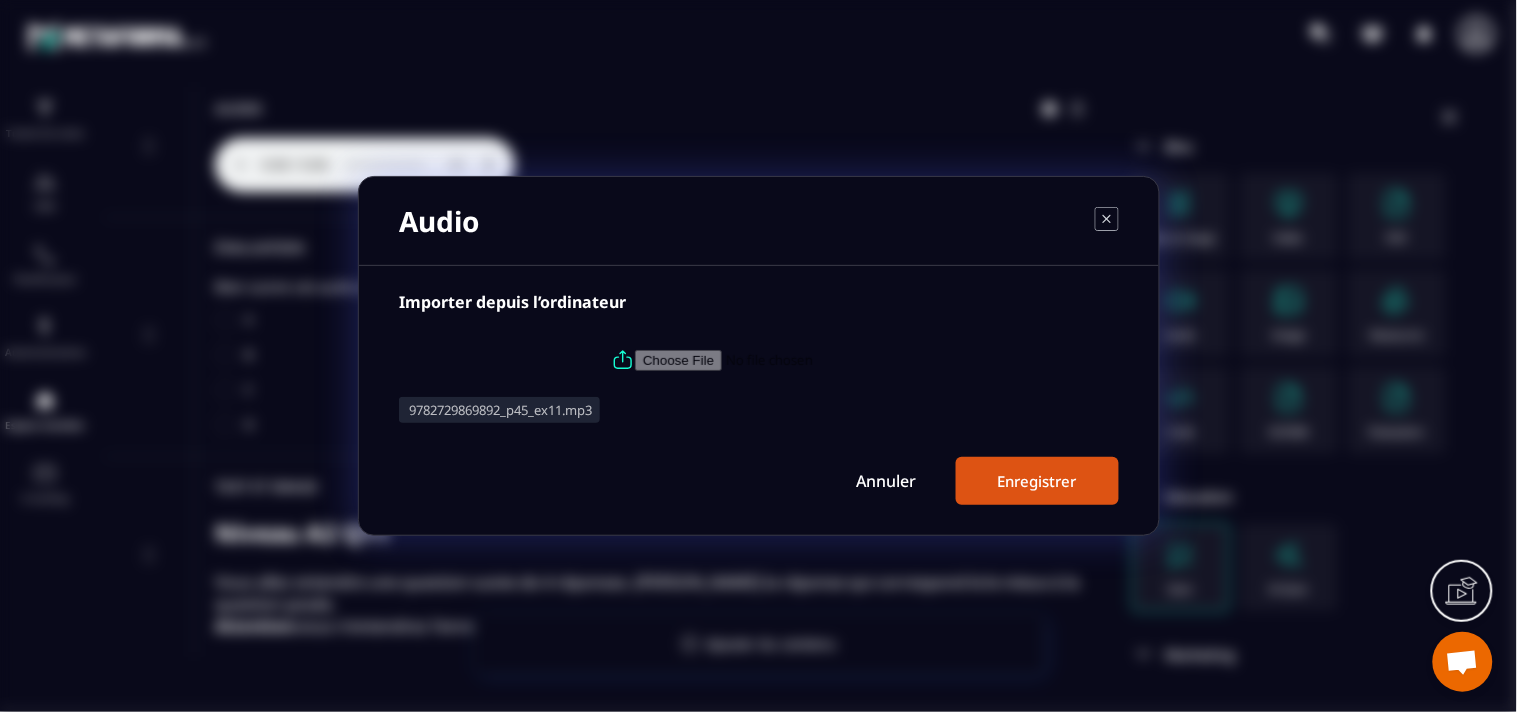click on "Enregistrer" at bounding box center [1037, 481] 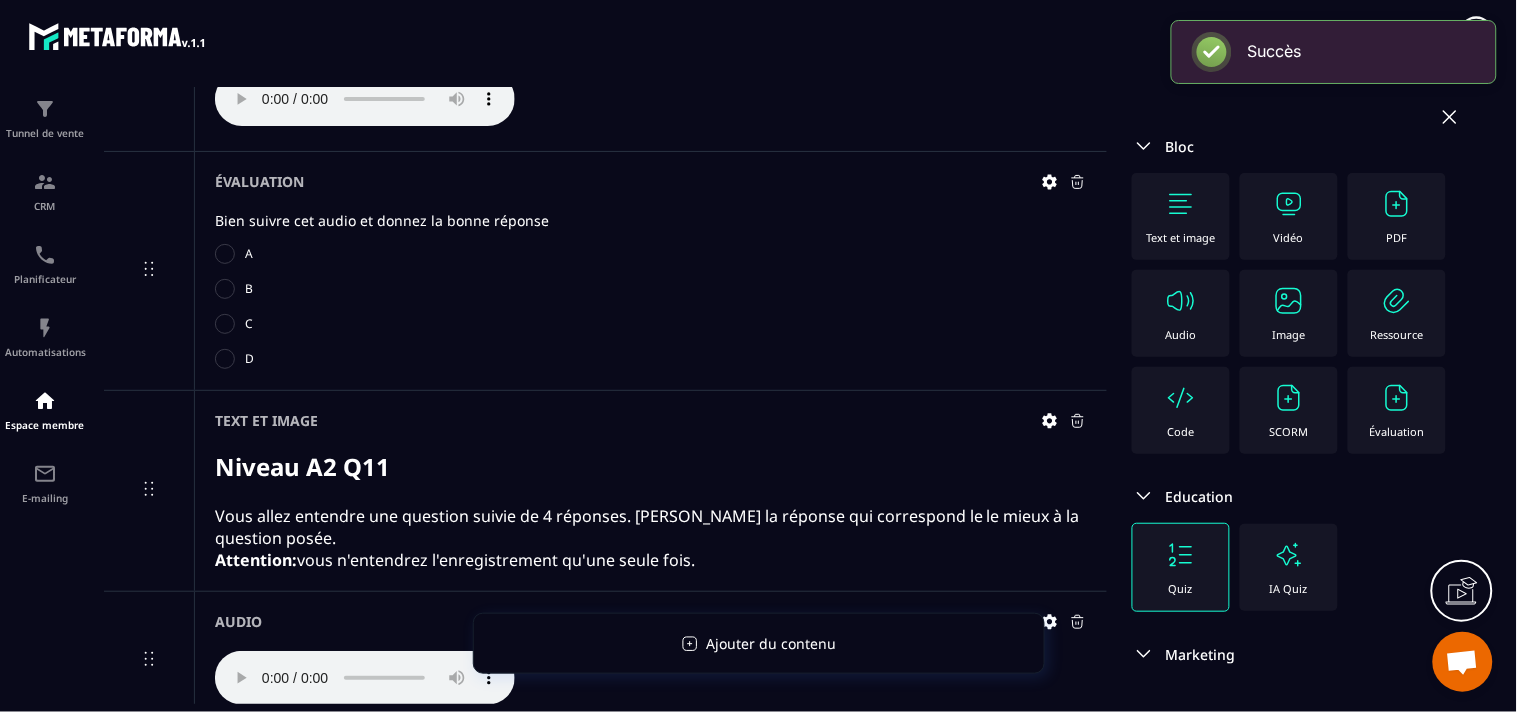 scroll, scrollTop: 7091, scrollLeft: 0, axis: vertical 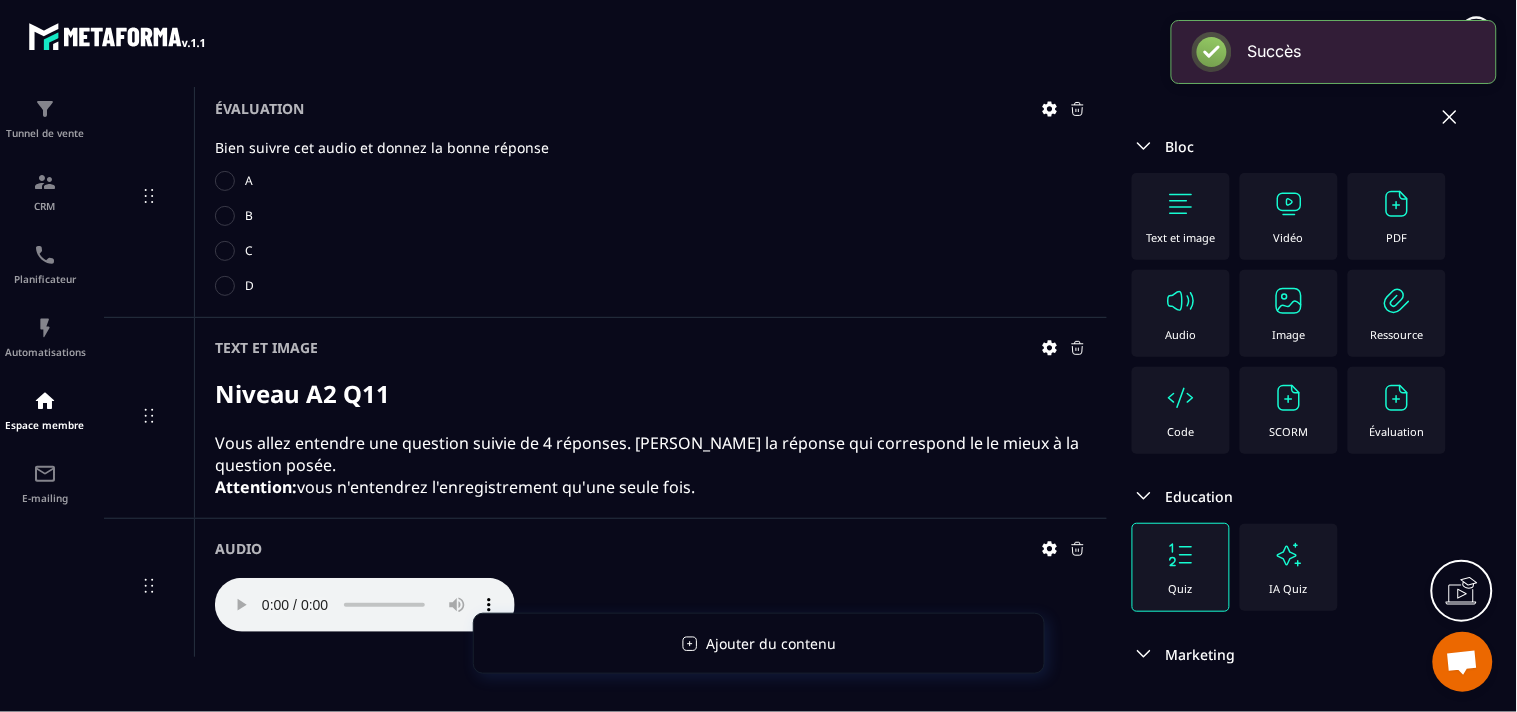 click at bounding box center (1397, 398) 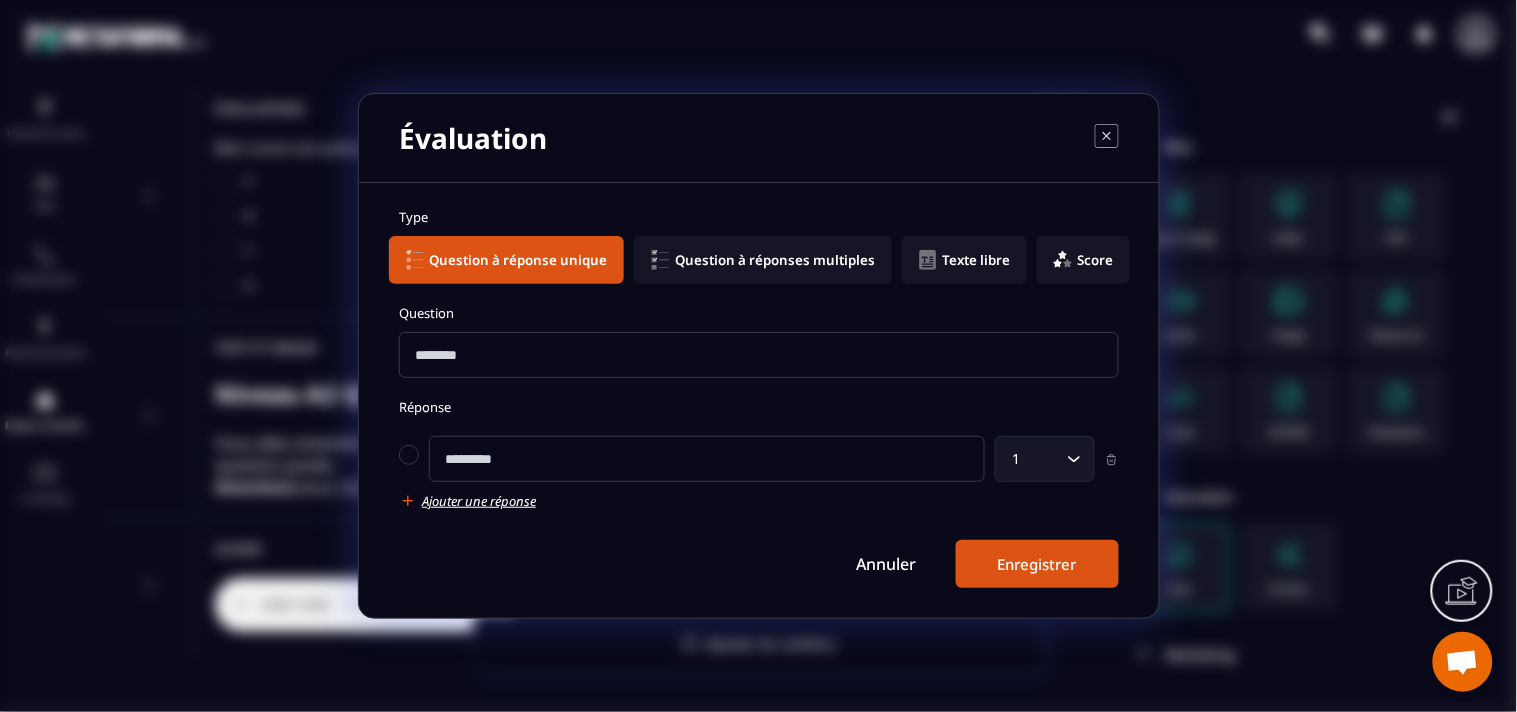 click at bounding box center [759, 355] 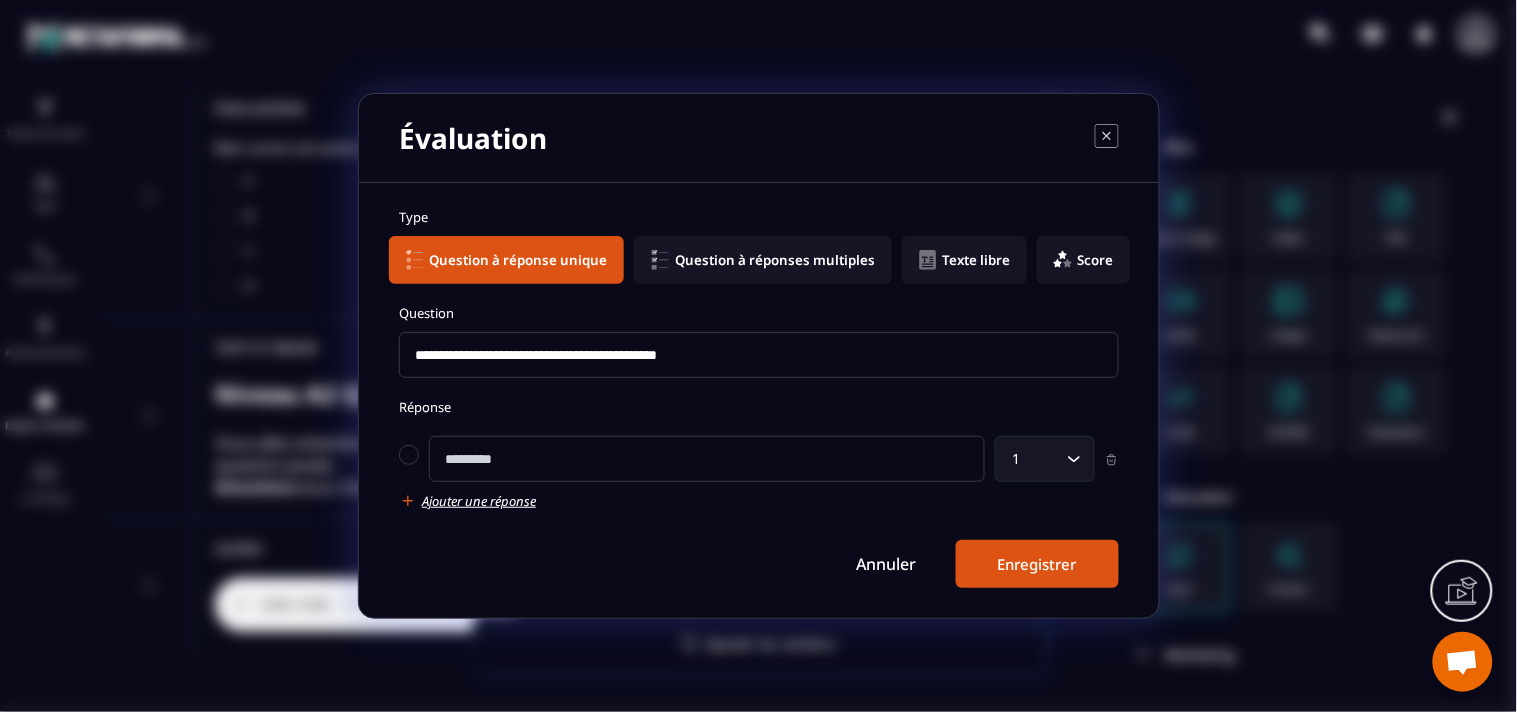drag, startPoint x: 538, startPoint y: 473, endPoint x: 444, endPoint y: 361, distance: 146.21901 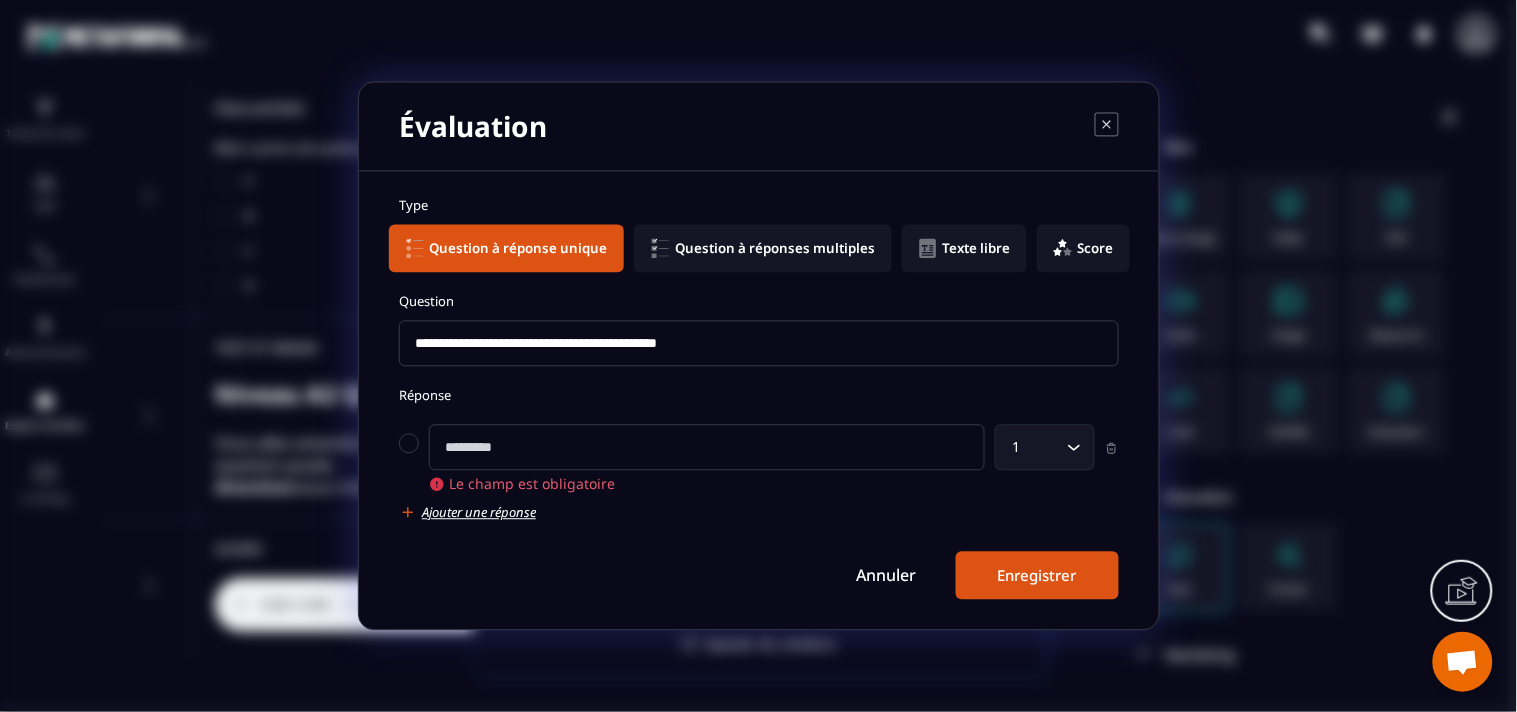 click at bounding box center (707, 448) 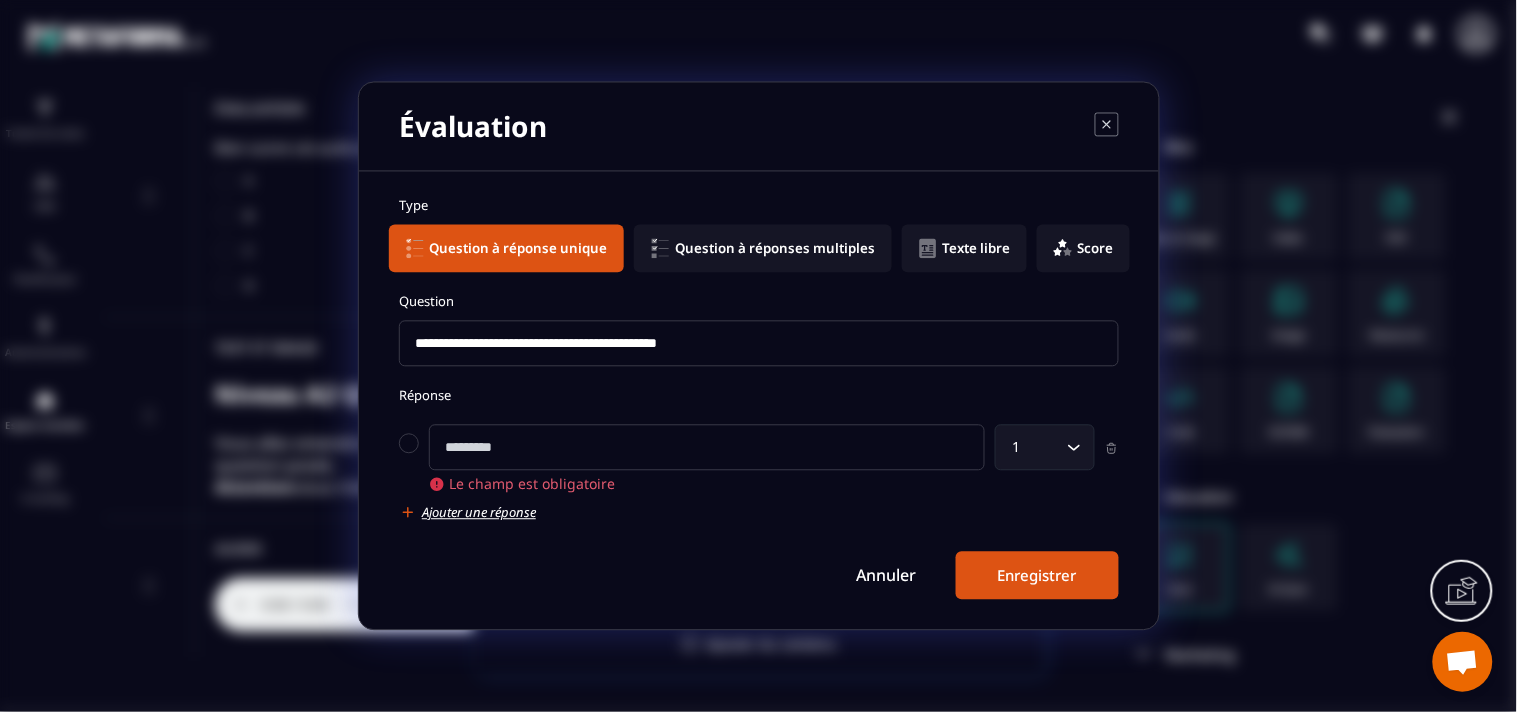 paste on "**********" 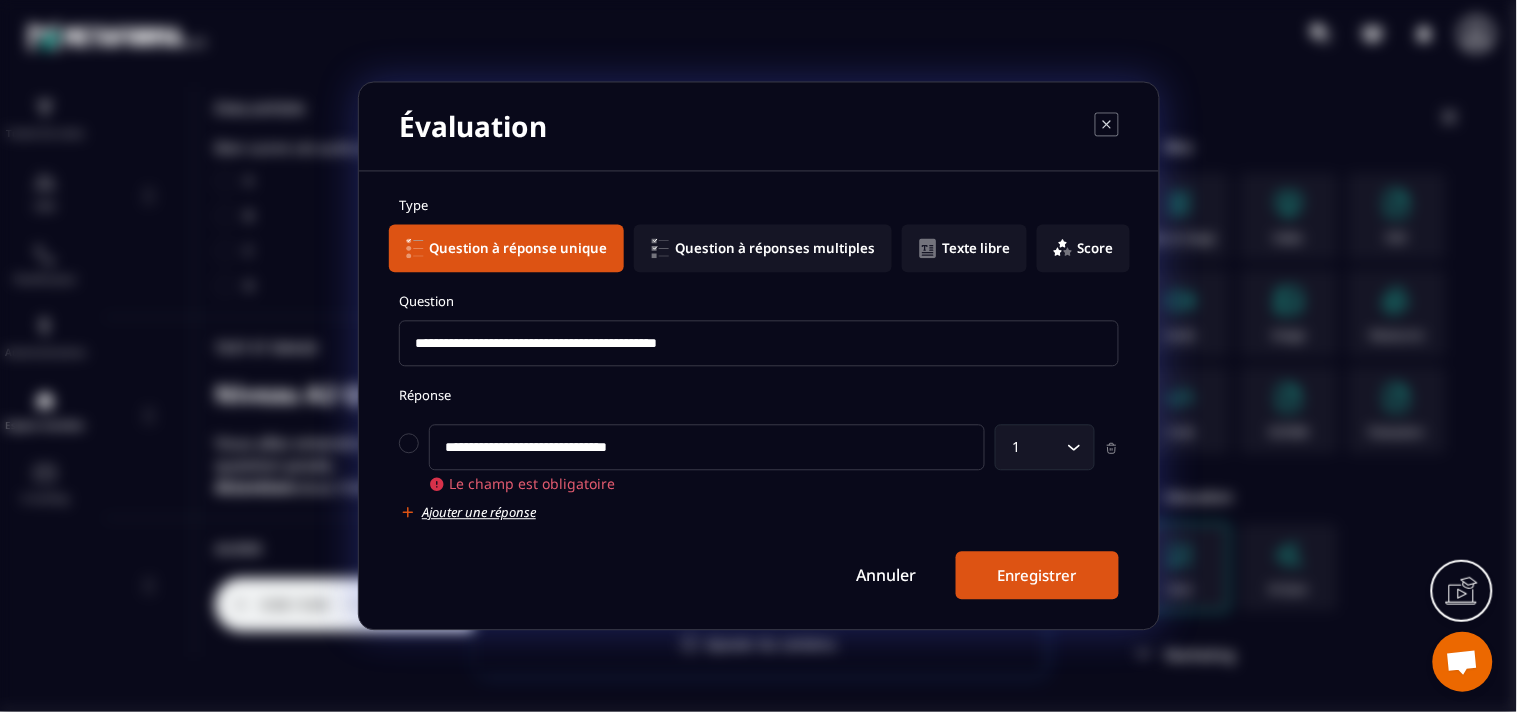 type on "**********" 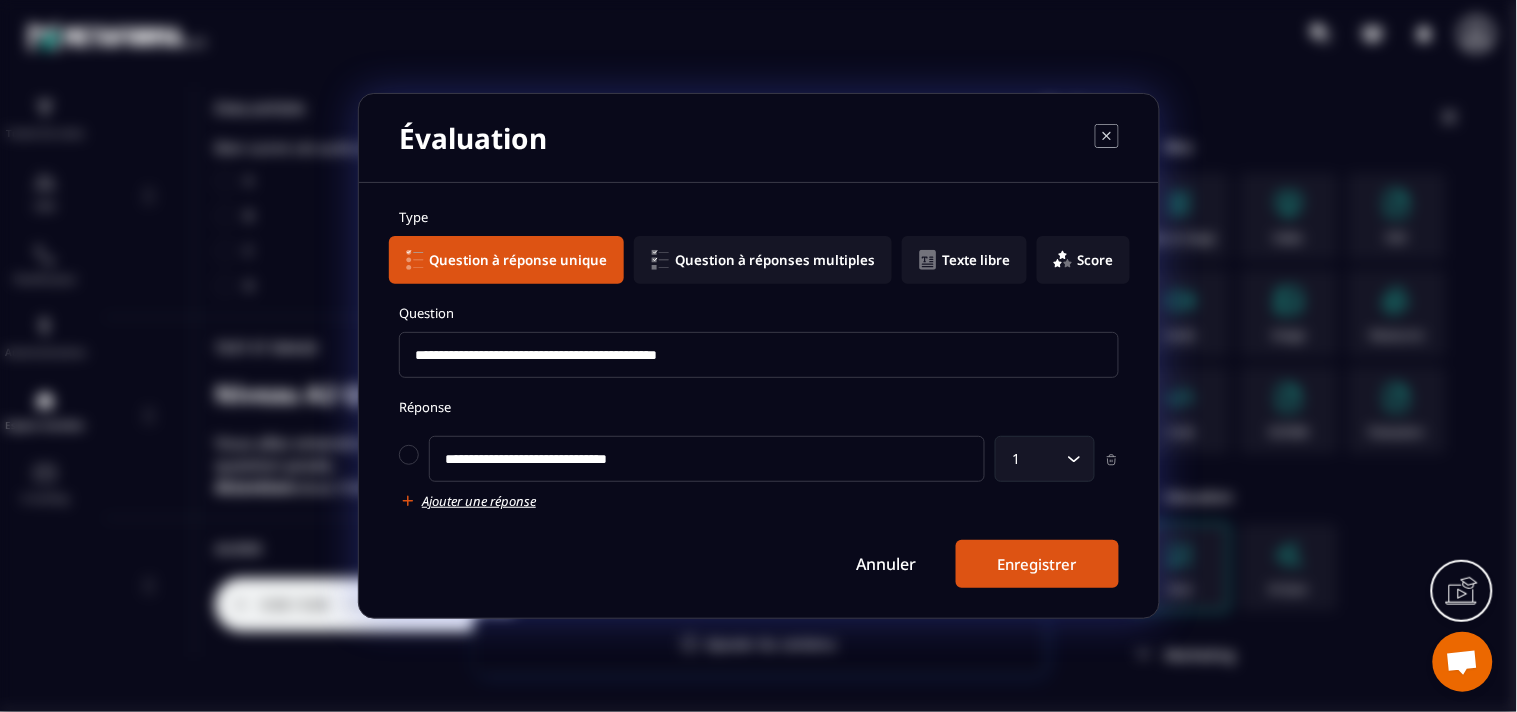click on "Ajouter une réponse" at bounding box center (479, 501) 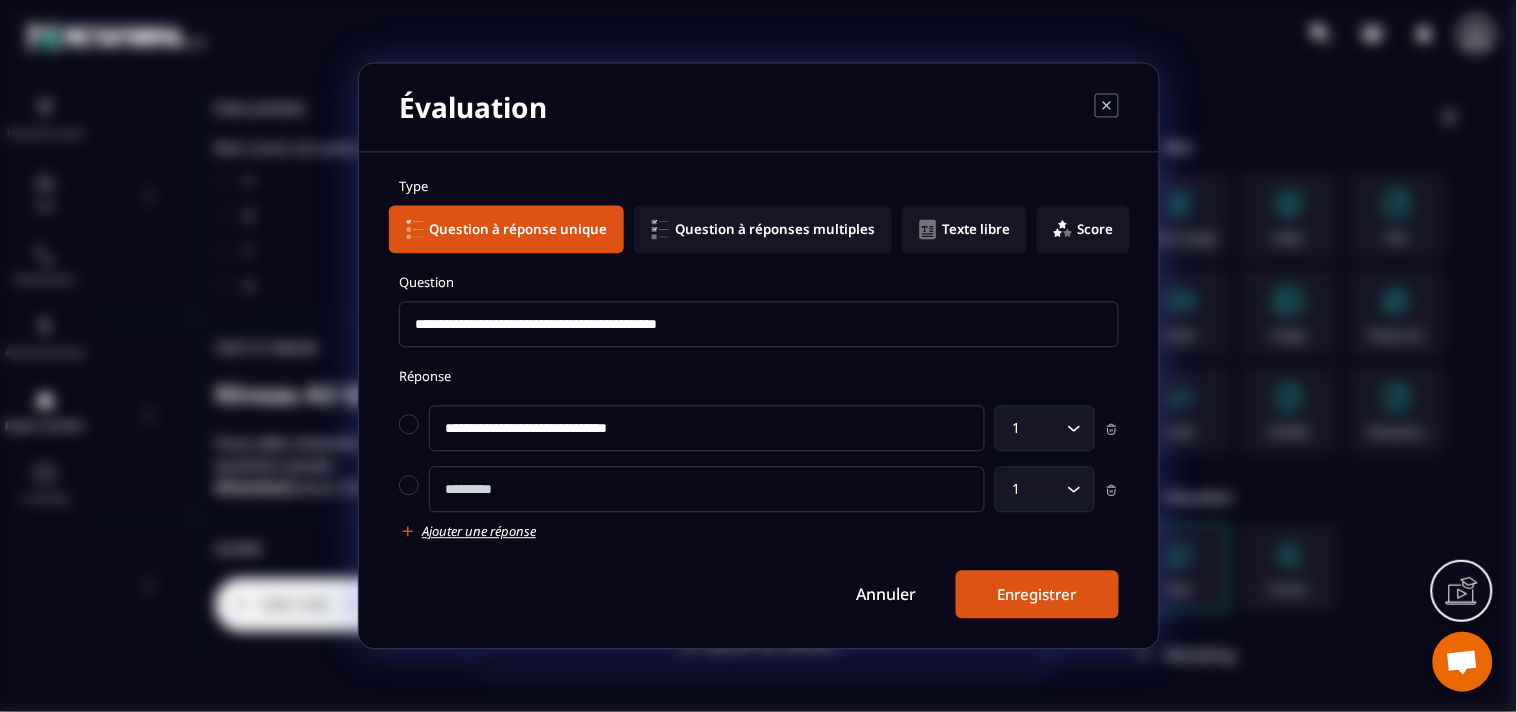 click at bounding box center [707, 490] 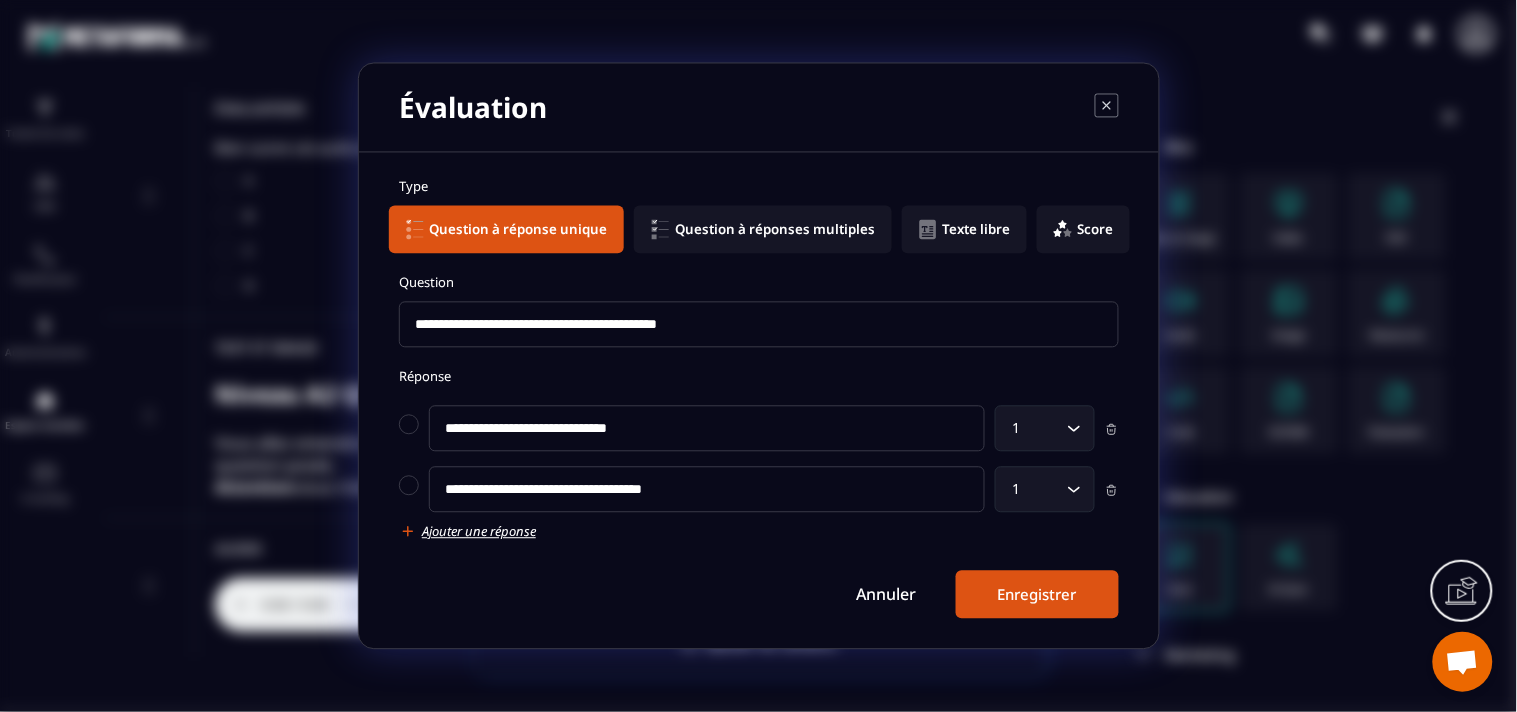 type on "**********" 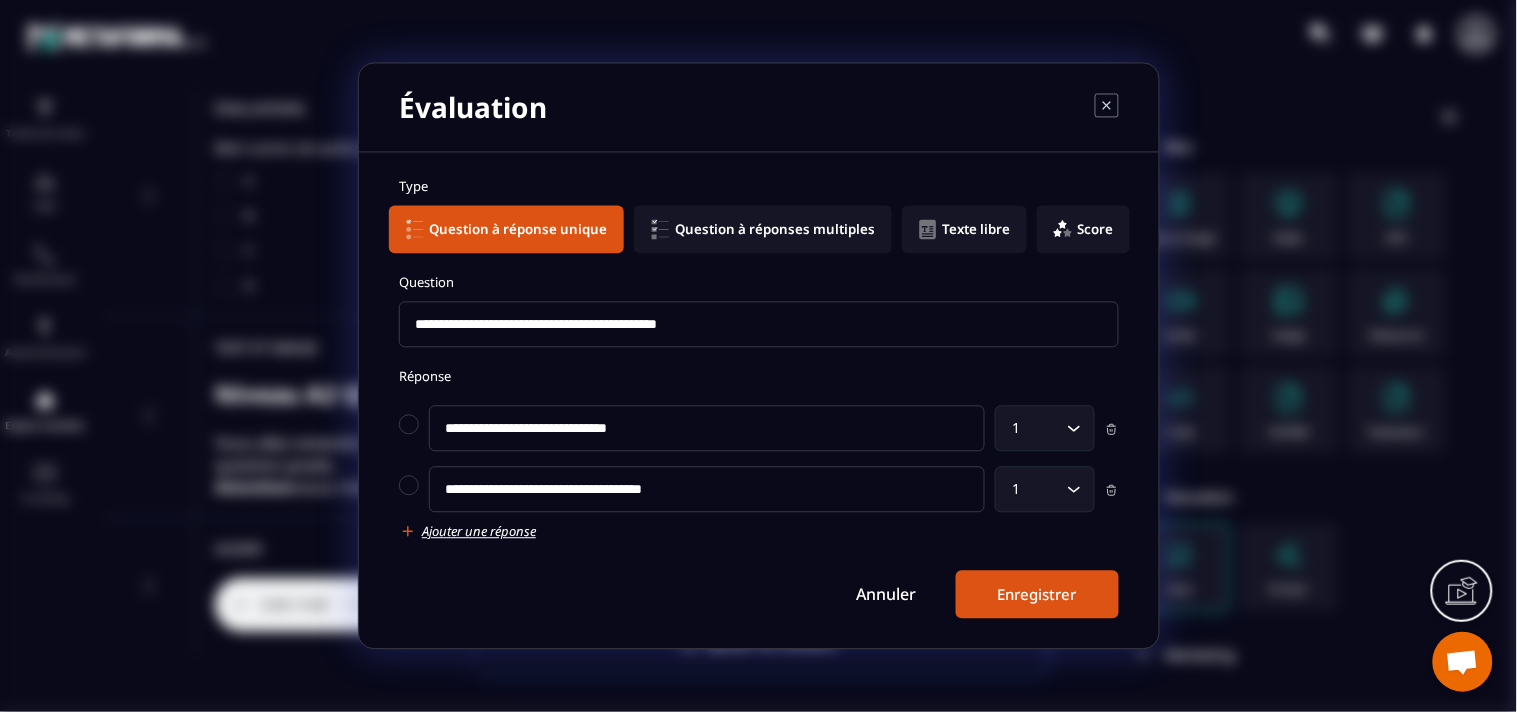 click on "**********" at bounding box center (759, 398) 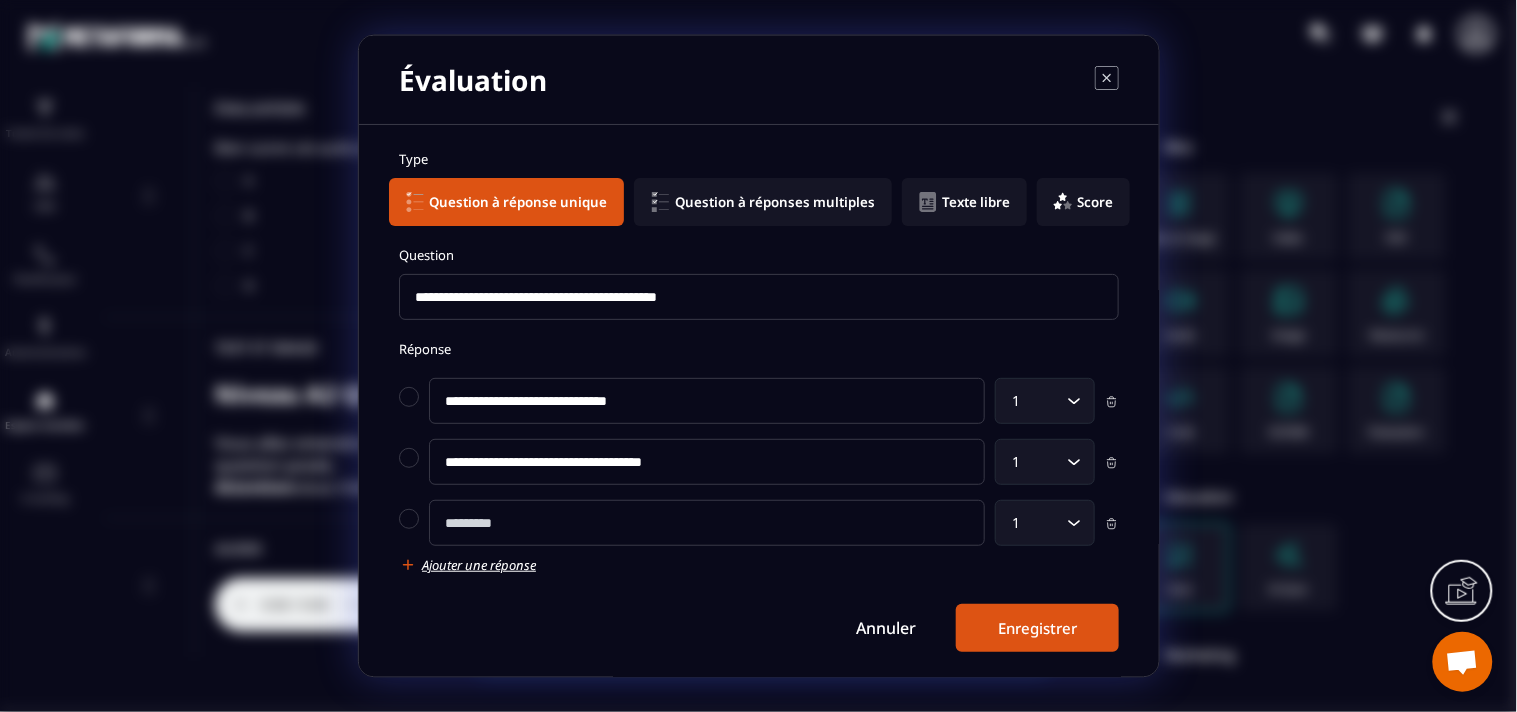 click at bounding box center [707, 523] 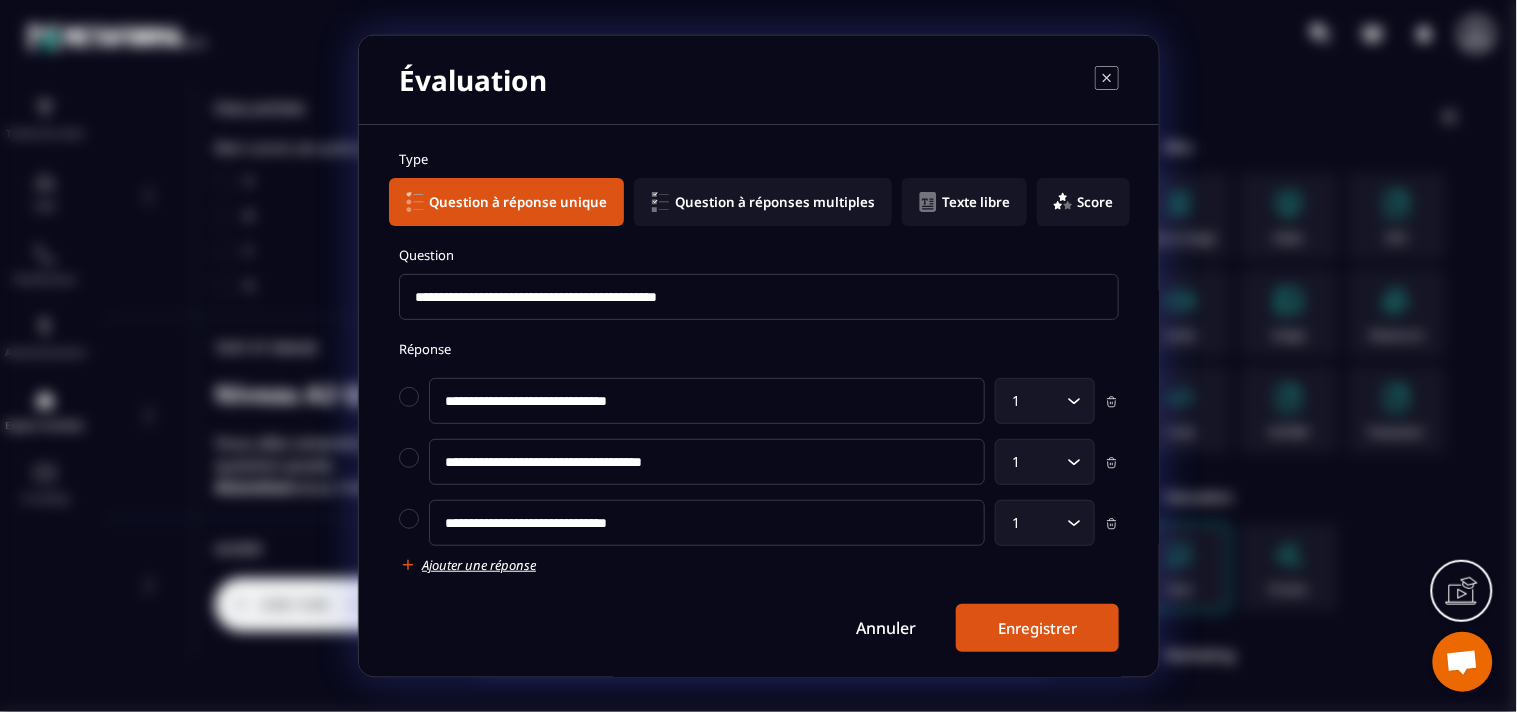 type on "**********" 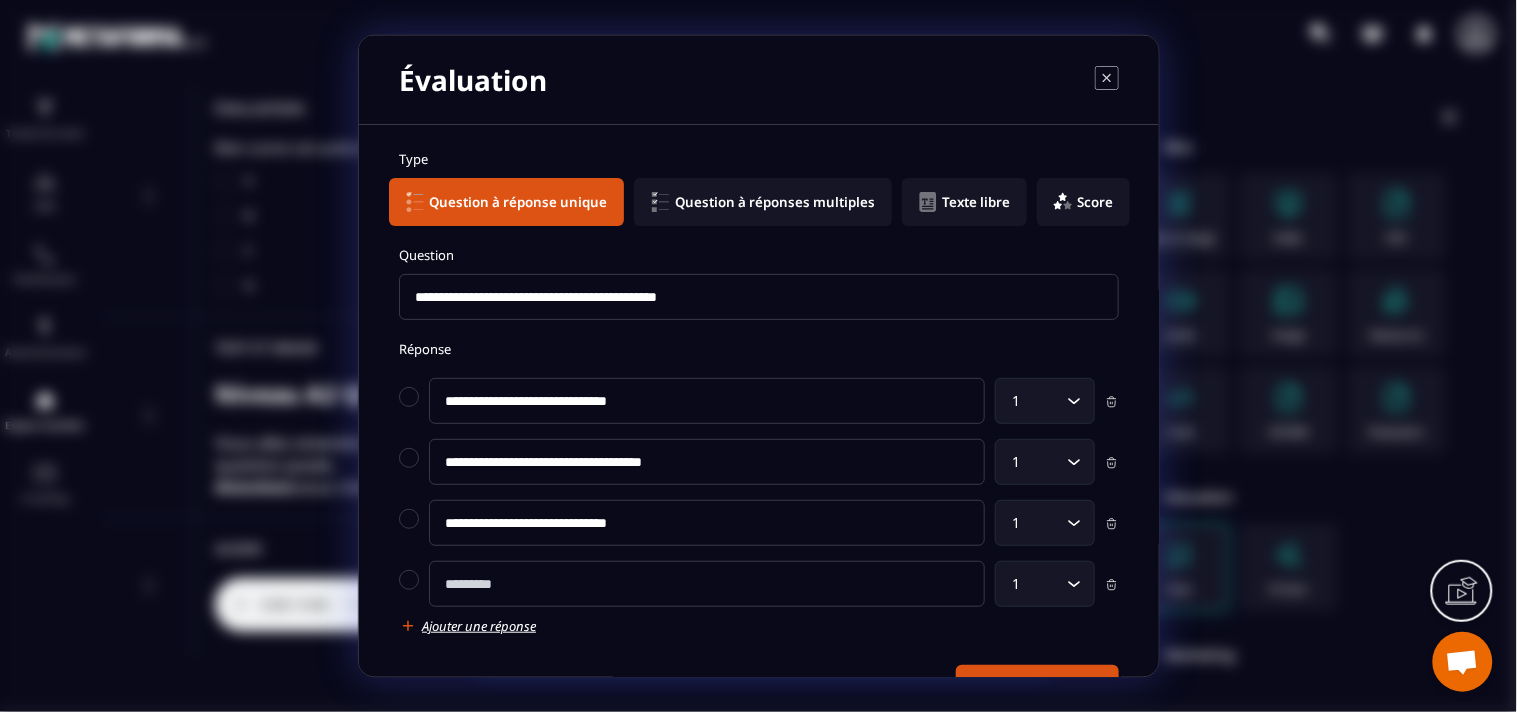 click at bounding box center [707, 584] 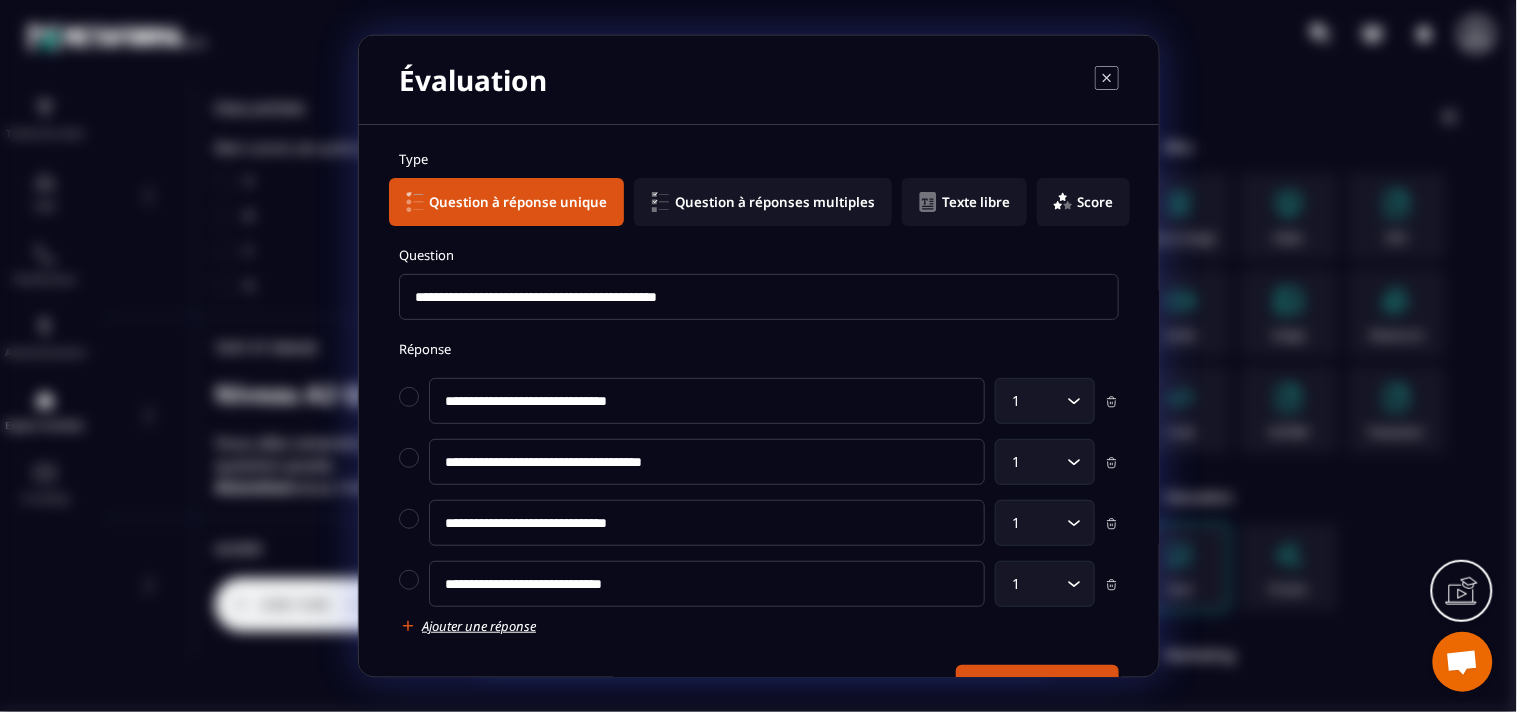 type on "**********" 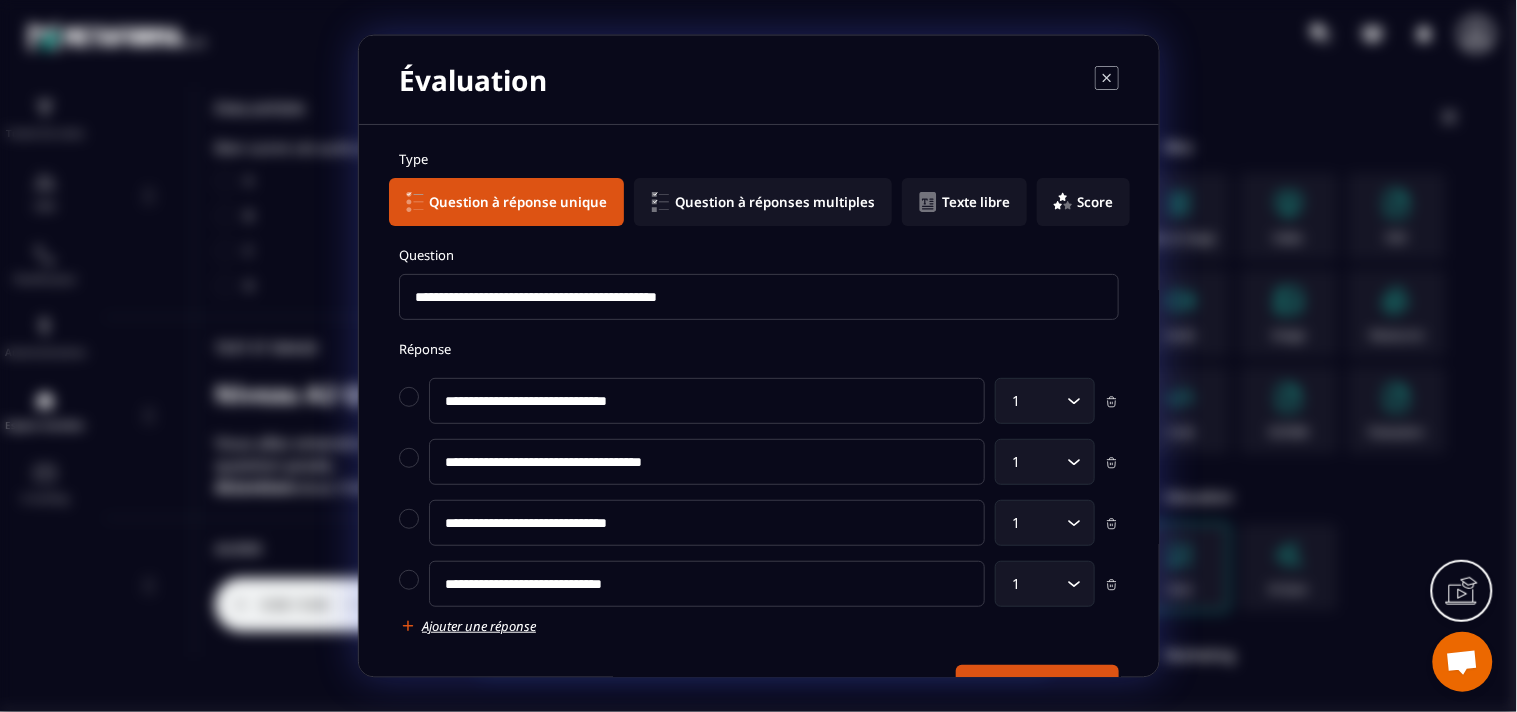 click on "**********" 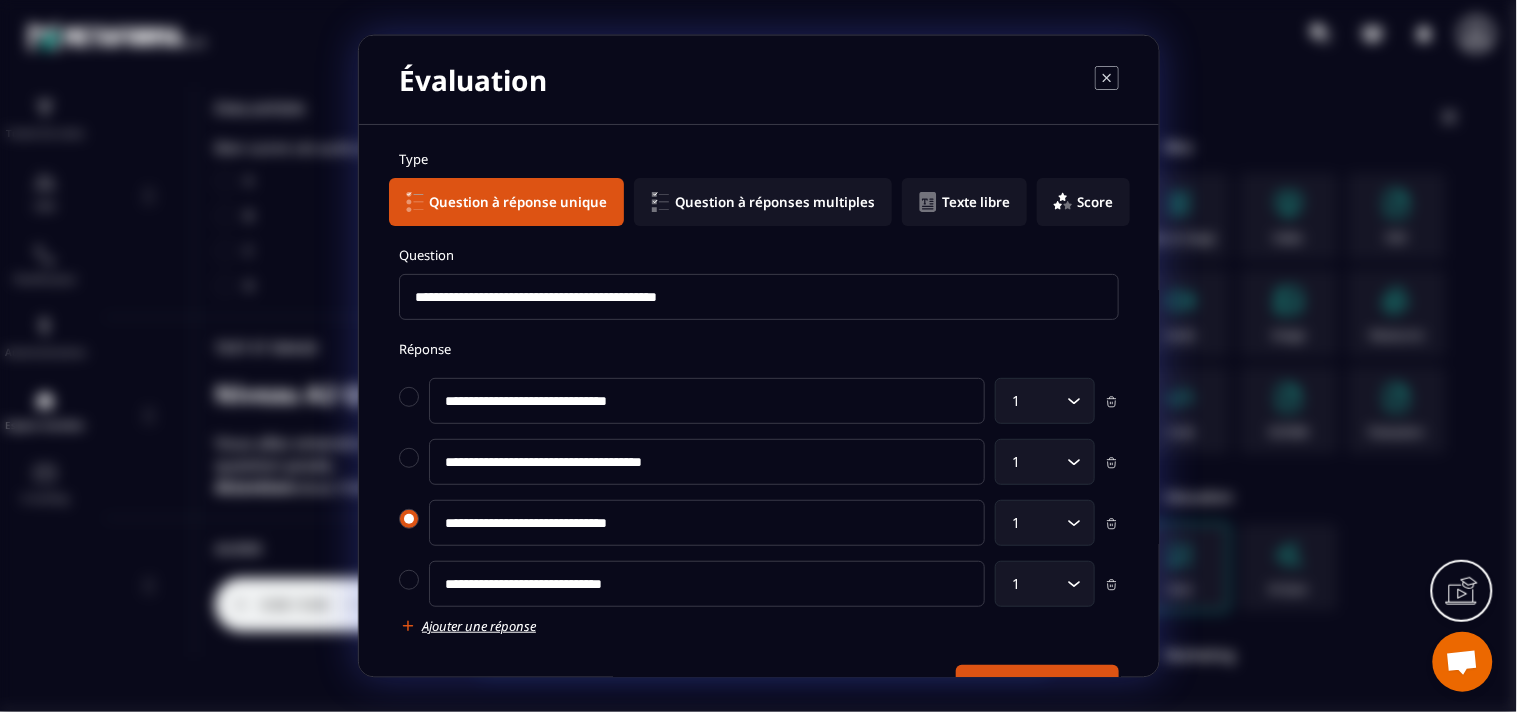 click on "**********" 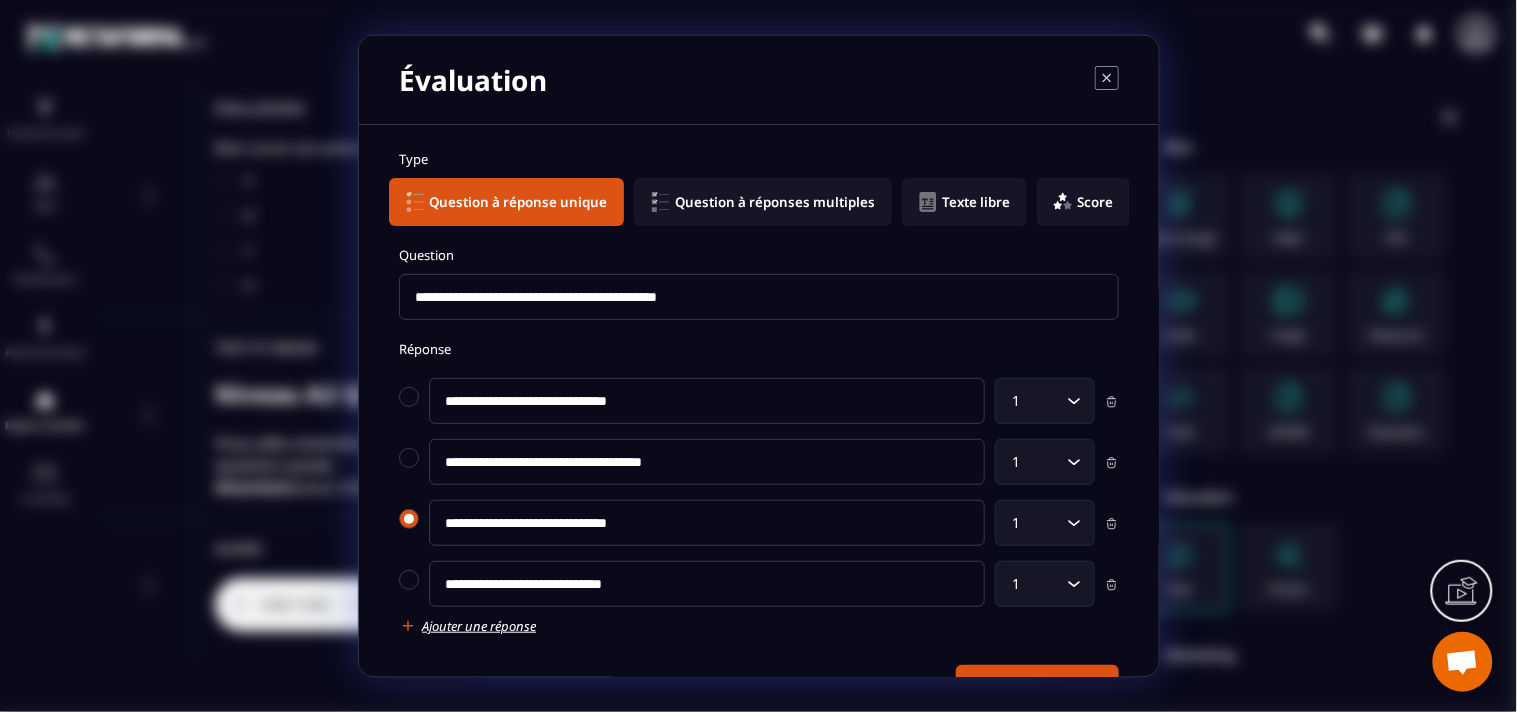 click at bounding box center [409, 519] 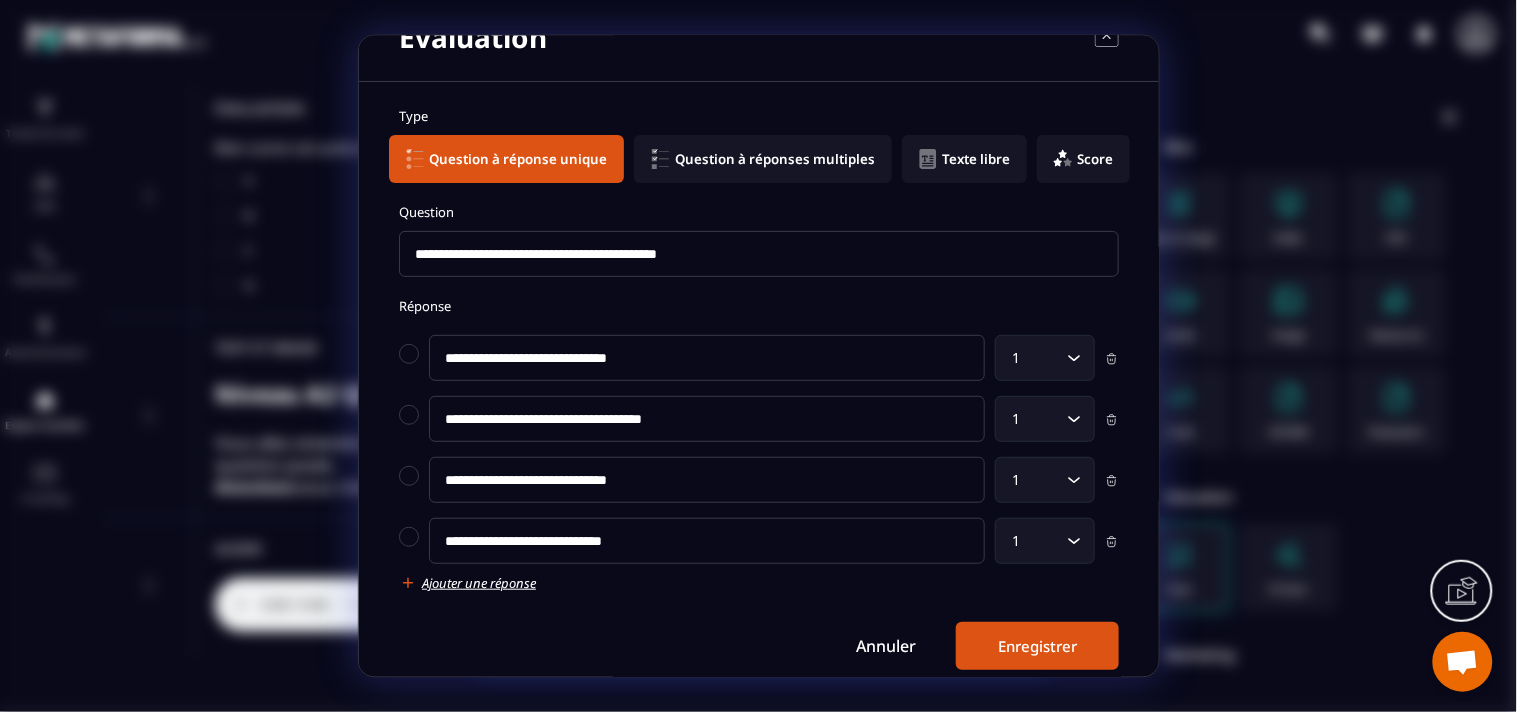 scroll, scrollTop: 66, scrollLeft: 0, axis: vertical 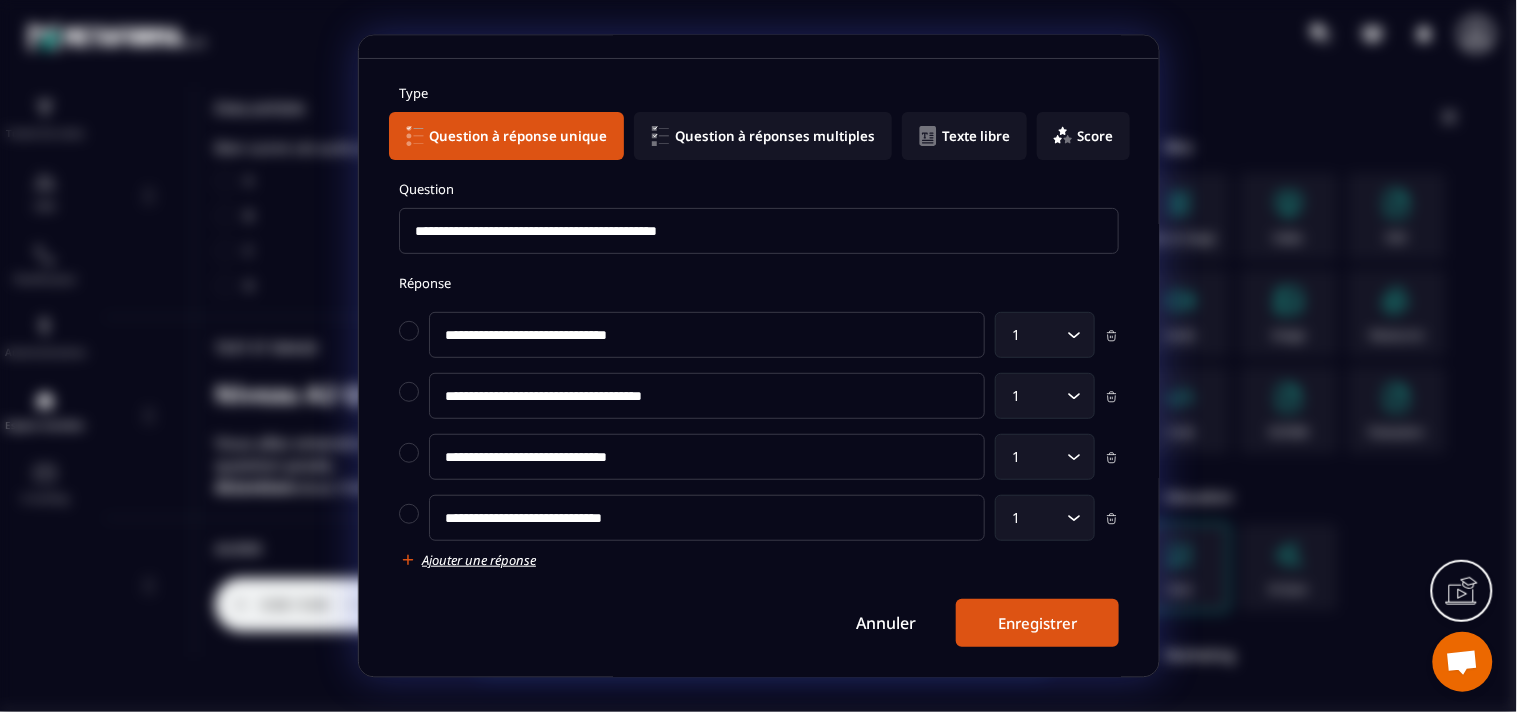 click on "Enregistrer" at bounding box center [1037, 623] 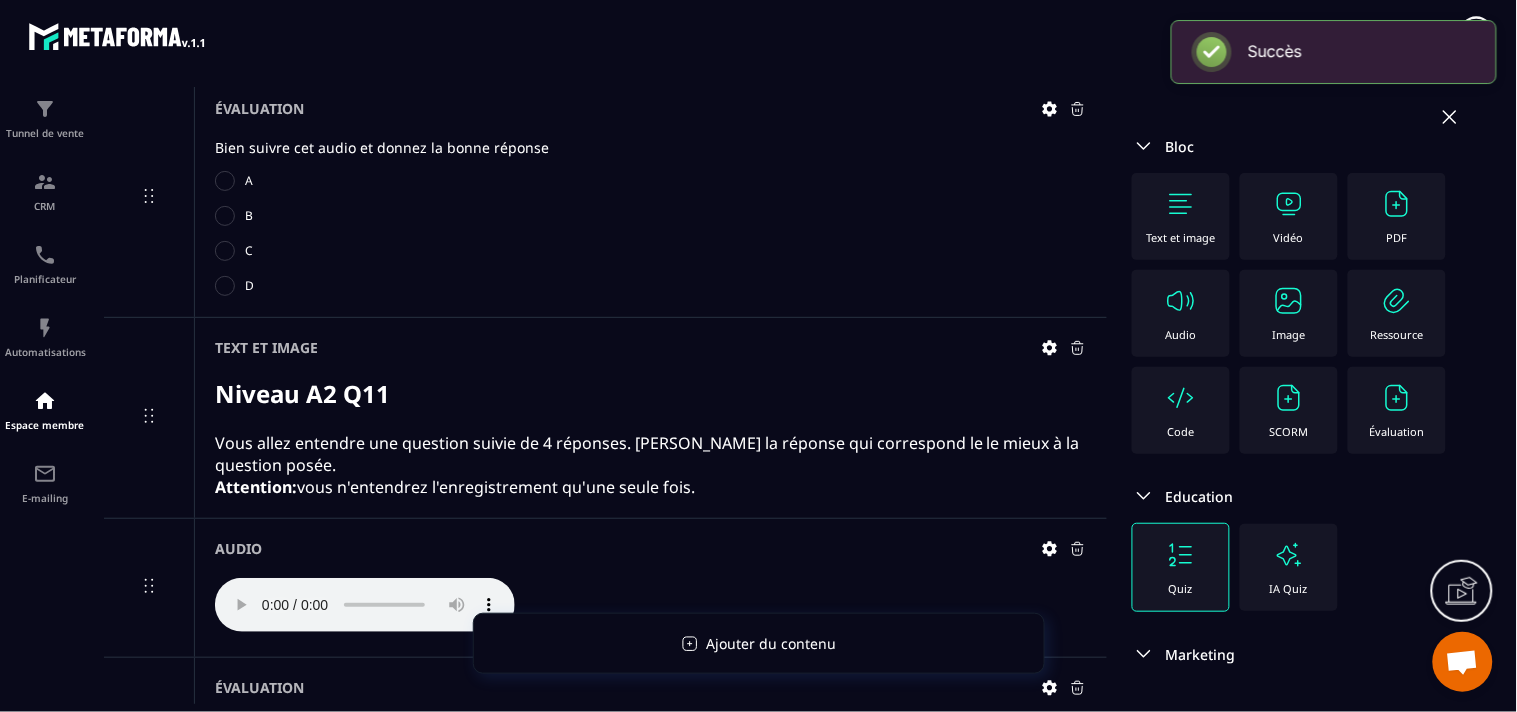 scroll, scrollTop: 66, scrollLeft: 0, axis: vertical 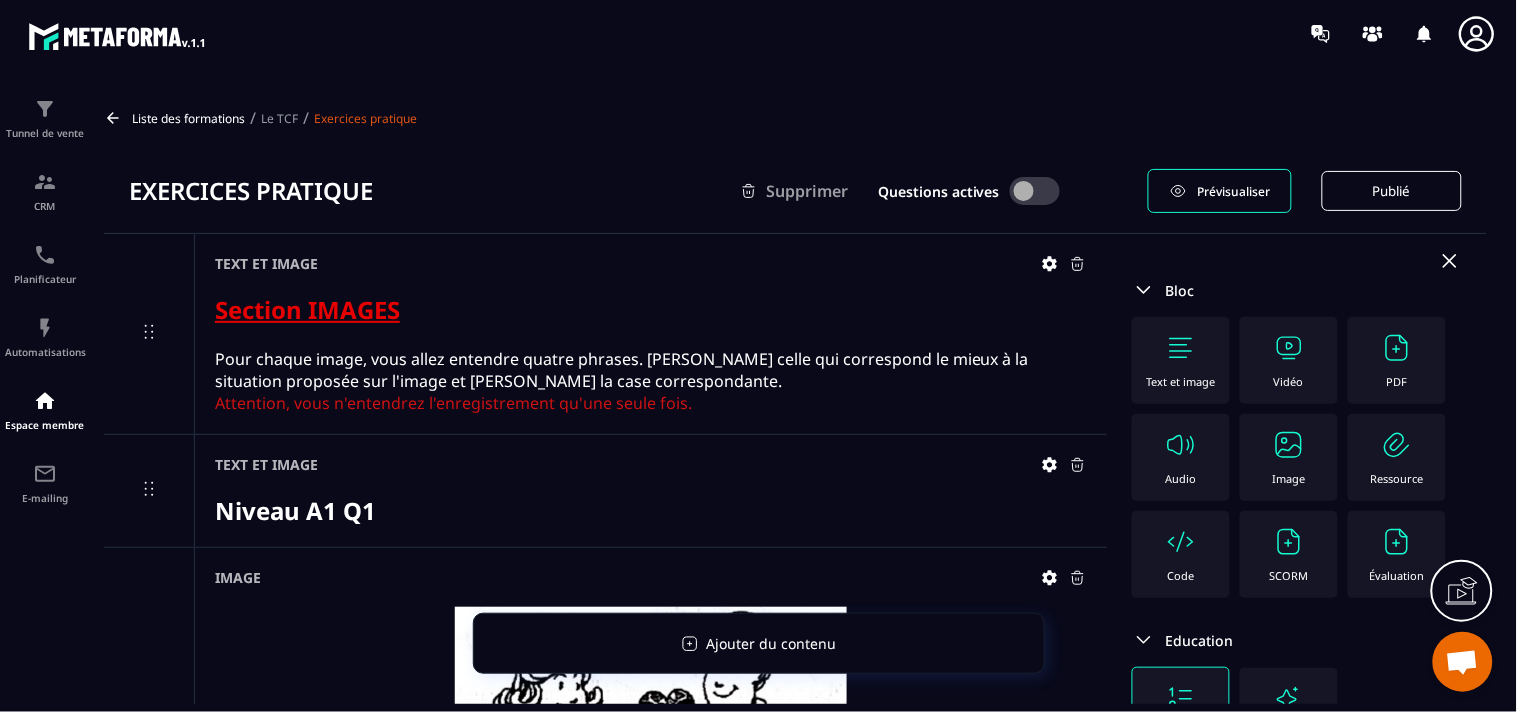 click on "Prévisualiser" at bounding box center [1220, 191] 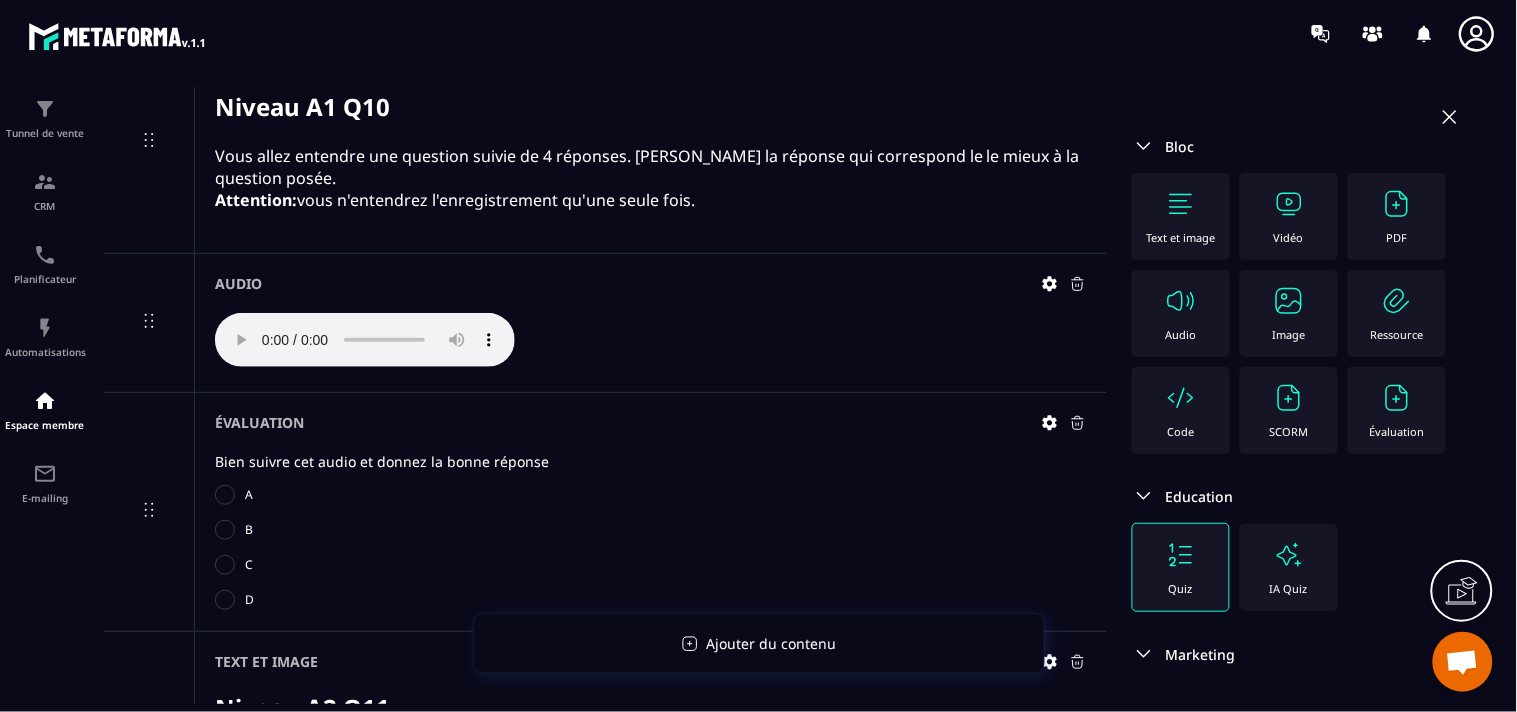 scroll, scrollTop: 7330, scrollLeft: 0, axis: vertical 